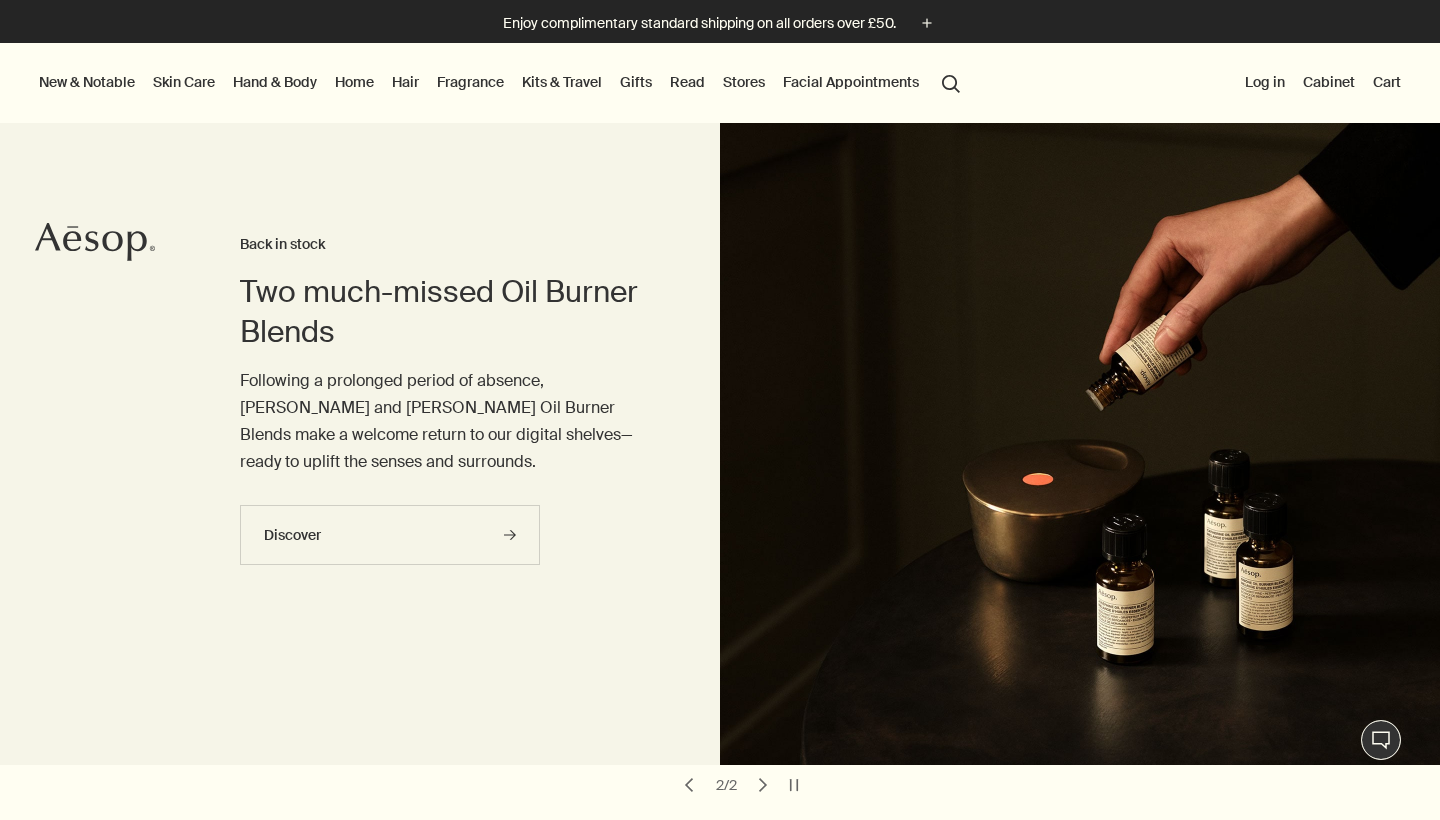 scroll, scrollTop: 0, scrollLeft: 0, axis: both 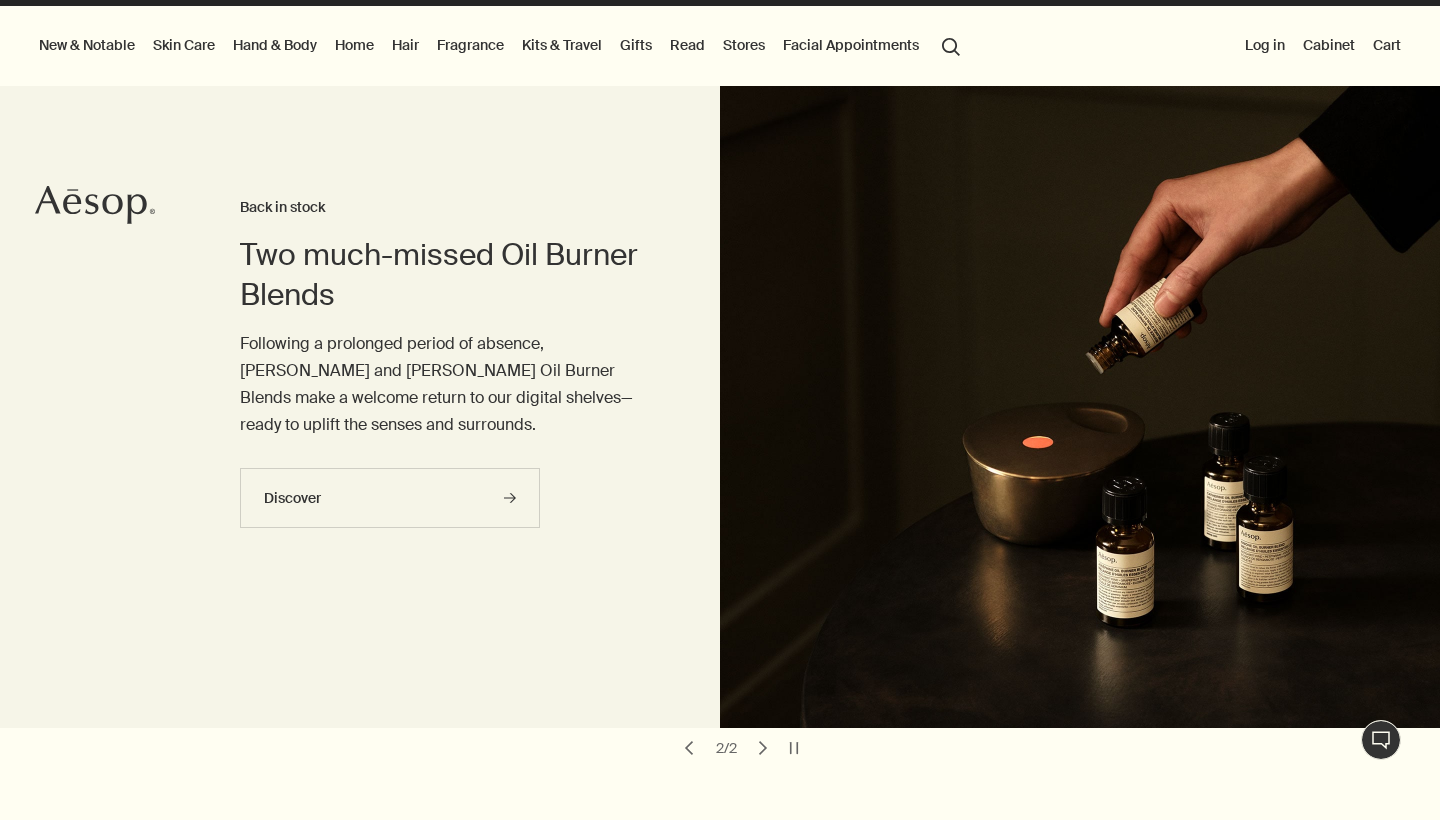click on "Log in" at bounding box center [1265, 45] 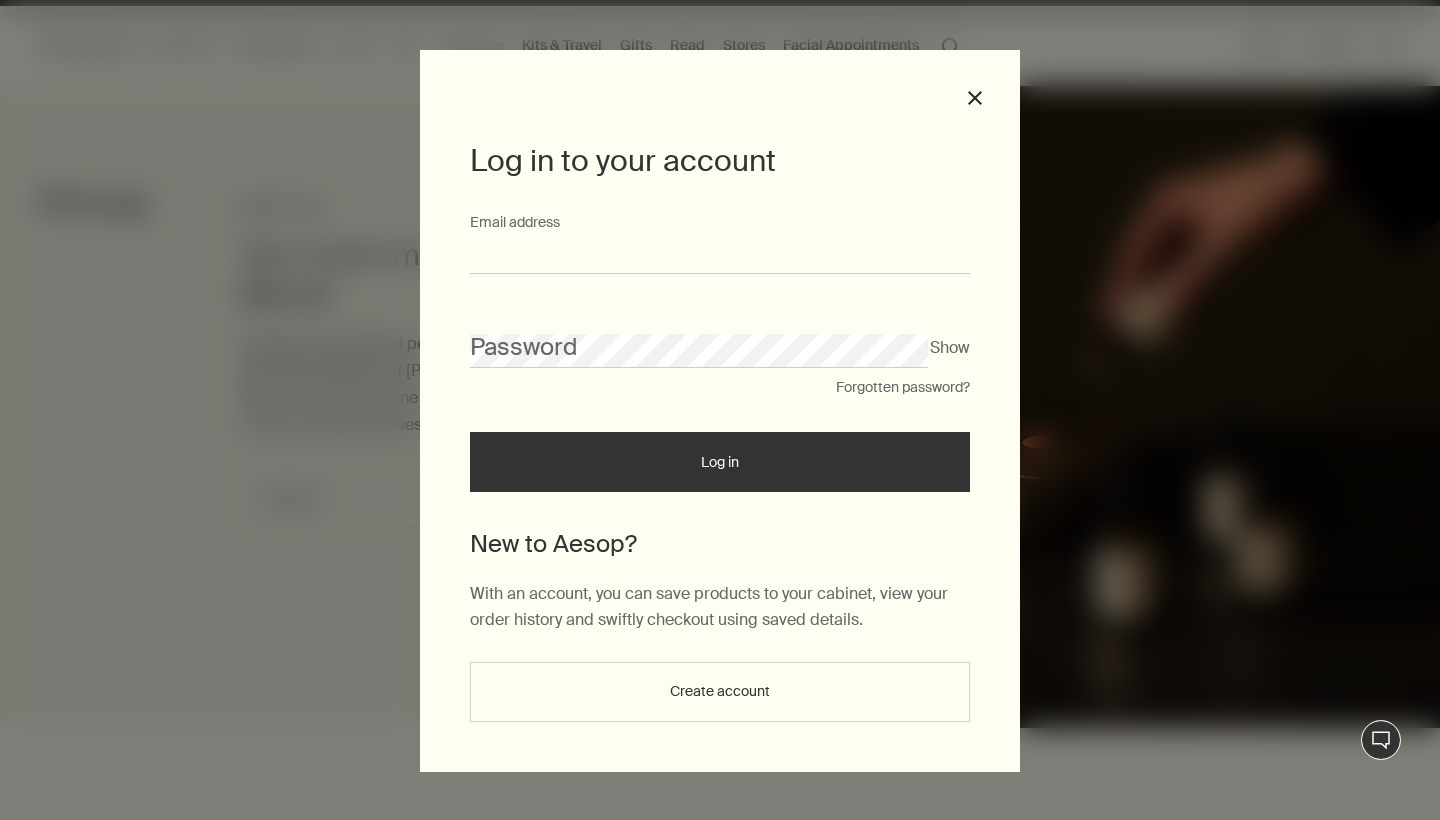 type on "**********" 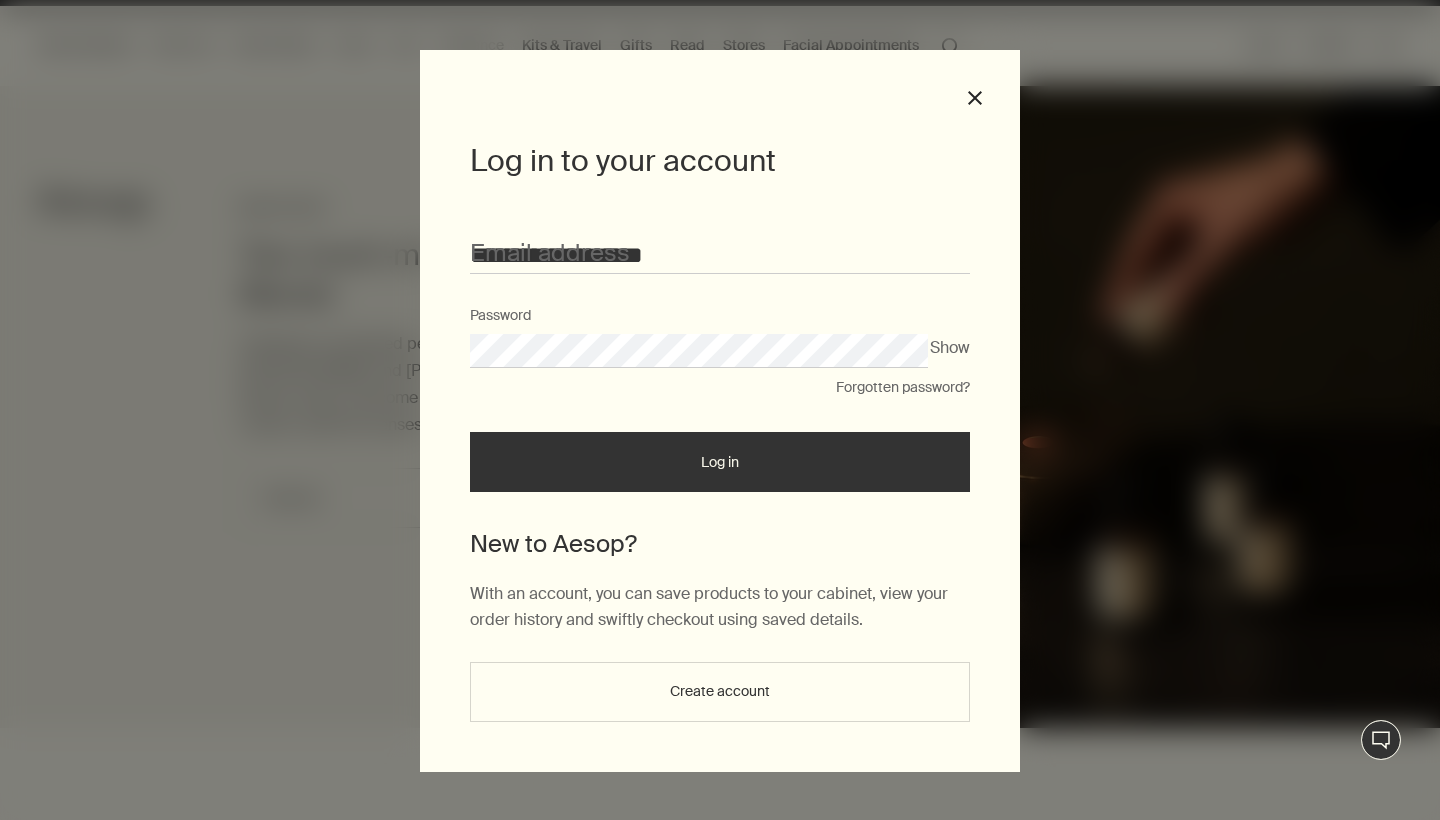 click on "Log in" at bounding box center (720, 462) 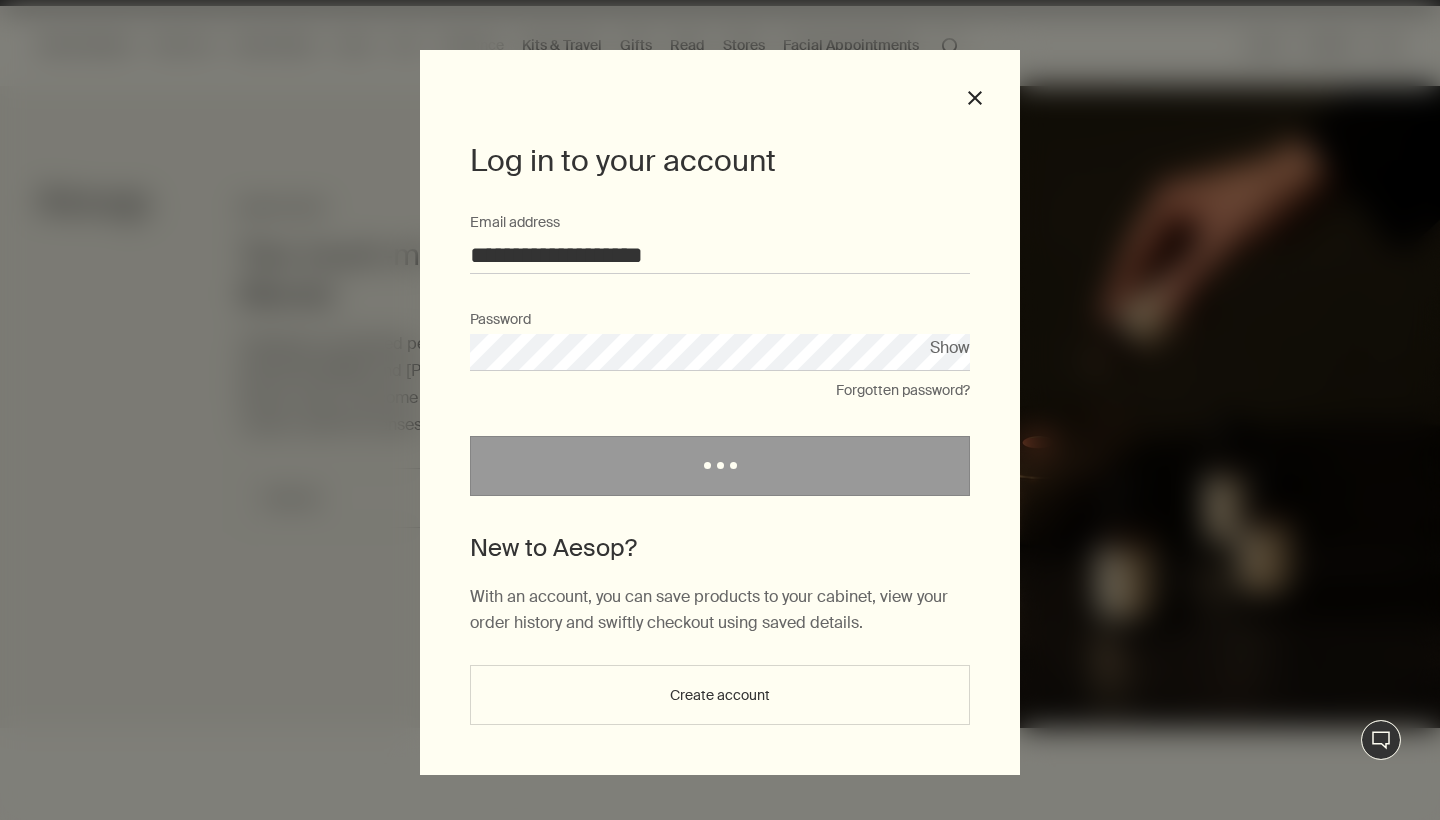 click on "Show" at bounding box center (950, 347) 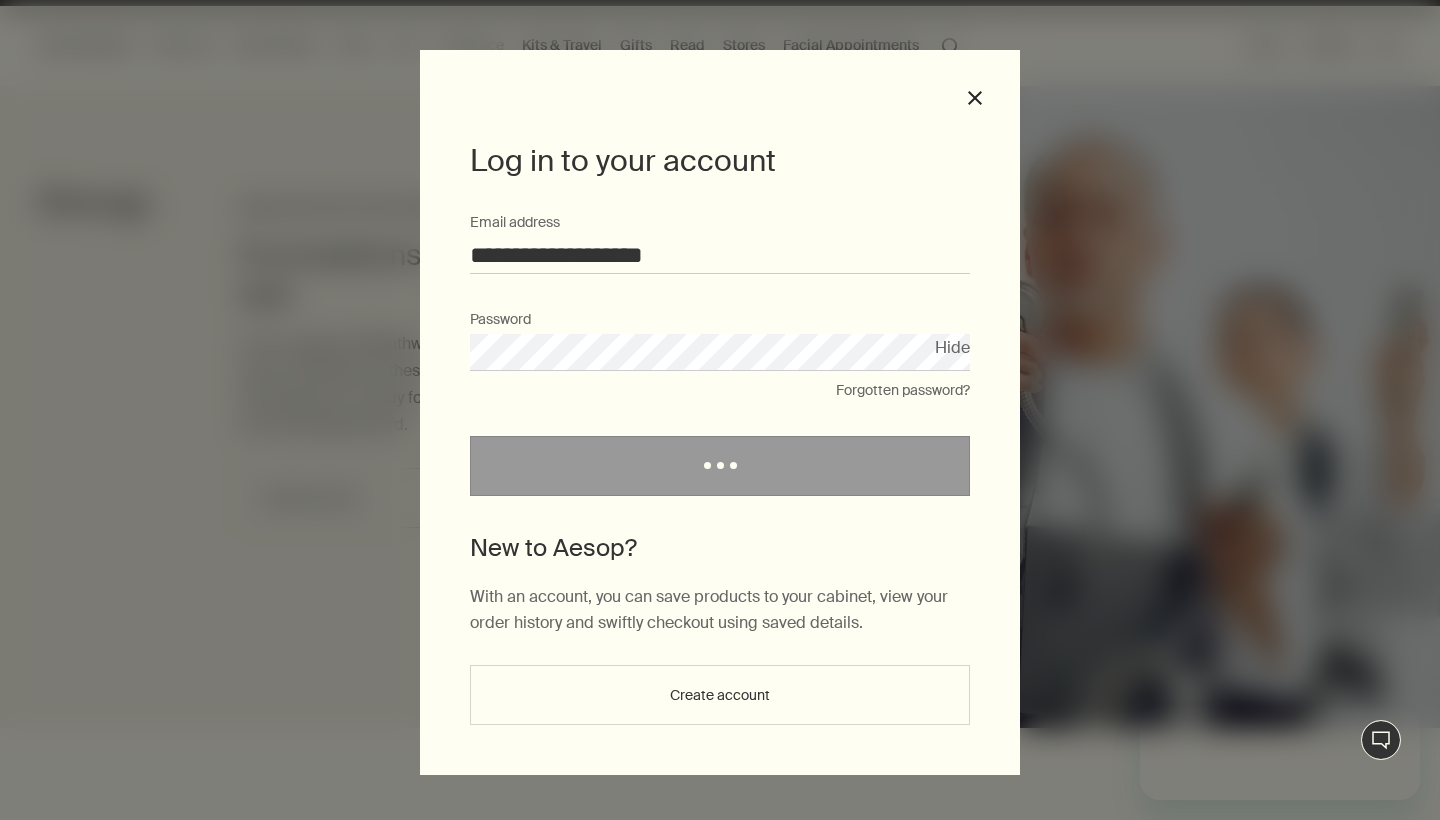 scroll, scrollTop: 0, scrollLeft: 0, axis: both 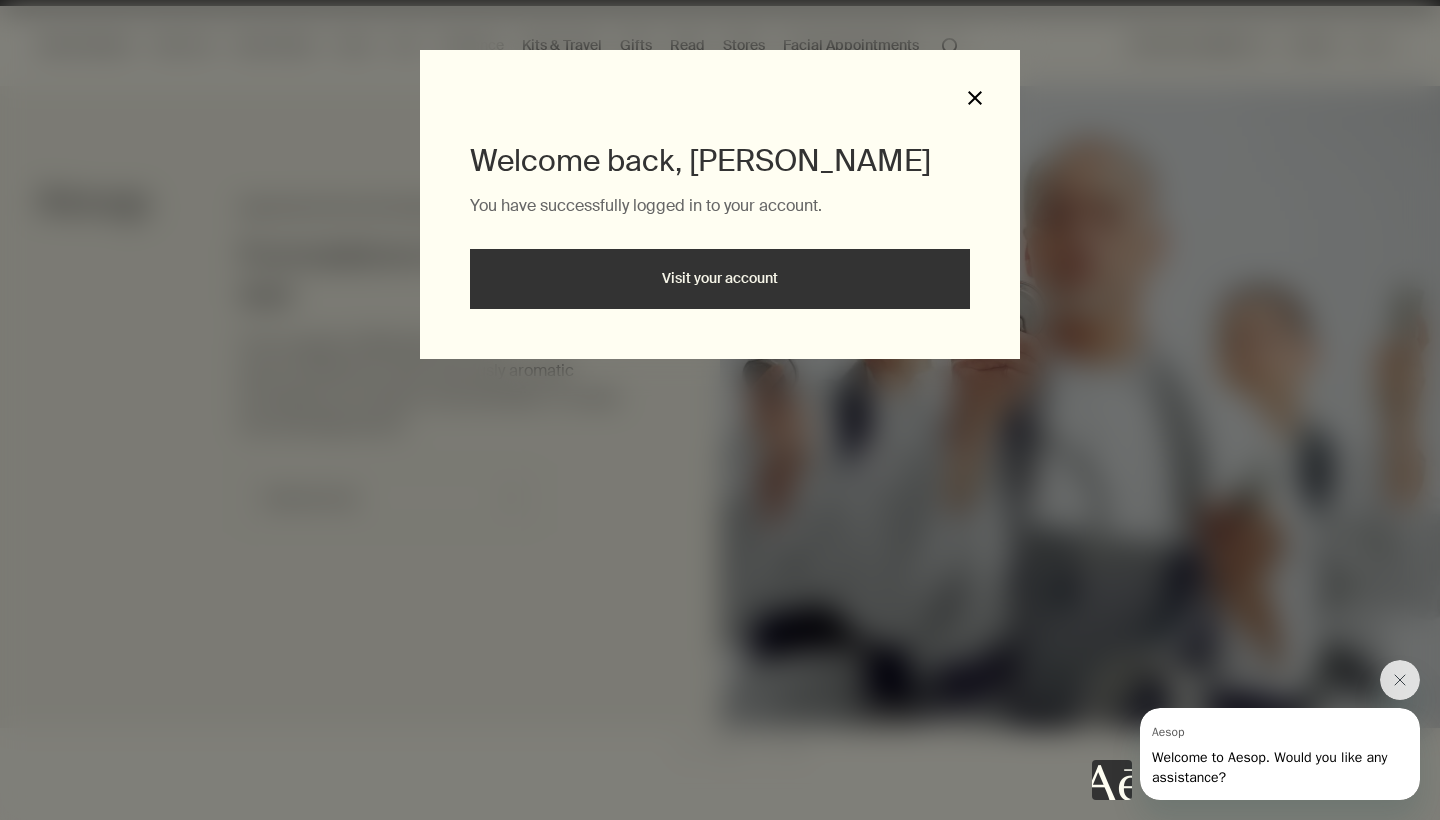 click on "close" at bounding box center [975, 98] 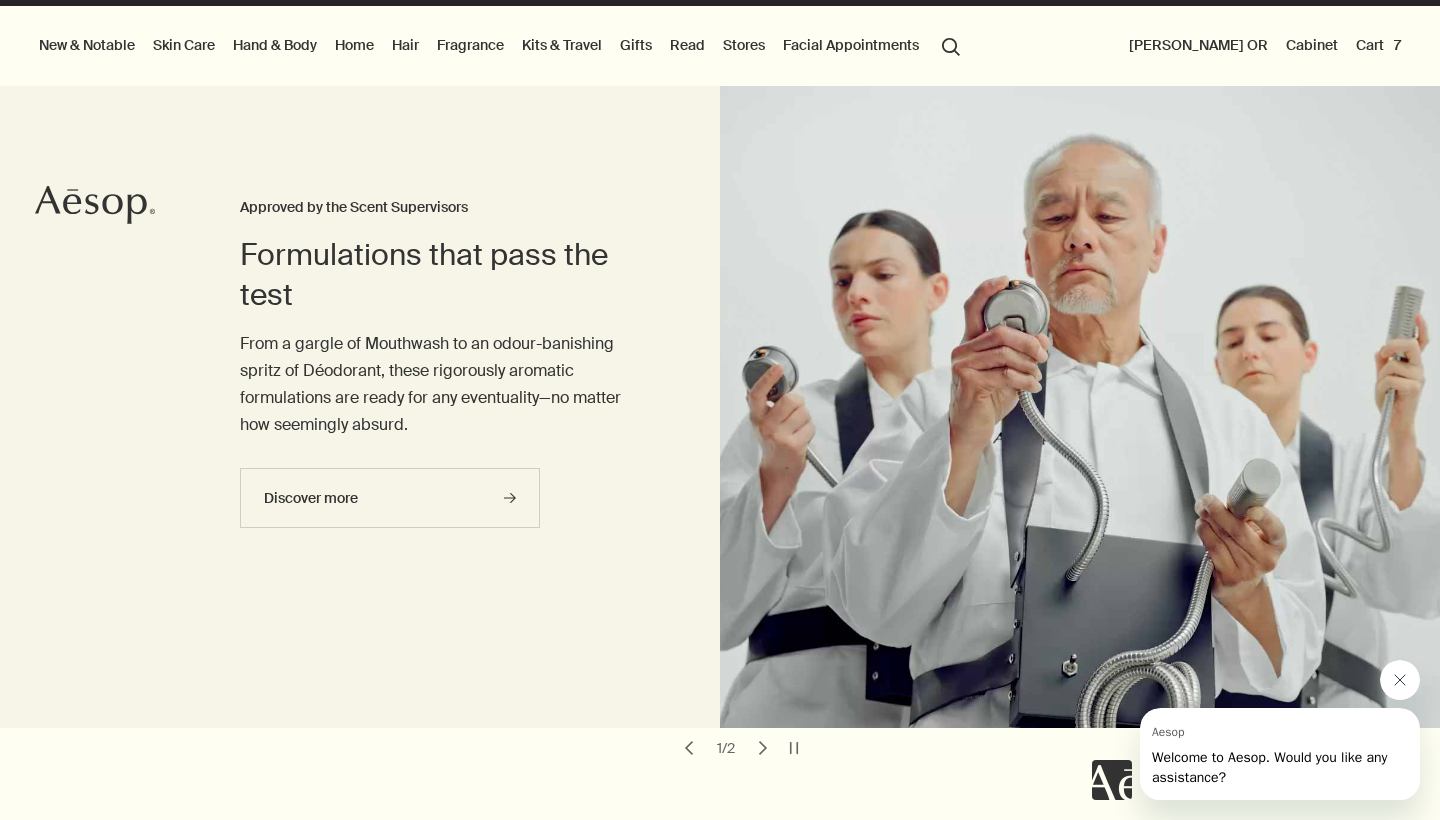 click 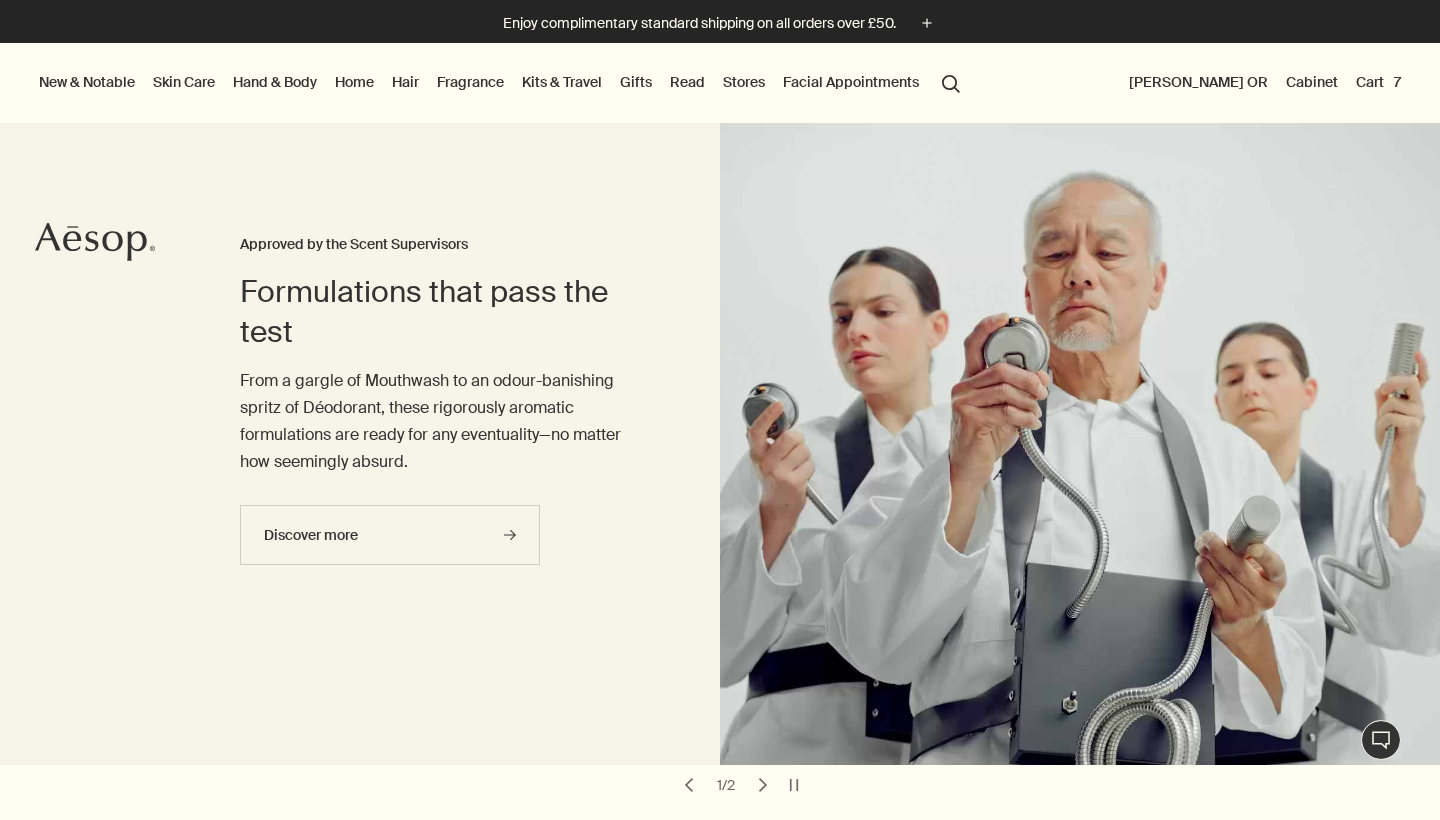 scroll, scrollTop: 0, scrollLeft: 0, axis: both 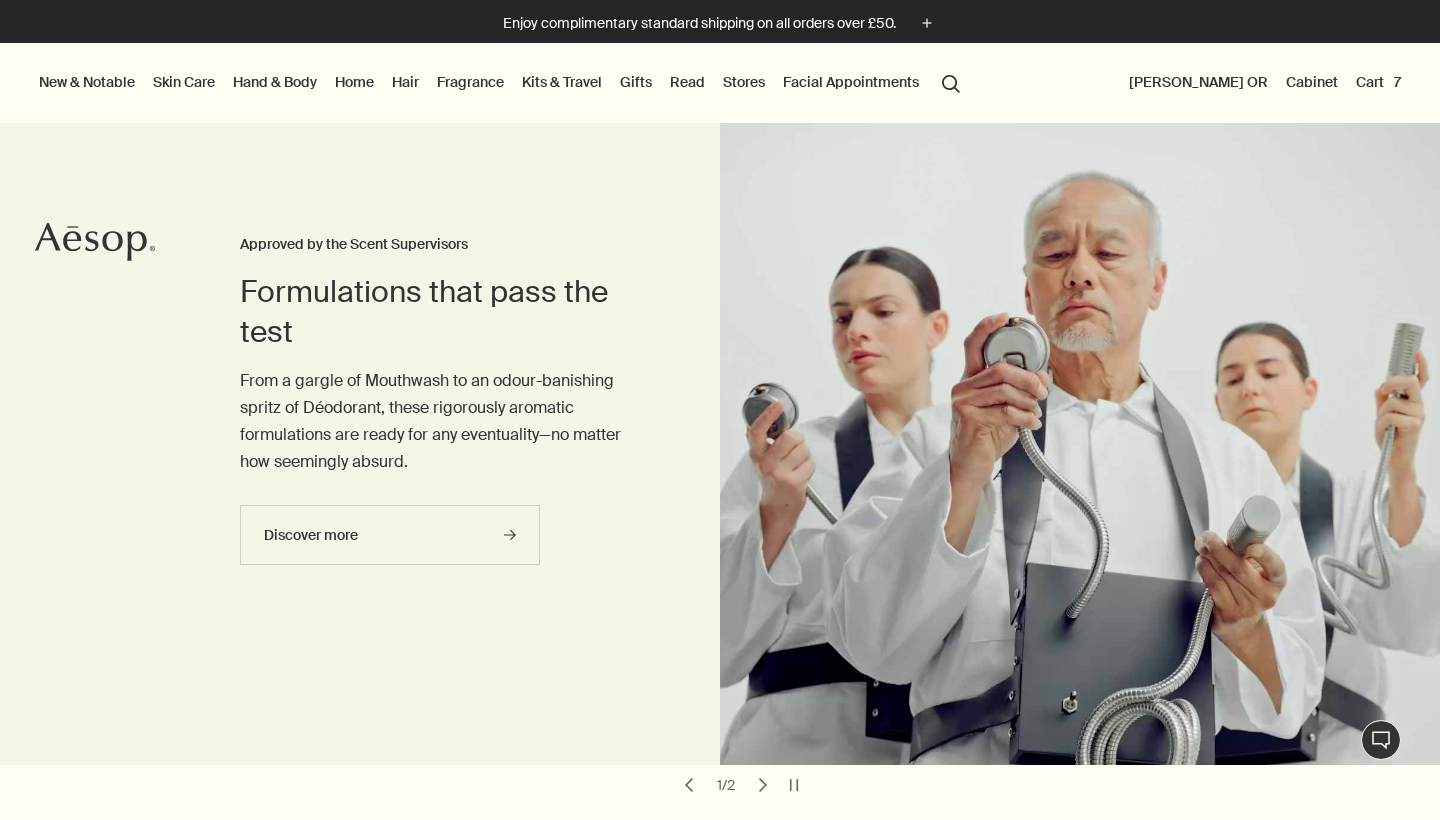 click on "Cart 7" at bounding box center (1378, 82) 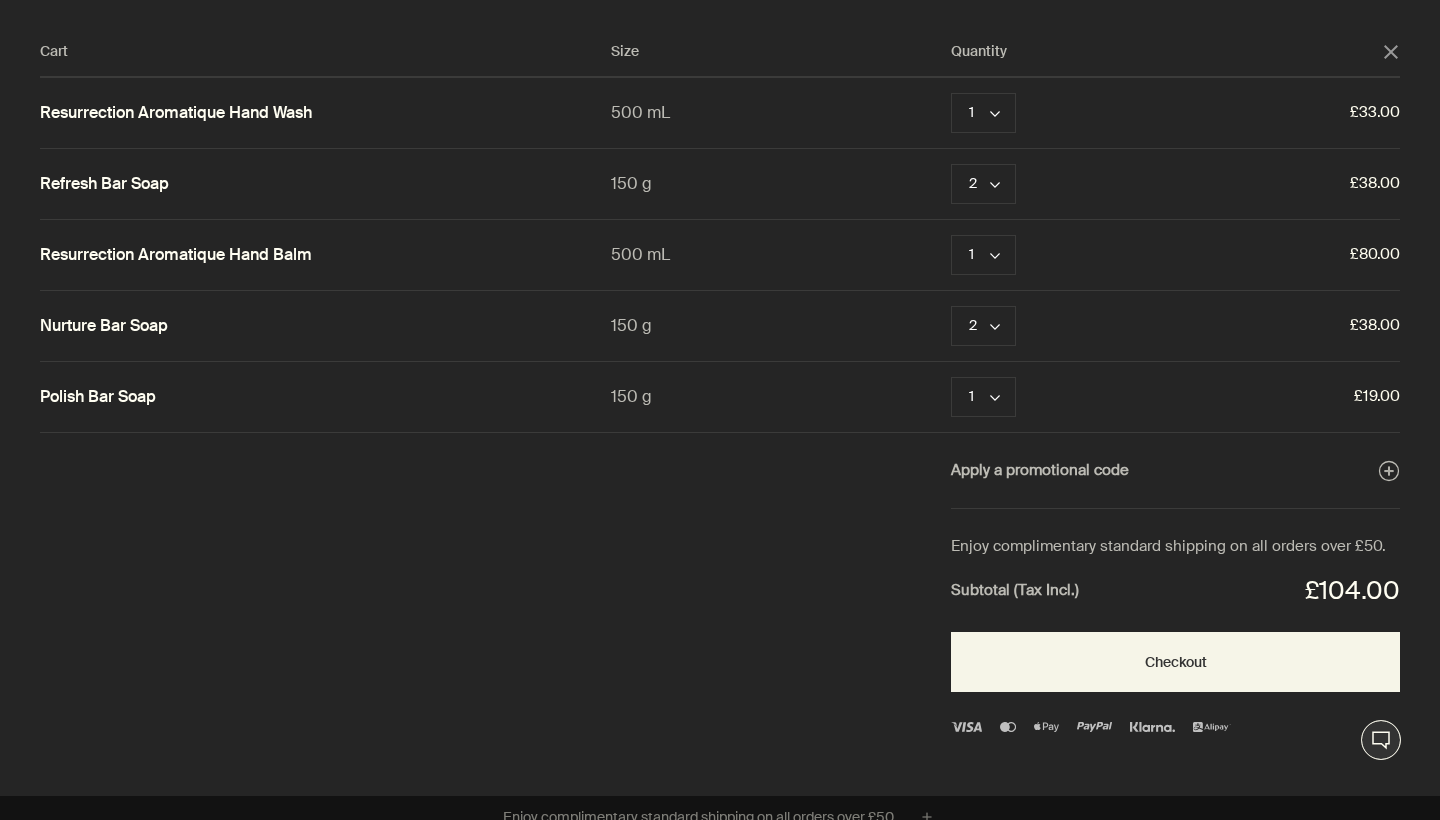 click 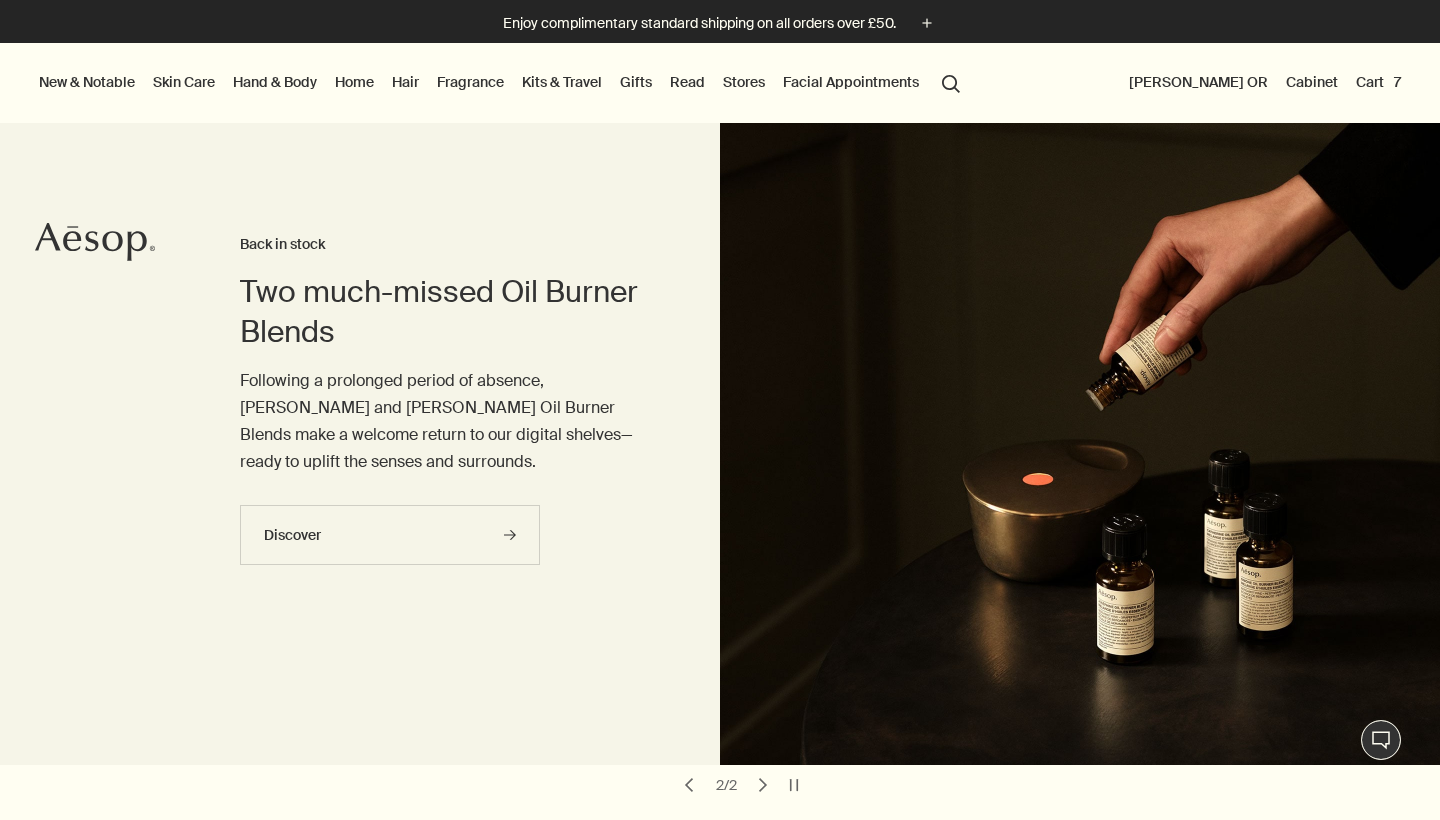 scroll, scrollTop: 0, scrollLeft: 0, axis: both 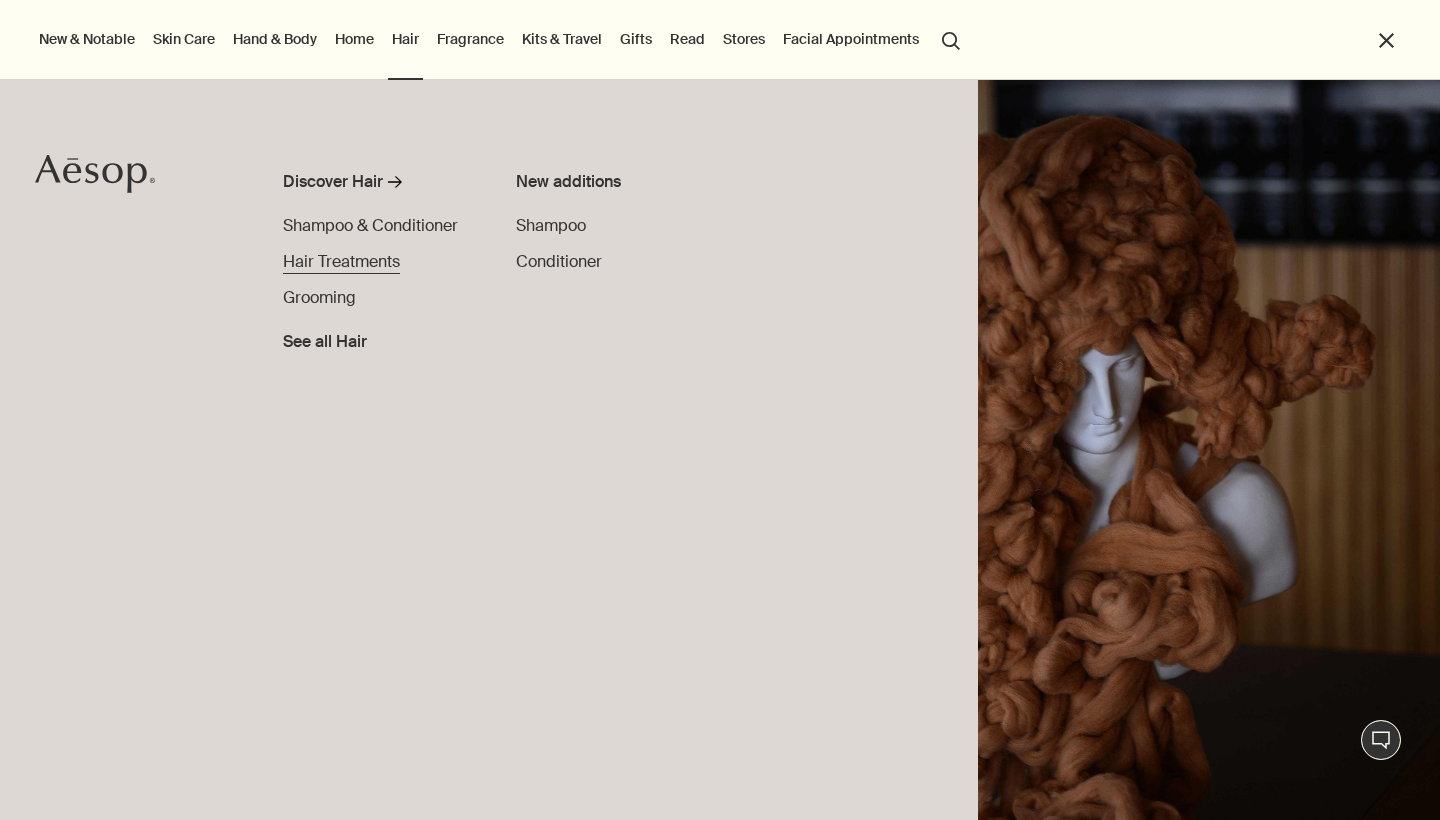 click on "Hair Treatments" at bounding box center (341, 261) 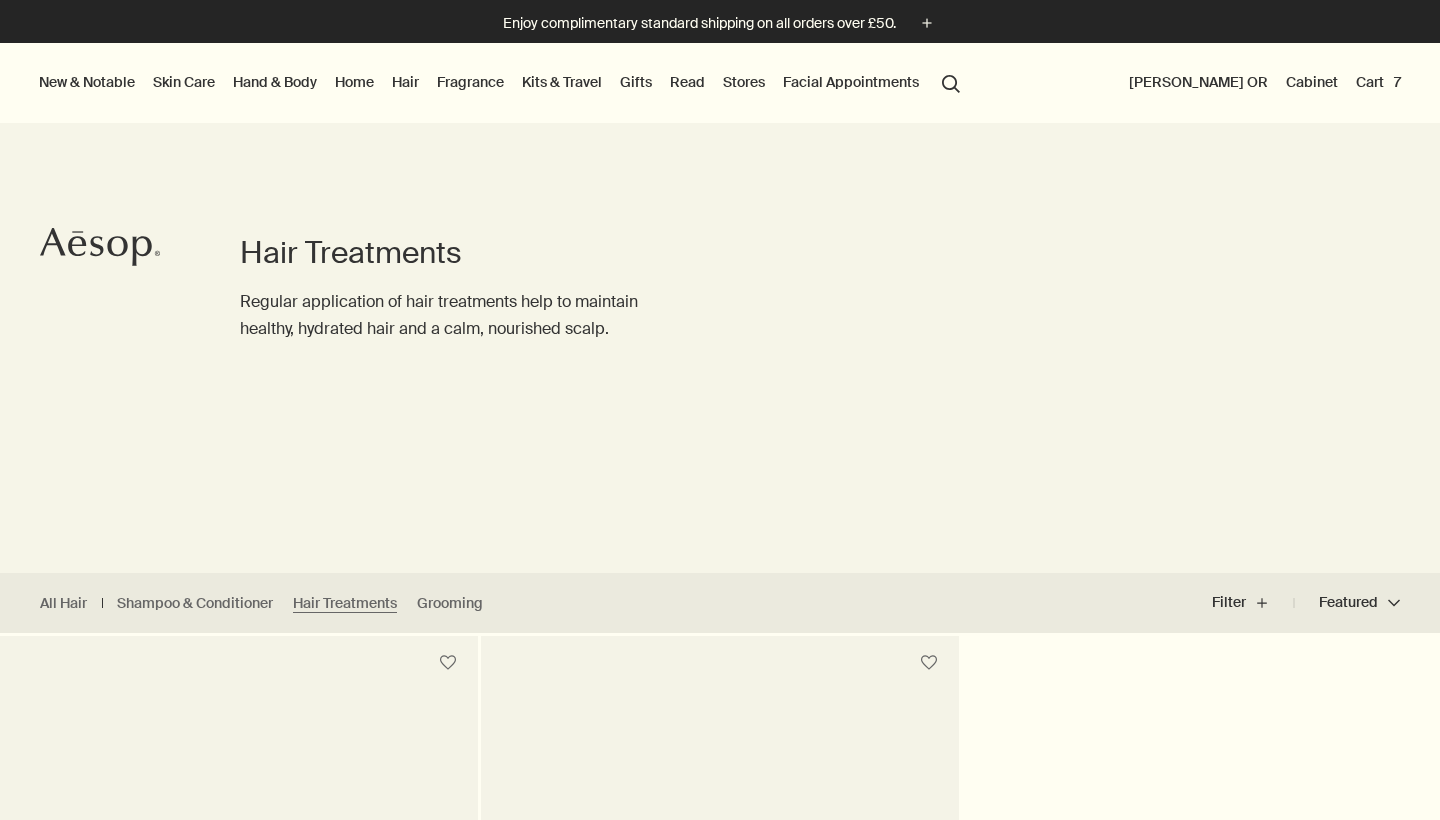 scroll, scrollTop: 42, scrollLeft: 0, axis: vertical 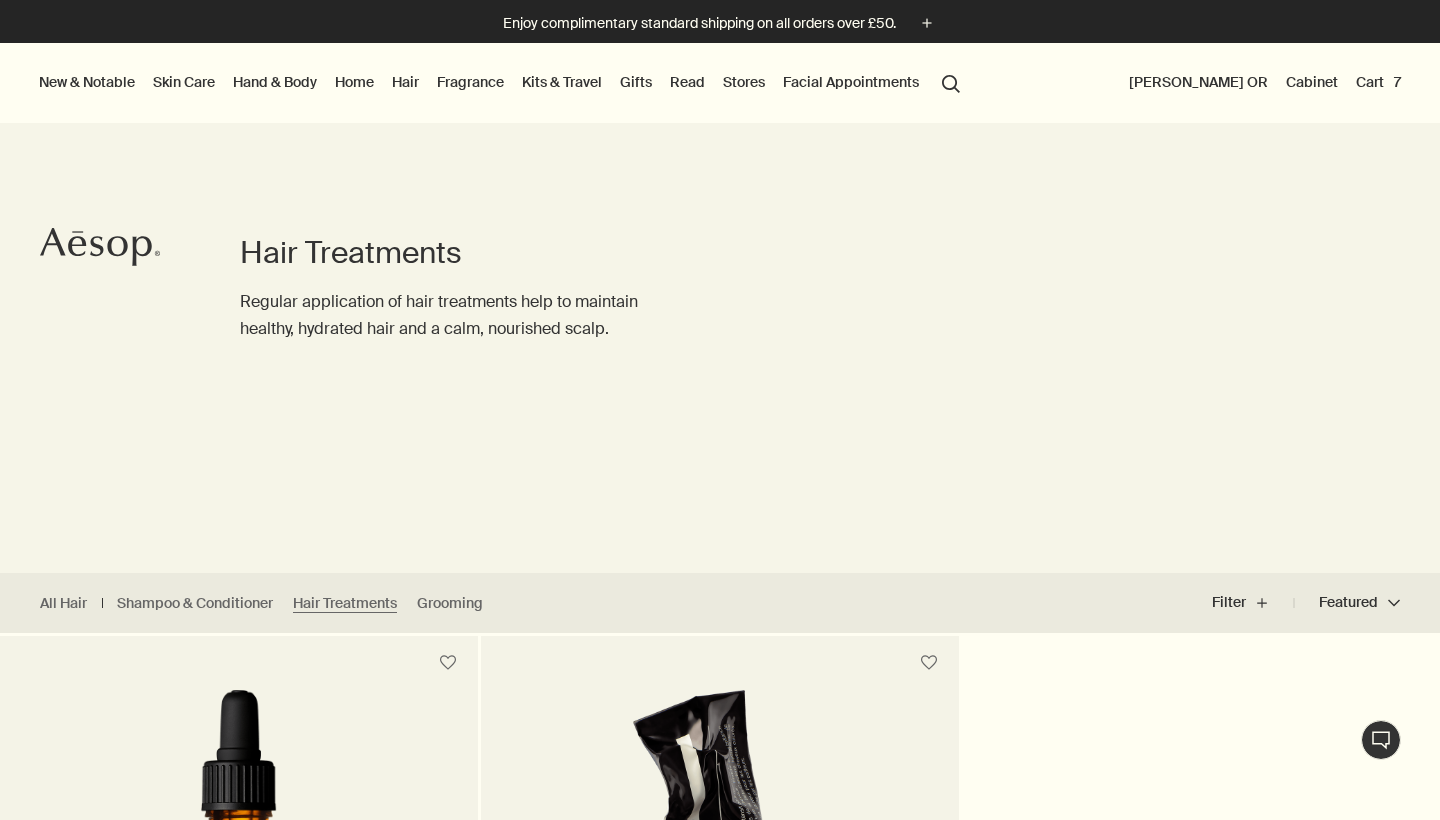 click on "Hair" at bounding box center (405, 82) 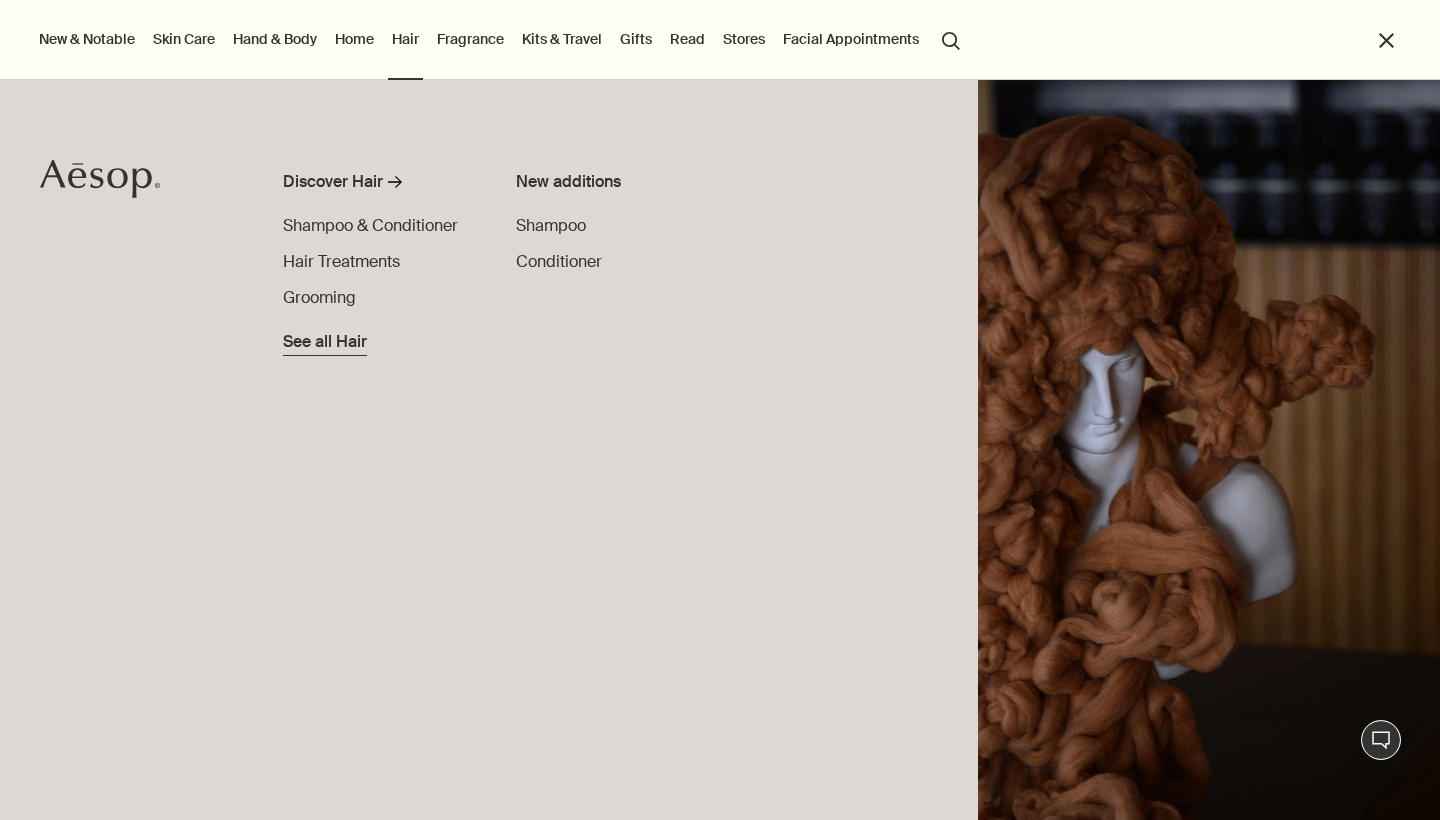 click on "See all Hair" at bounding box center (325, 342) 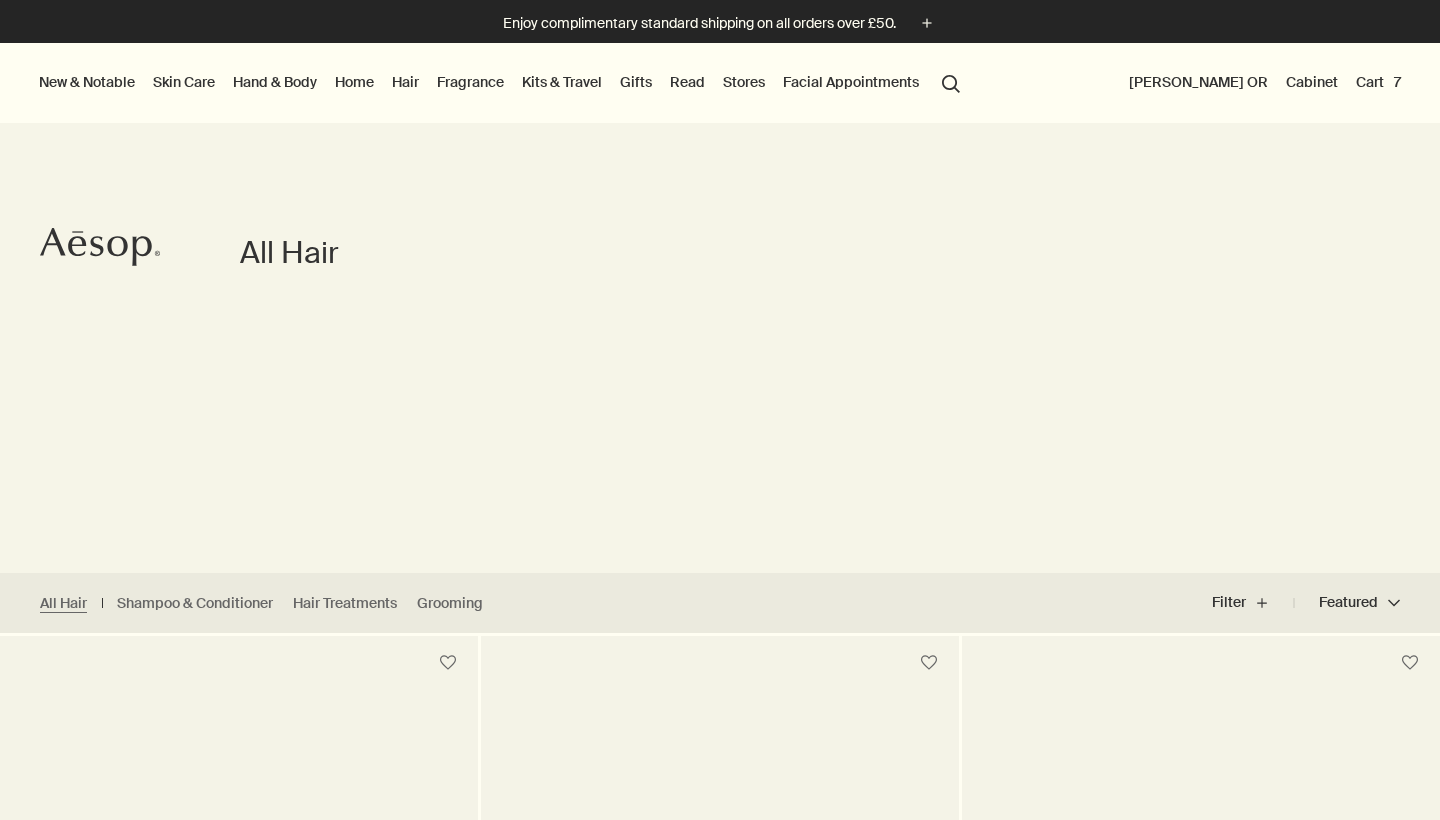 scroll, scrollTop: 0, scrollLeft: 0, axis: both 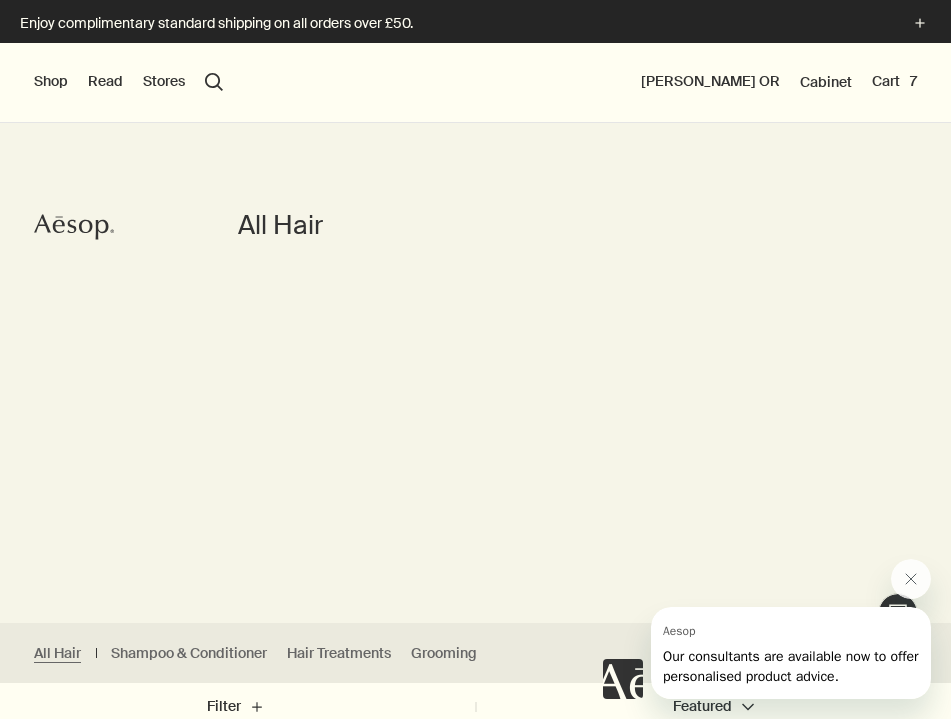 click on "Shop New & Notable Skin Care Hand & Body Home Hair Fragrance Kits & Travel Gifts Facial Appointments Live assistance Read About Our story Careers Foundation Contact us   rightUpArrow Philosophy Design Products Stores search Search Andrew OR Cabinet Cart 7" at bounding box center (475, 83) 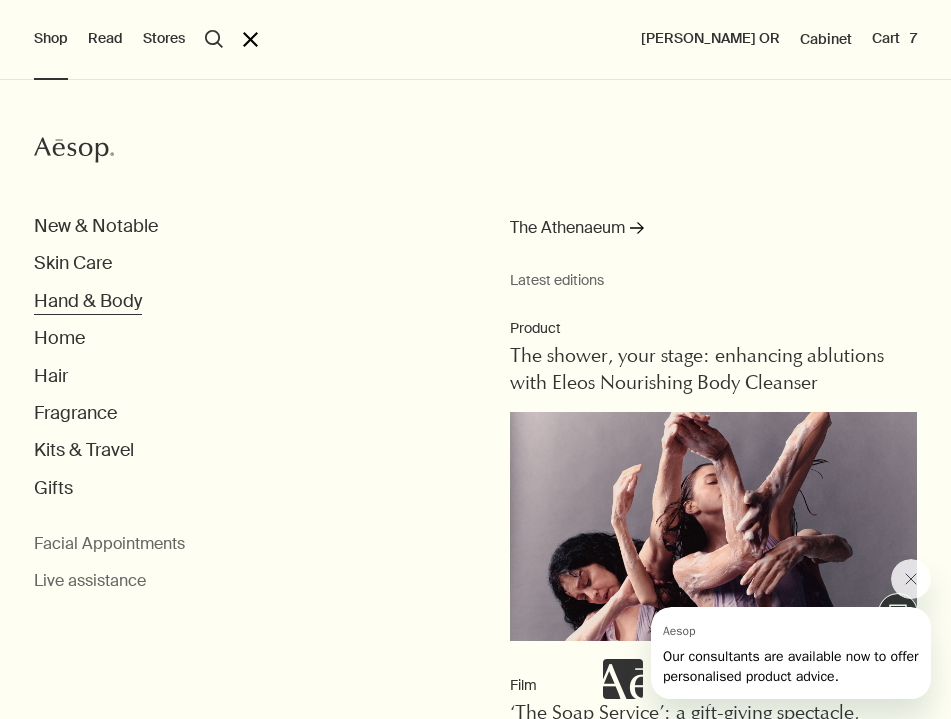 click on "Hand & Body" at bounding box center (88, 301) 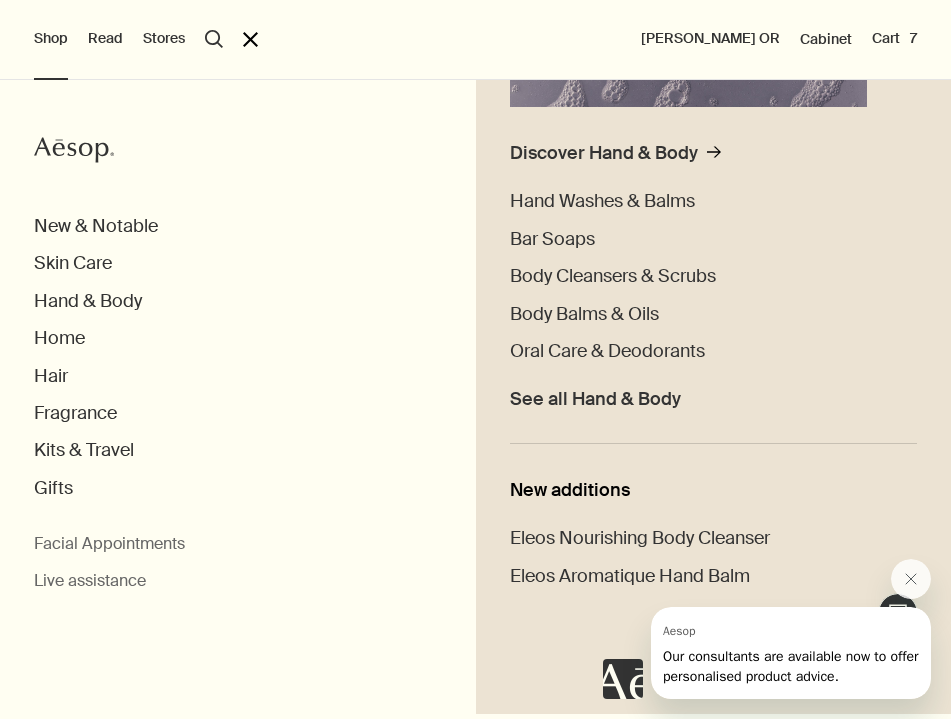 scroll, scrollTop: 405, scrollLeft: 0, axis: vertical 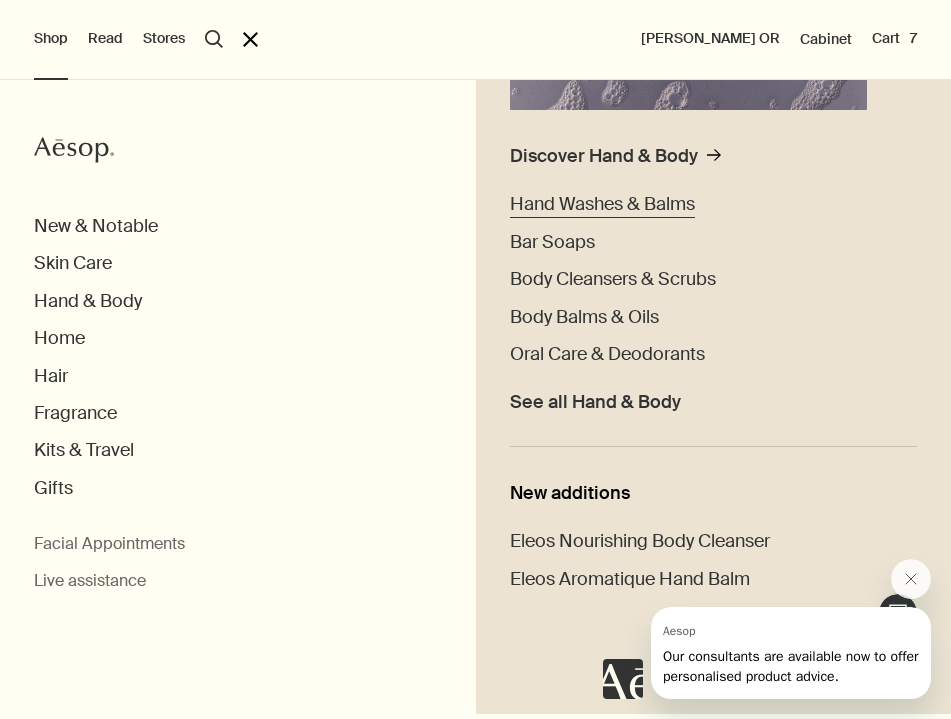 click on "Hand Washes & Balms" at bounding box center [602, 204] 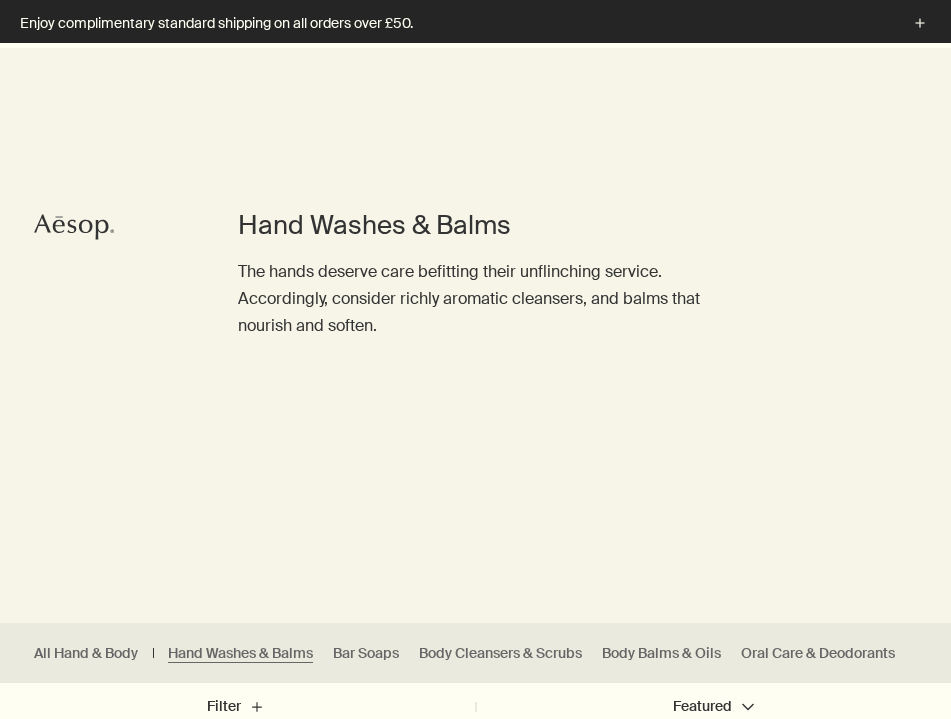 scroll, scrollTop: 487, scrollLeft: 0, axis: vertical 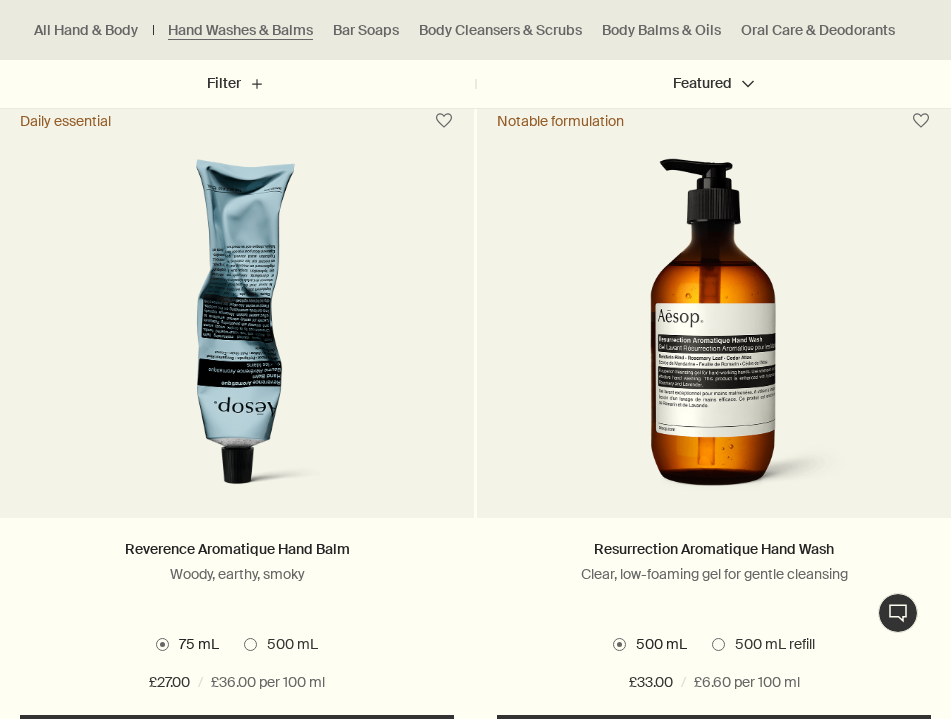 click at bounding box center (236, 333) 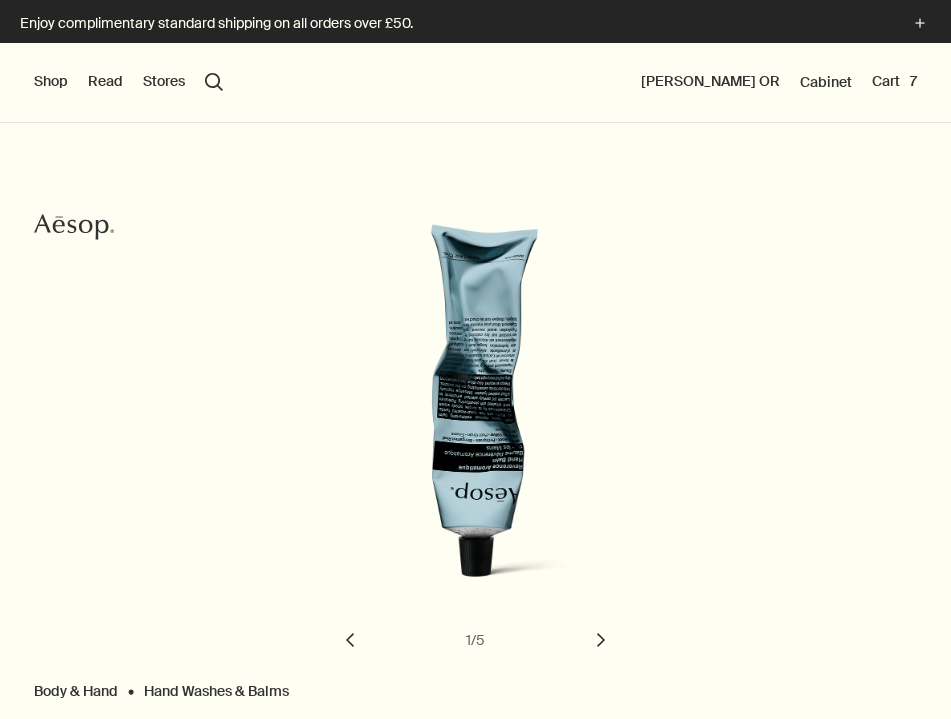 scroll, scrollTop: 0, scrollLeft: 0, axis: both 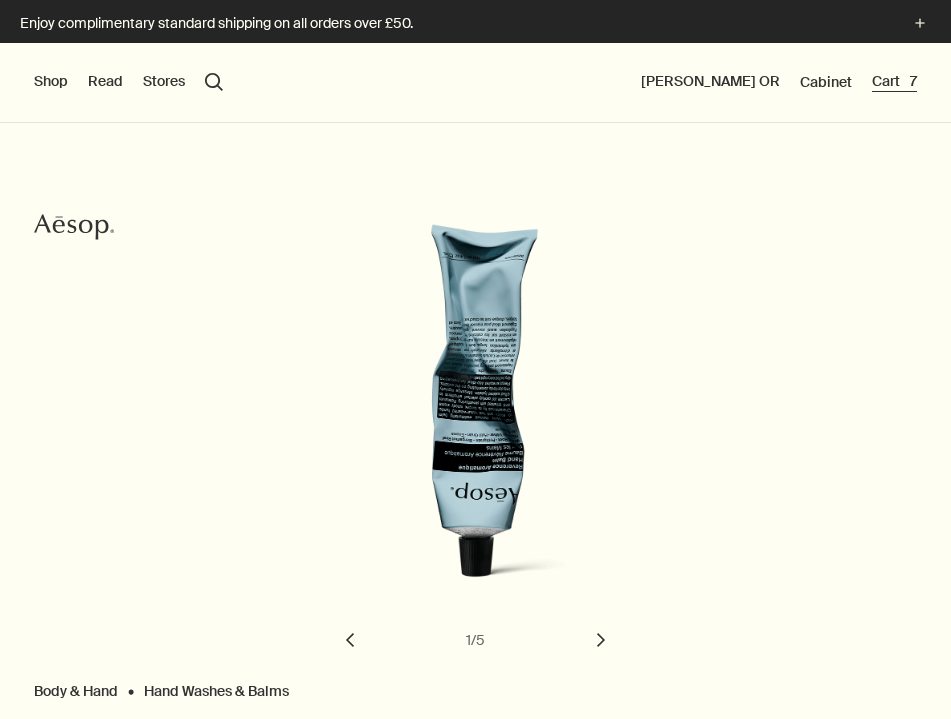 click on "Cart 7" at bounding box center [894, 82] 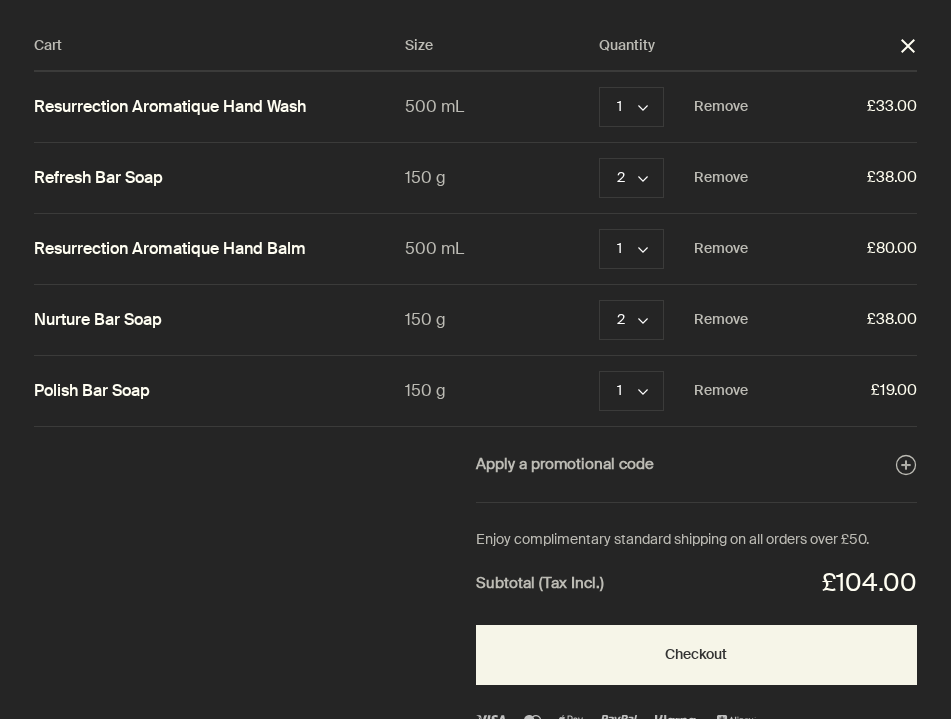 scroll, scrollTop: 0, scrollLeft: 0, axis: both 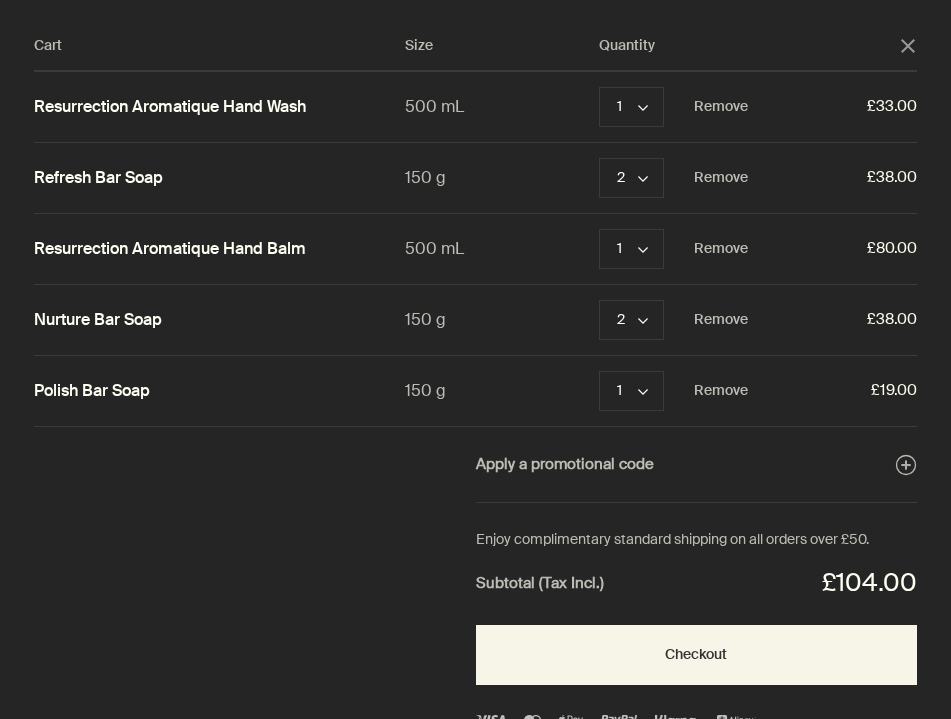 click on "close" at bounding box center (908, 46) 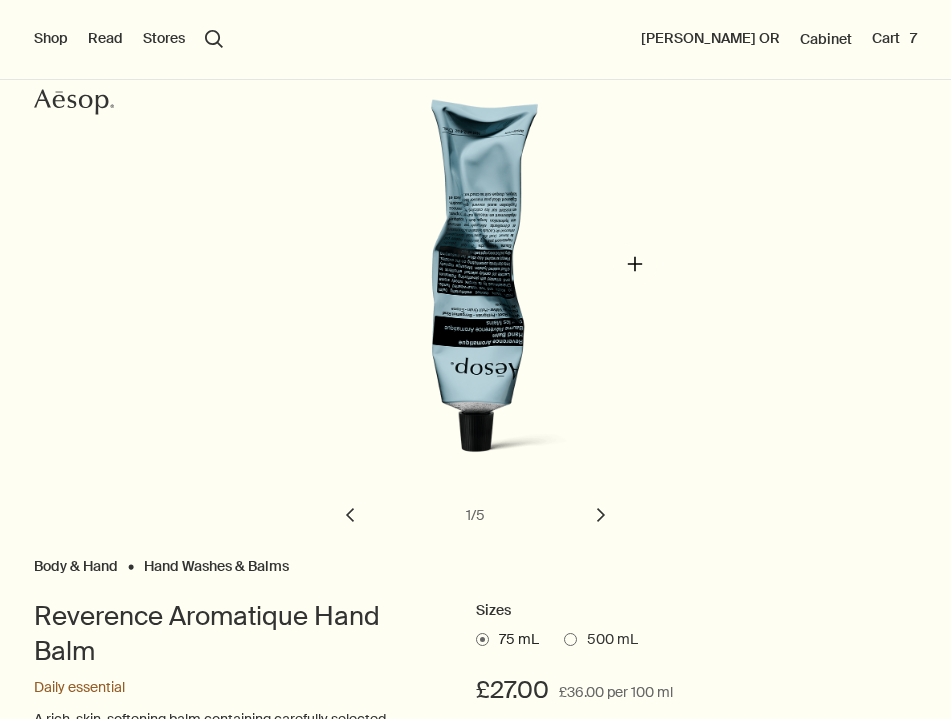 scroll, scrollTop: 94, scrollLeft: 0, axis: vertical 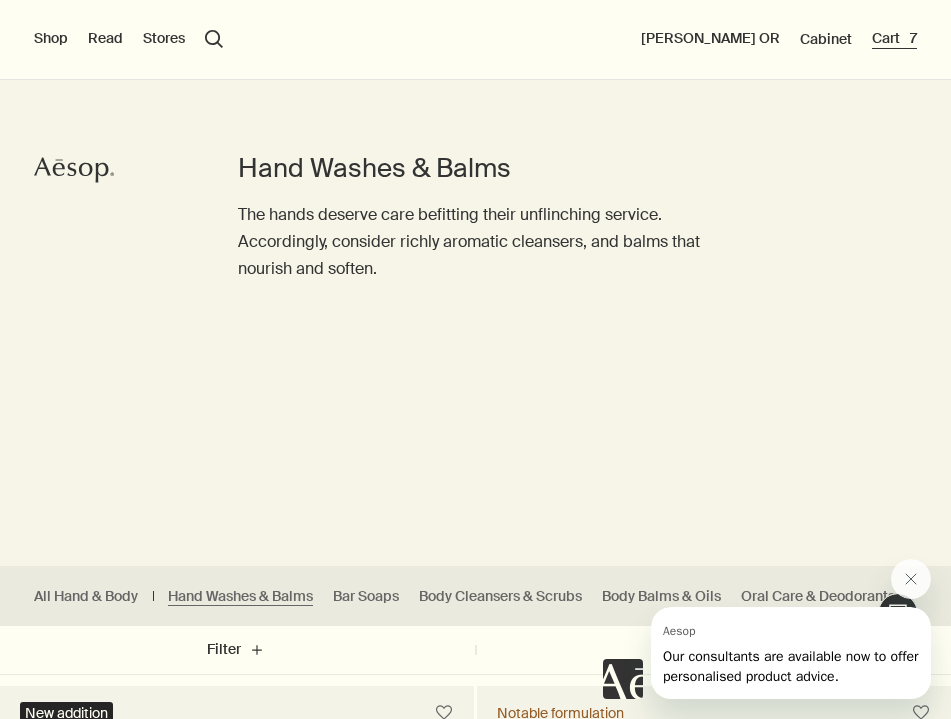 click on "Cart 7" at bounding box center [894, 39] 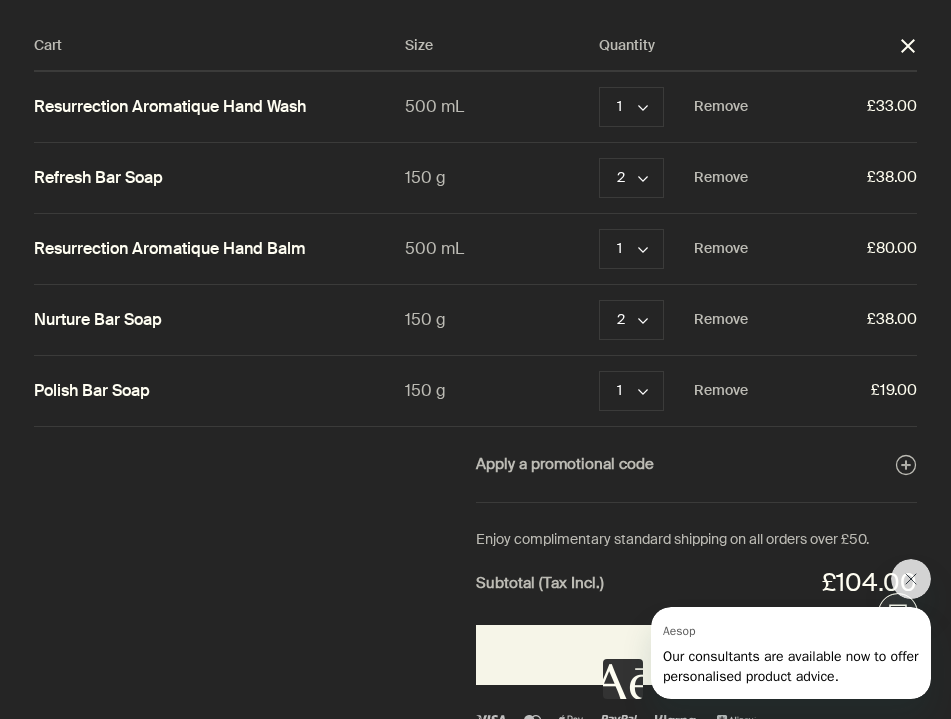 scroll, scrollTop: 0, scrollLeft: 0, axis: both 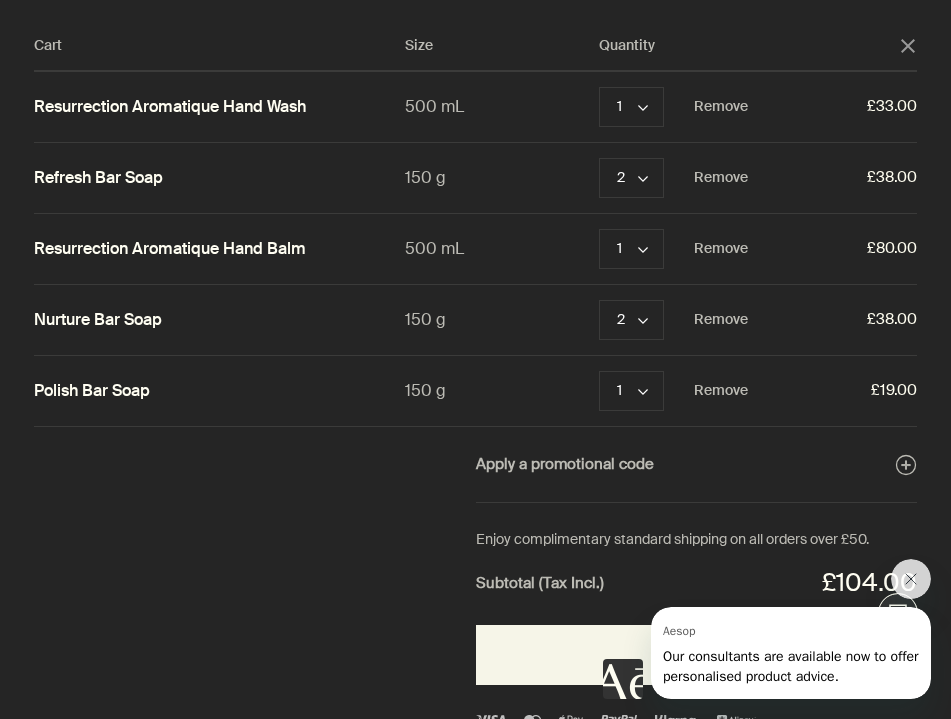 click on "Quantity" at bounding box center (749, 46) 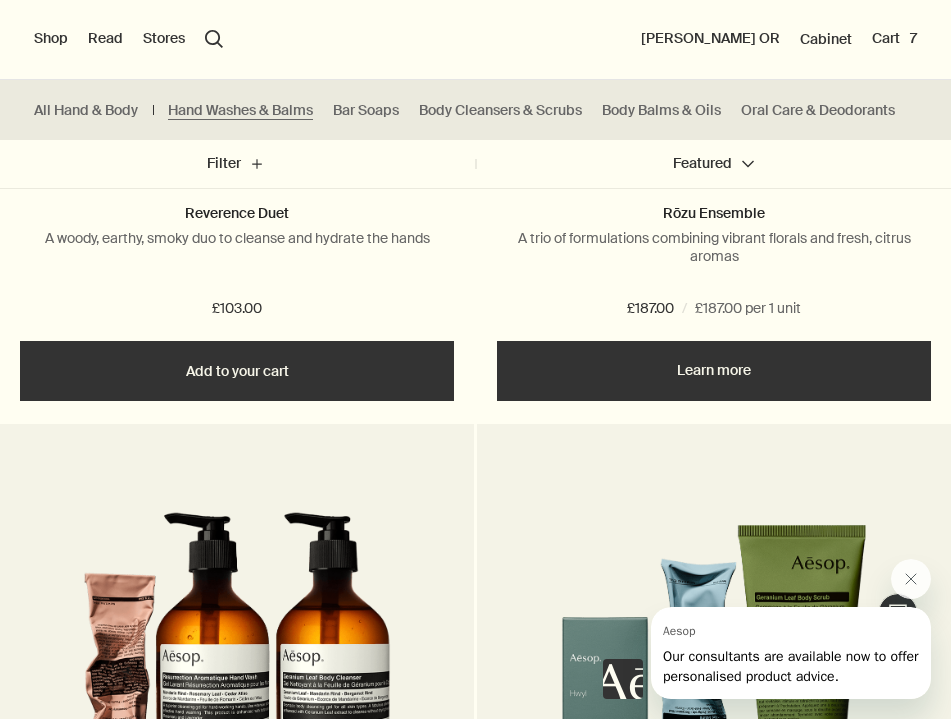scroll, scrollTop: 2026, scrollLeft: 0, axis: vertical 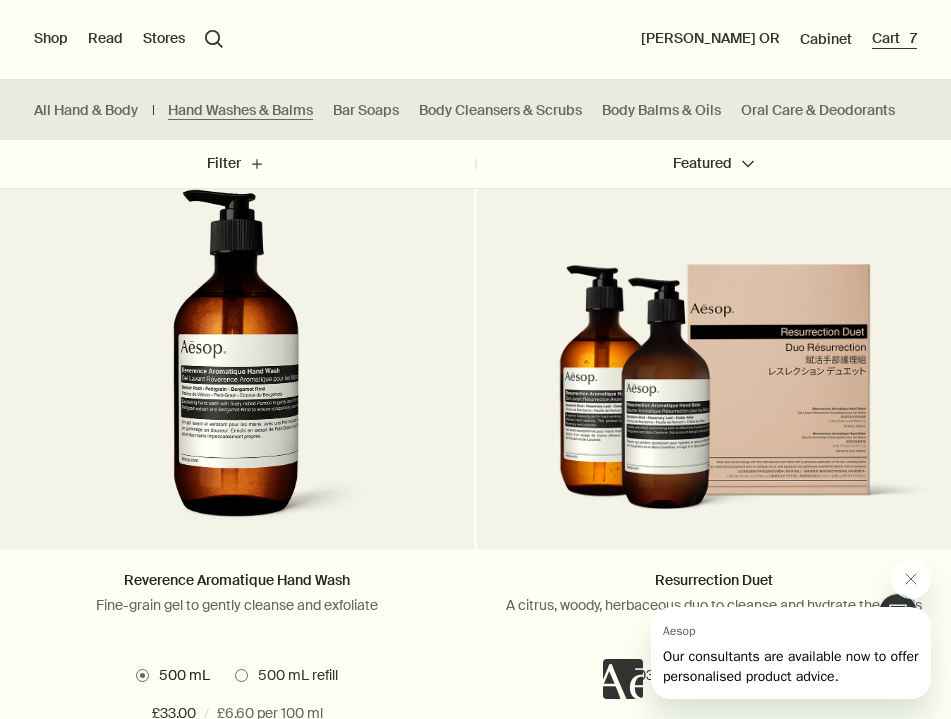click on "Cart 7" at bounding box center [894, 39] 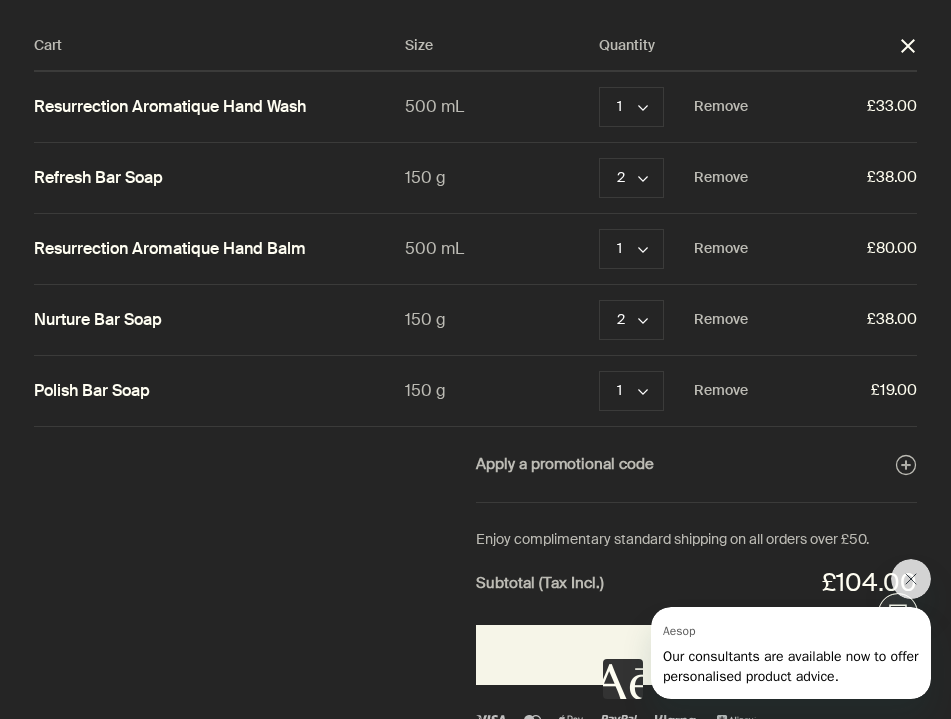 scroll, scrollTop: 0, scrollLeft: 0, axis: both 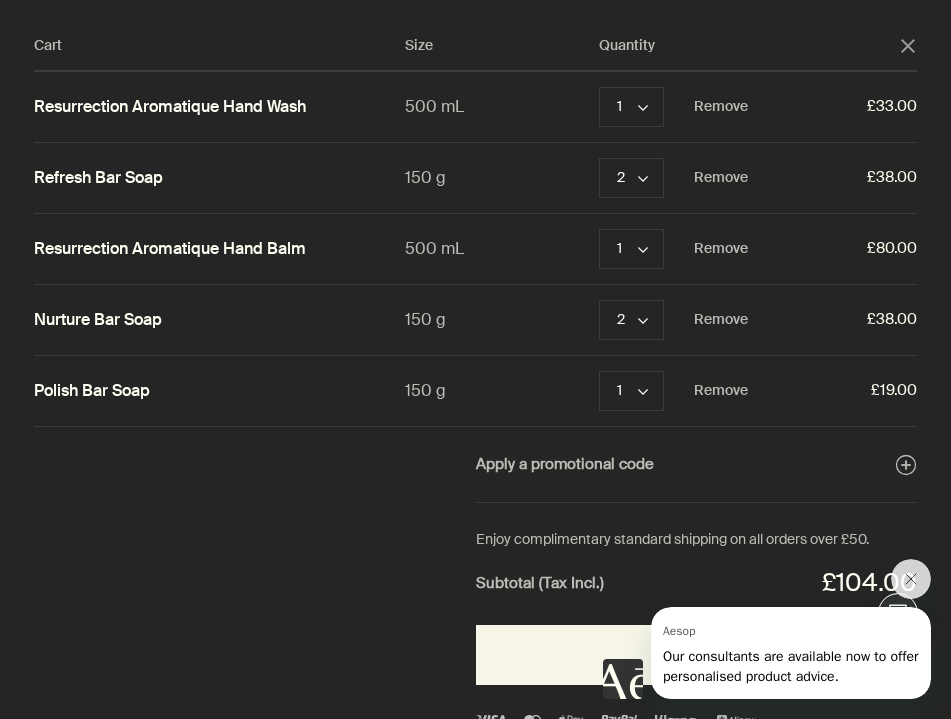 click on "Cart Size Quantity close" at bounding box center [475, 53] 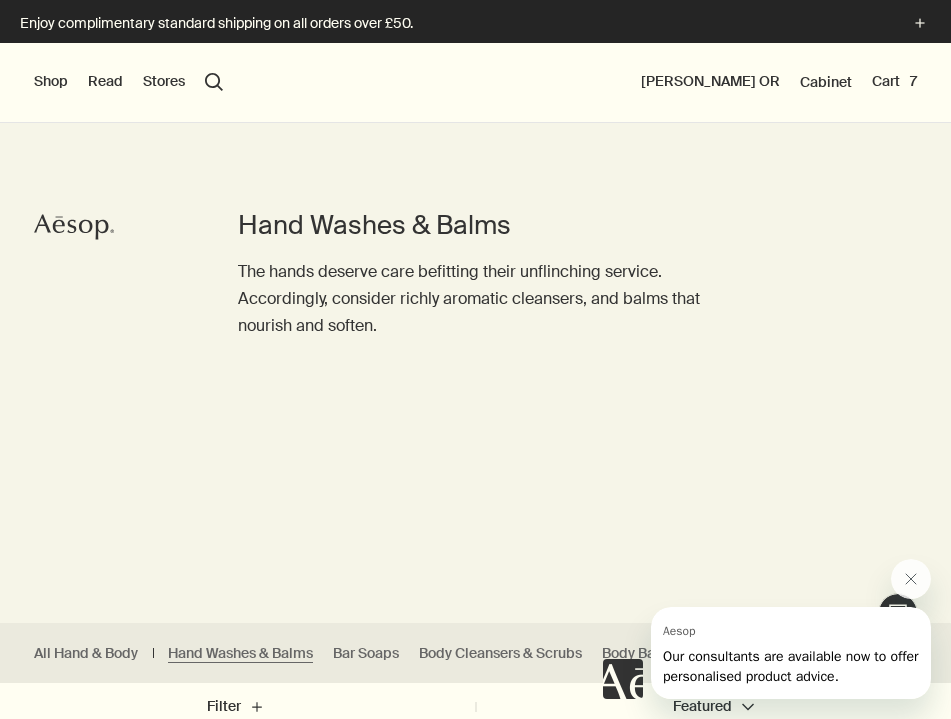 scroll, scrollTop: 0, scrollLeft: 0, axis: both 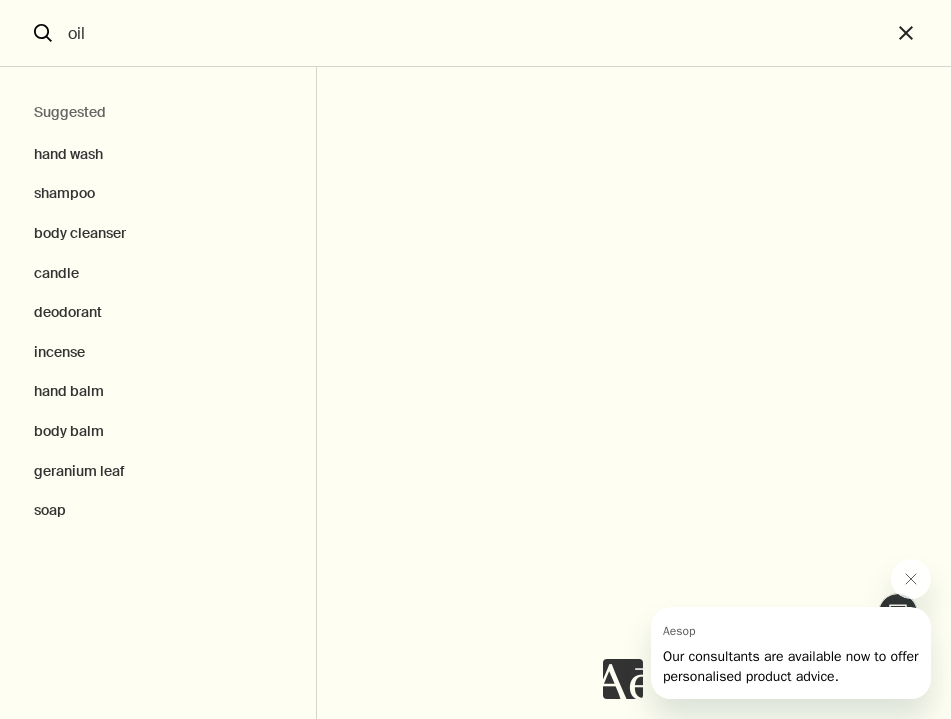 type on "oil" 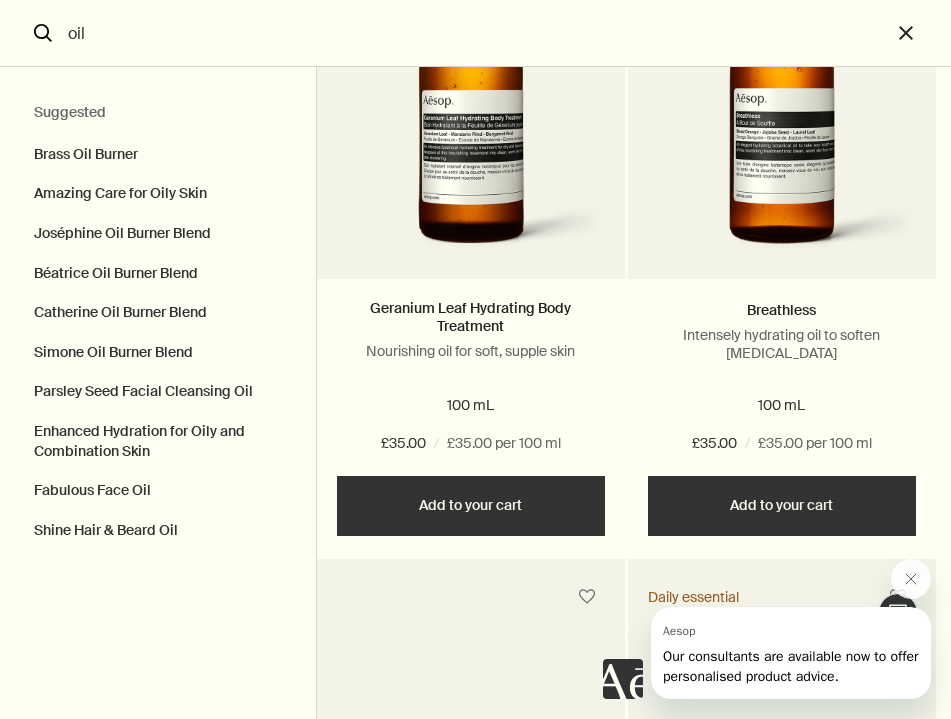 scroll, scrollTop: 3438, scrollLeft: 0, axis: vertical 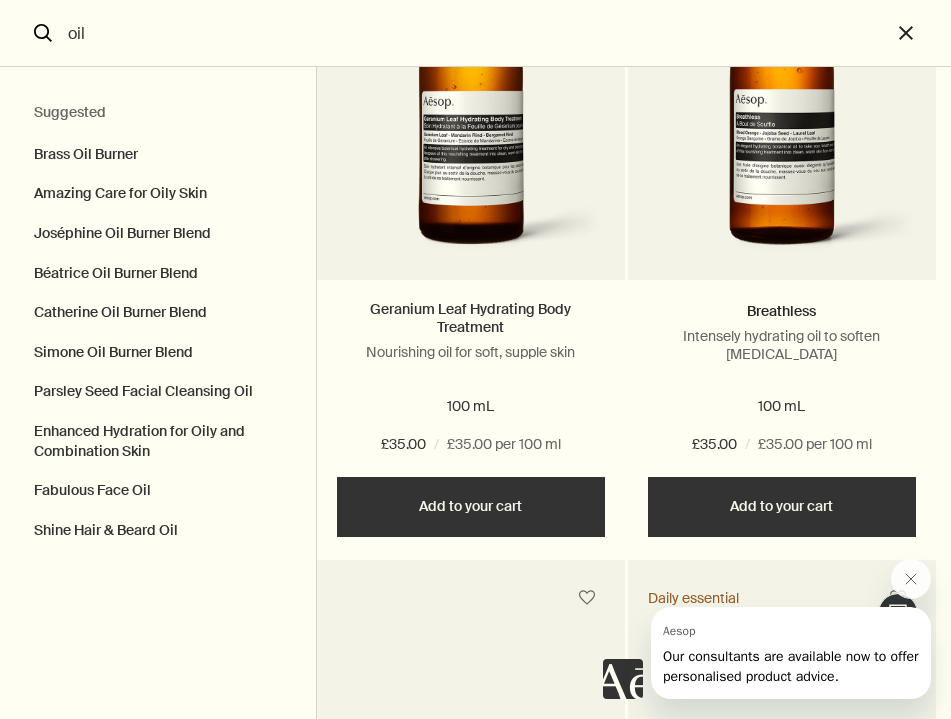 click on "Geranium Leaf Hydrating Body Treatment" at bounding box center (471, 318) 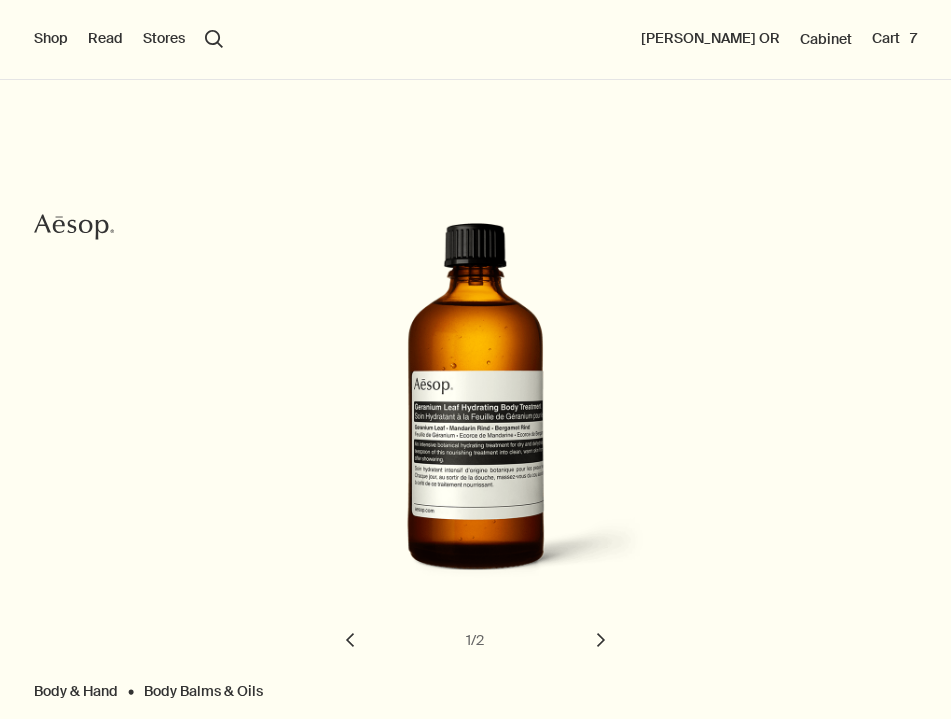 scroll, scrollTop: 0, scrollLeft: 0, axis: both 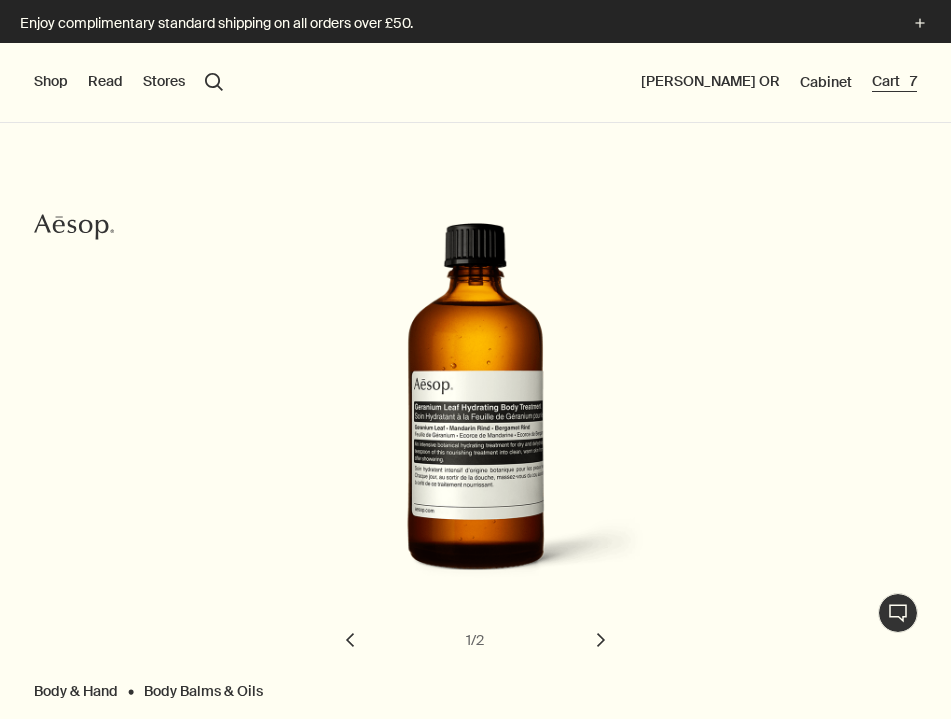 click on "Cart 7" at bounding box center [894, 82] 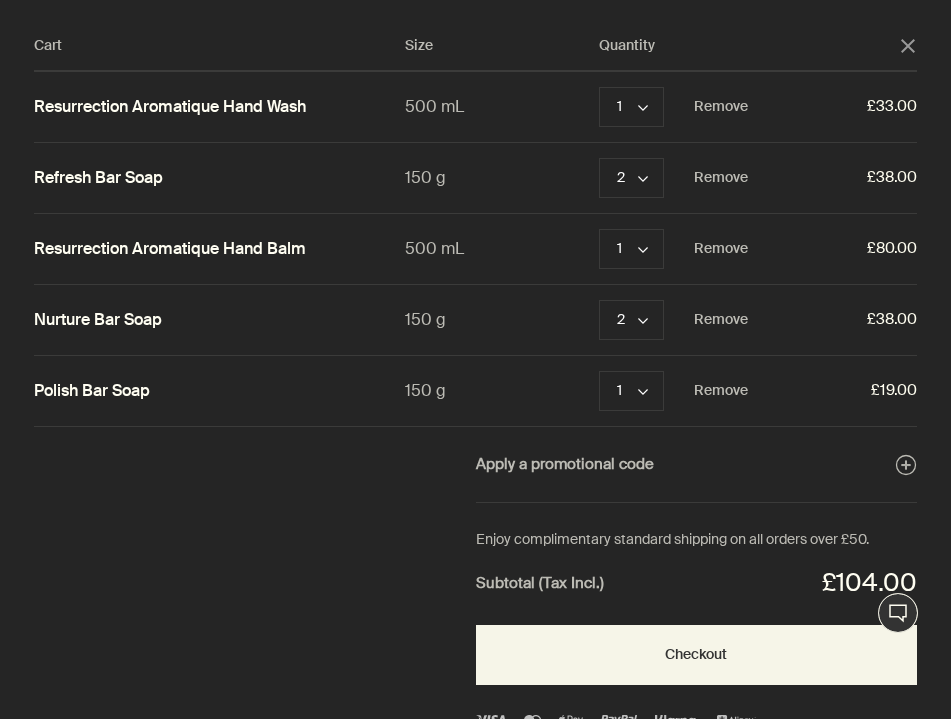 click on "close" 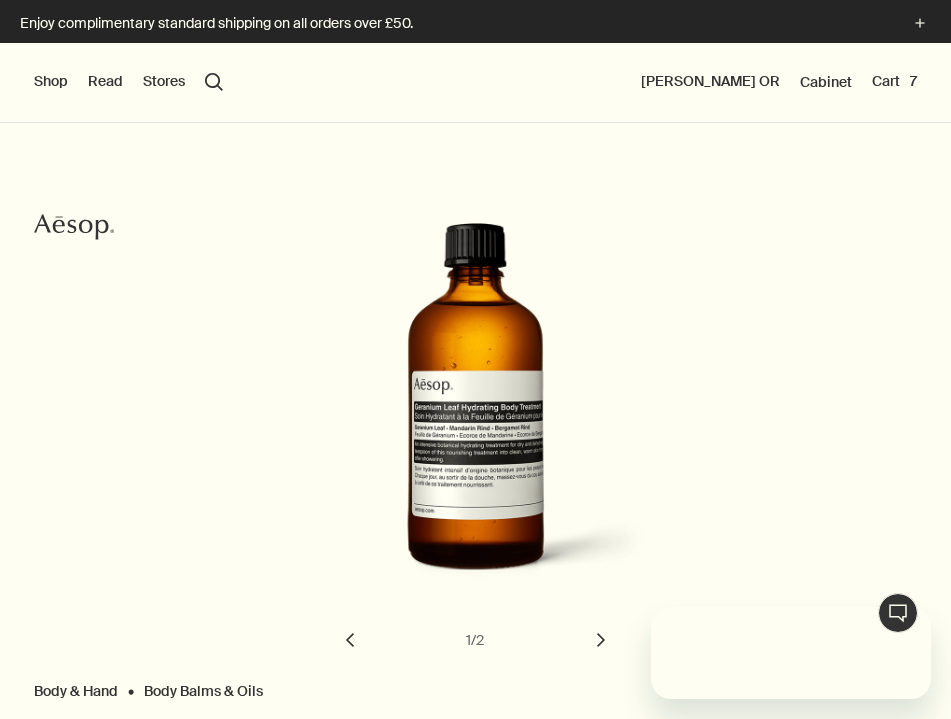 scroll, scrollTop: 0, scrollLeft: 0, axis: both 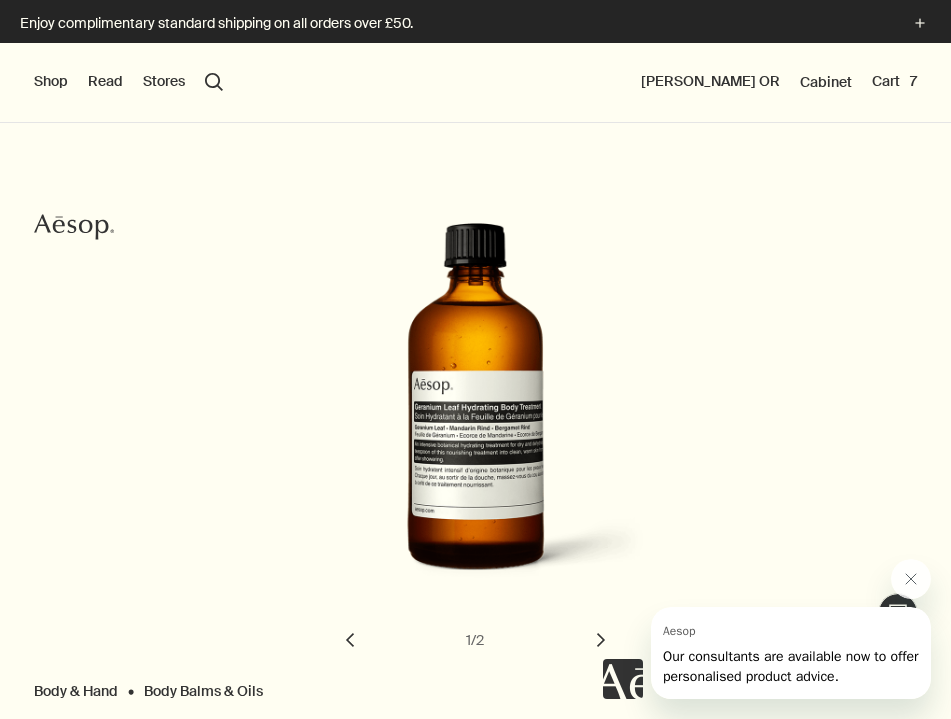 click on "Shop" at bounding box center [51, 82] 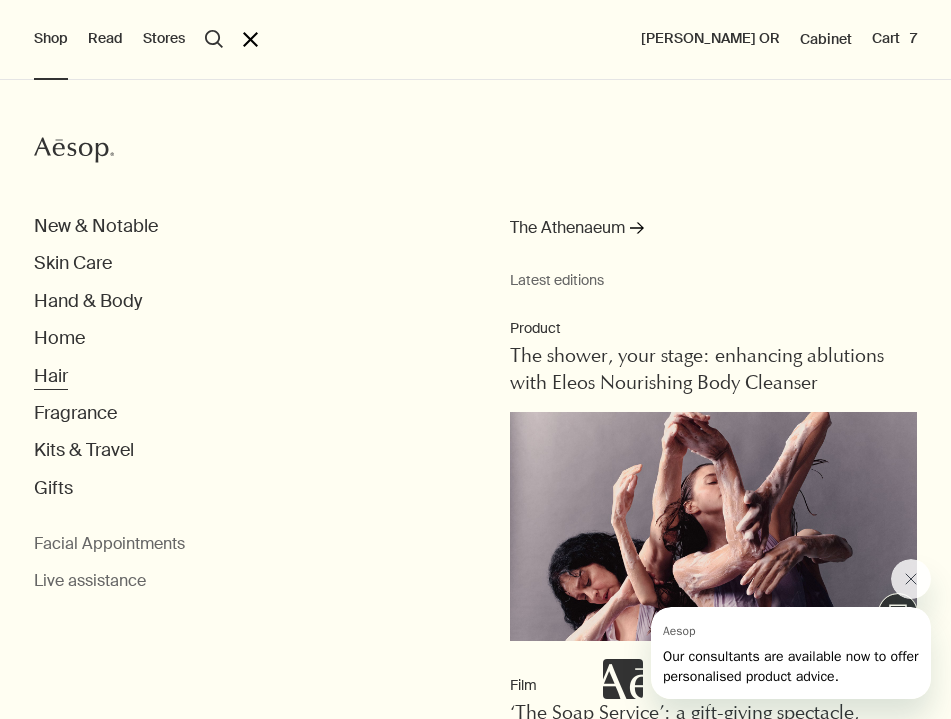 click on "Hair" at bounding box center [51, 376] 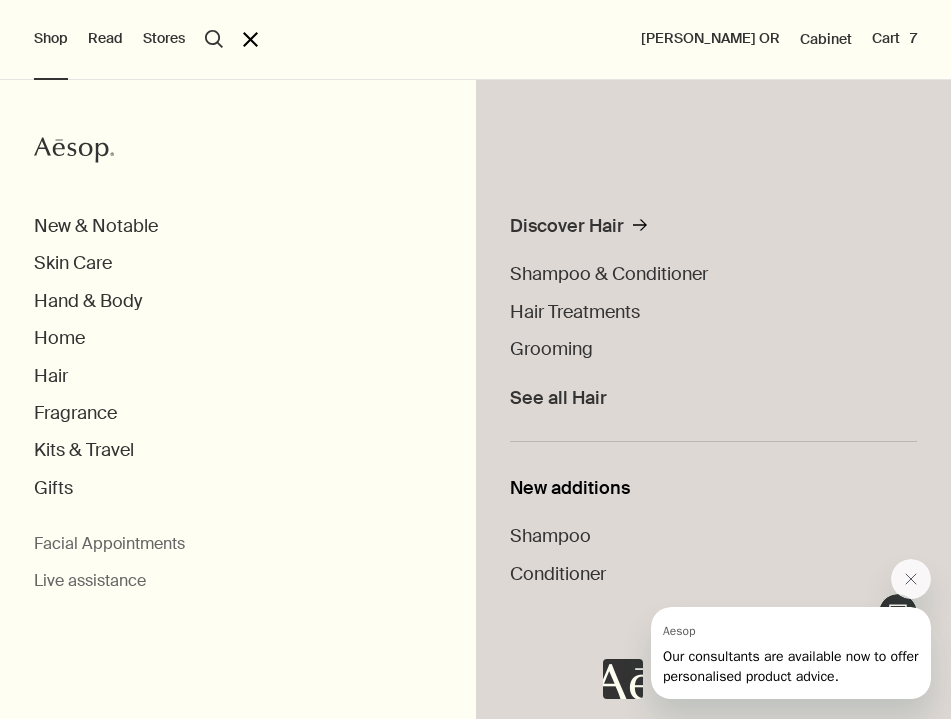scroll, scrollTop: 67, scrollLeft: 0, axis: vertical 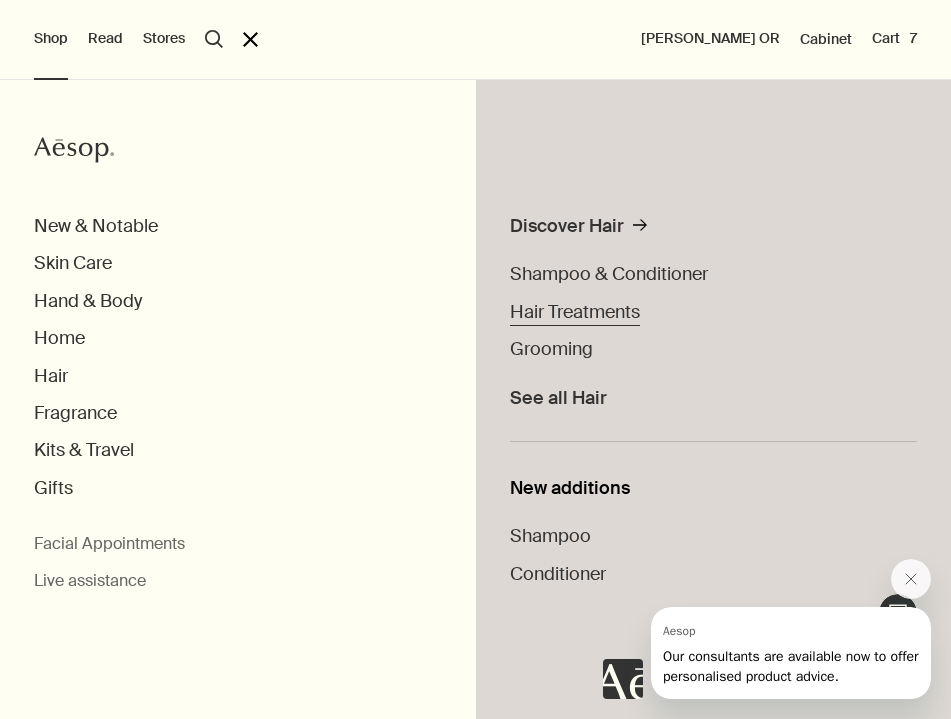 click on "Hair Treatments" at bounding box center (575, 312) 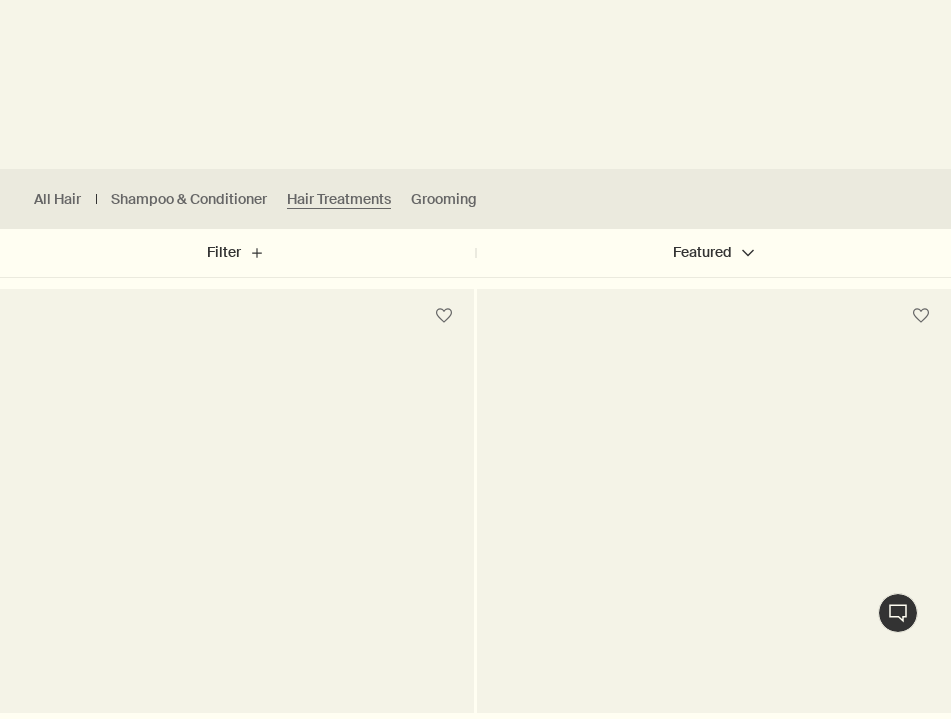 scroll, scrollTop: 0, scrollLeft: 0, axis: both 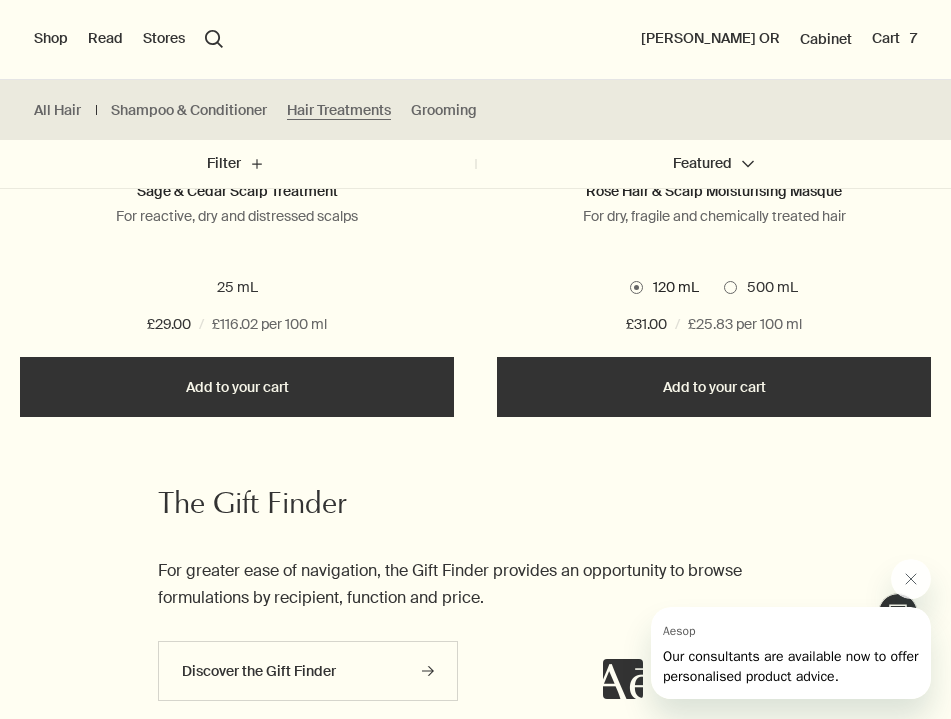 click on "Sage & Cedar Scalp Treatment" at bounding box center (237, 192) 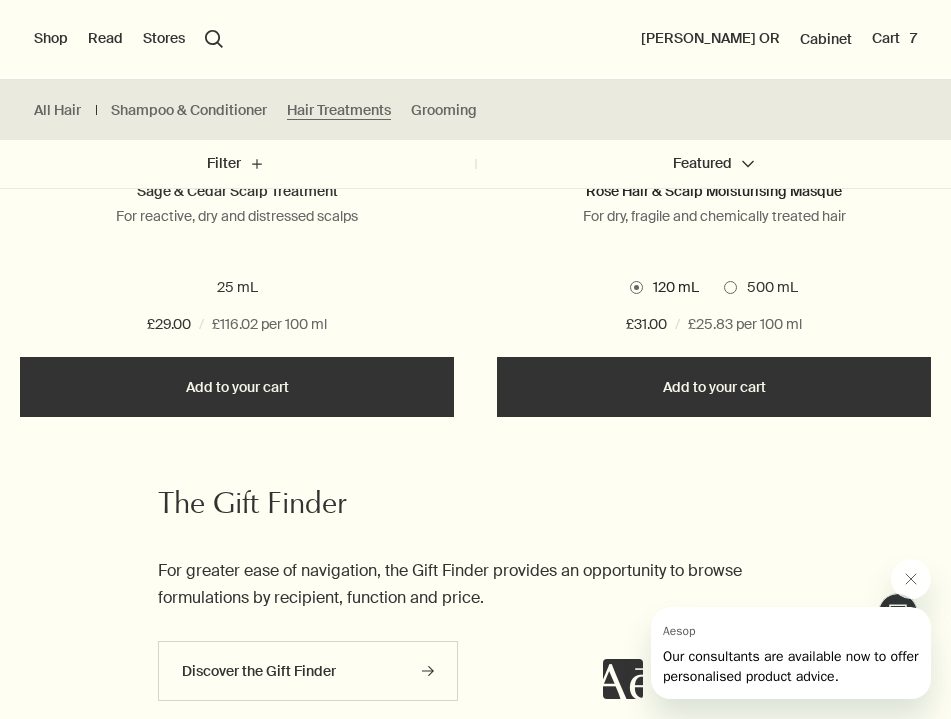 click on "Sage & Cedar Scalp Treatment" at bounding box center [237, 191] 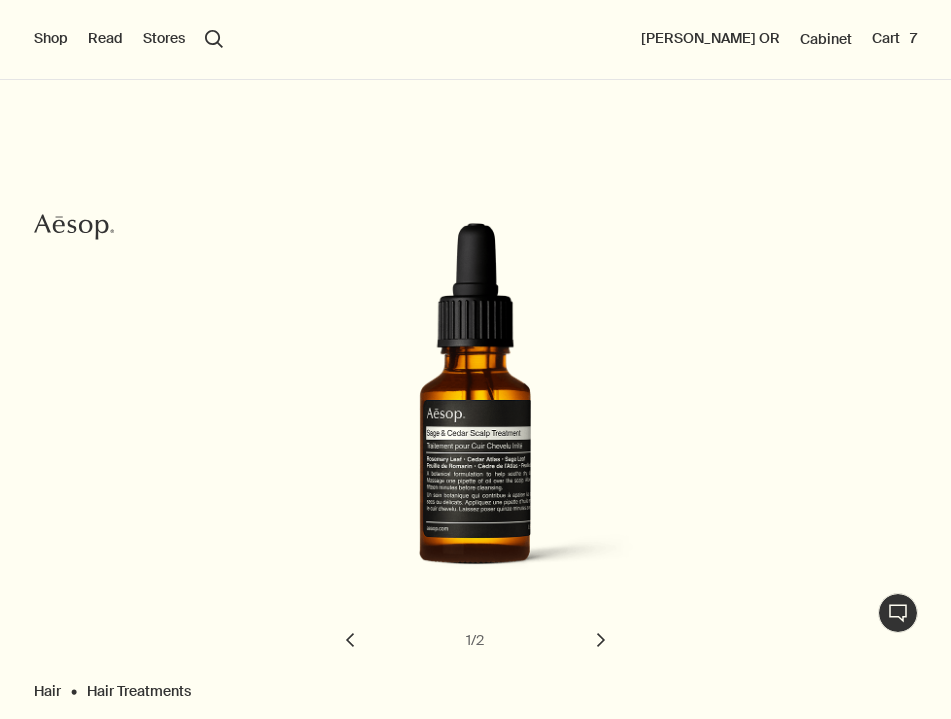 scroll, scrollTop: 0, scrollLeft: 0, axis: both 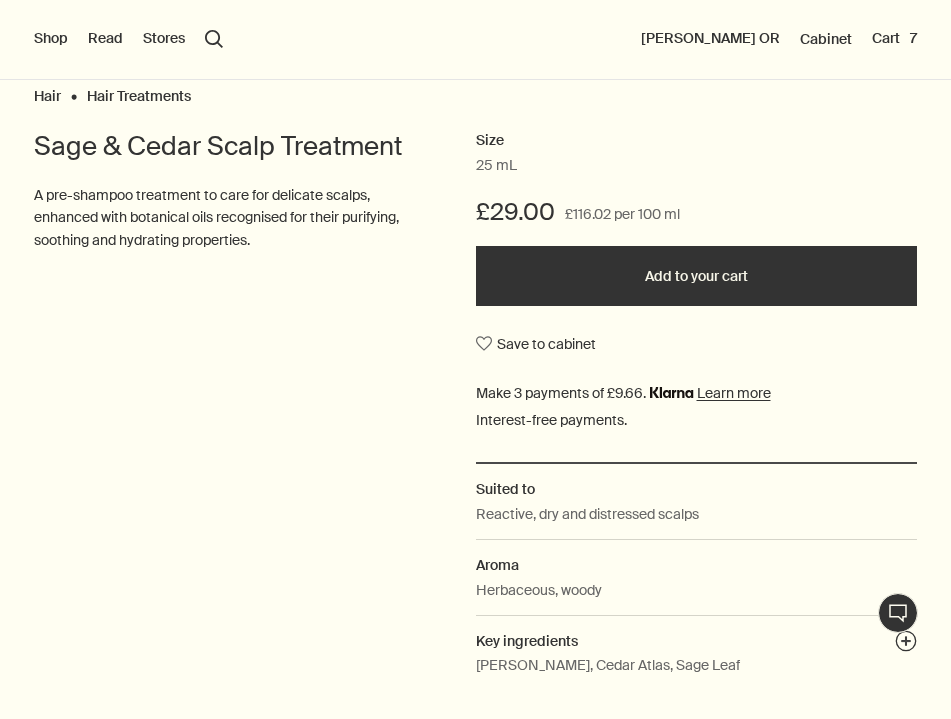click on "Add to your cart" at bounding box center [697, 276] 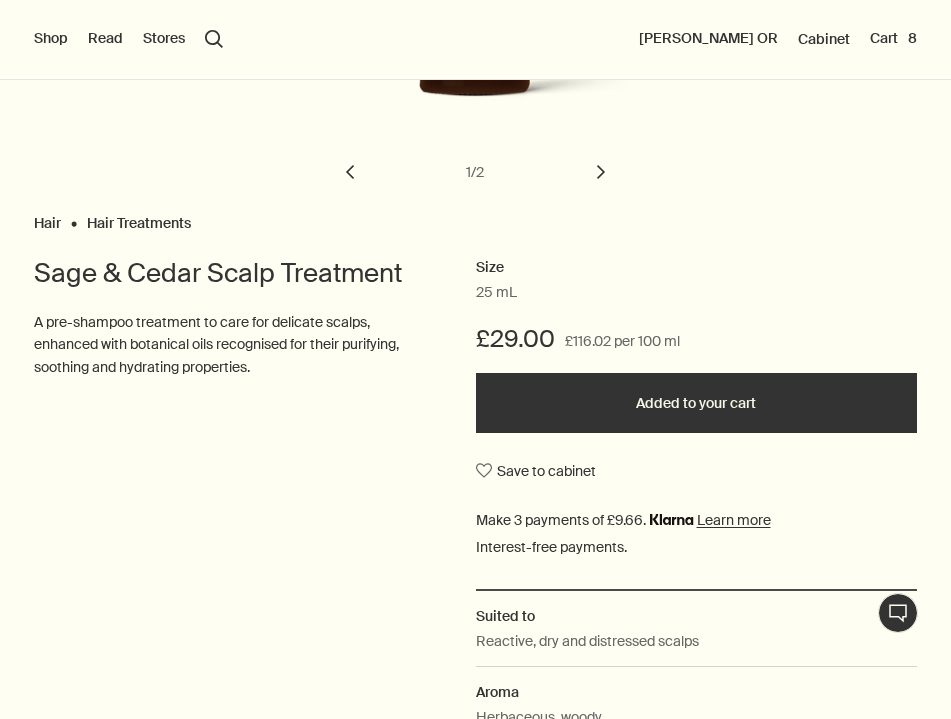 scroll, scrollTop: 466, scrollLeft: 0, axis: vertical 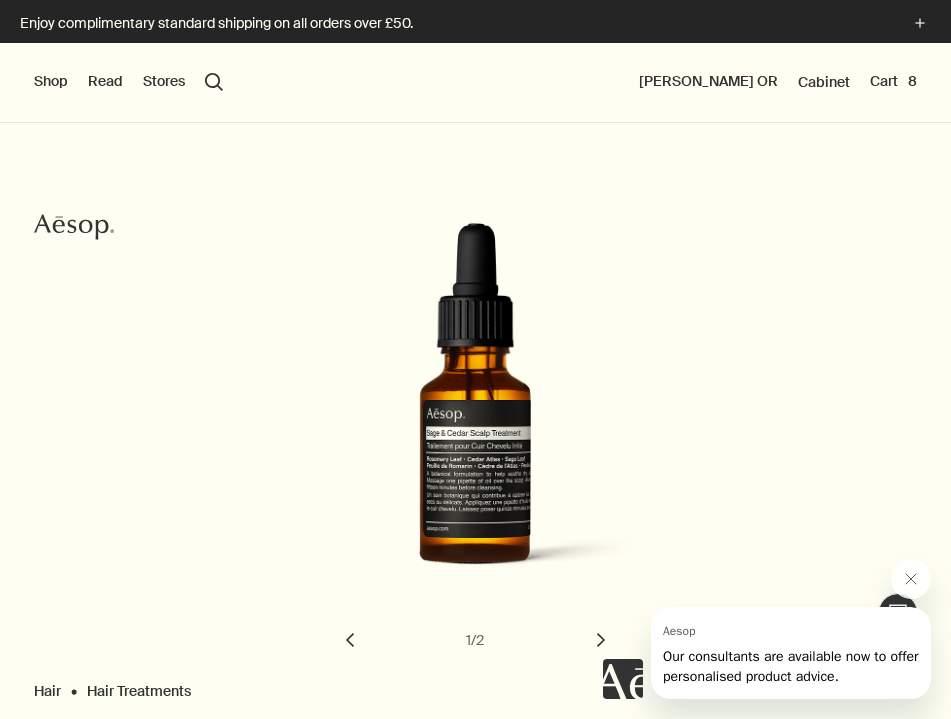 click on "Shop" at bounding box center [51, 82] 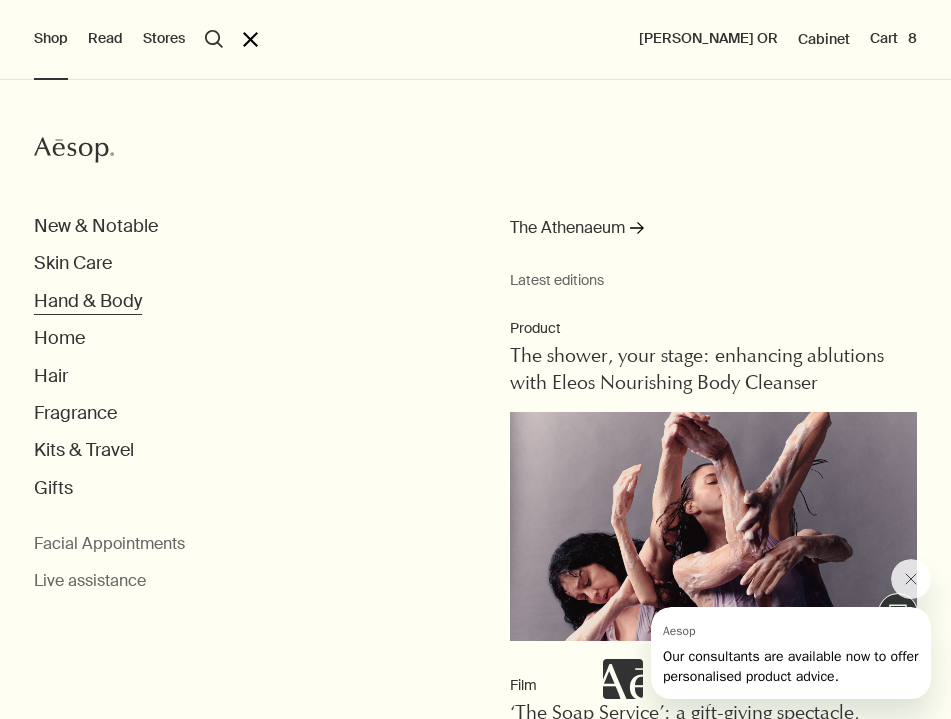 click on "Hand & Body" at bounding box center [88, 301] 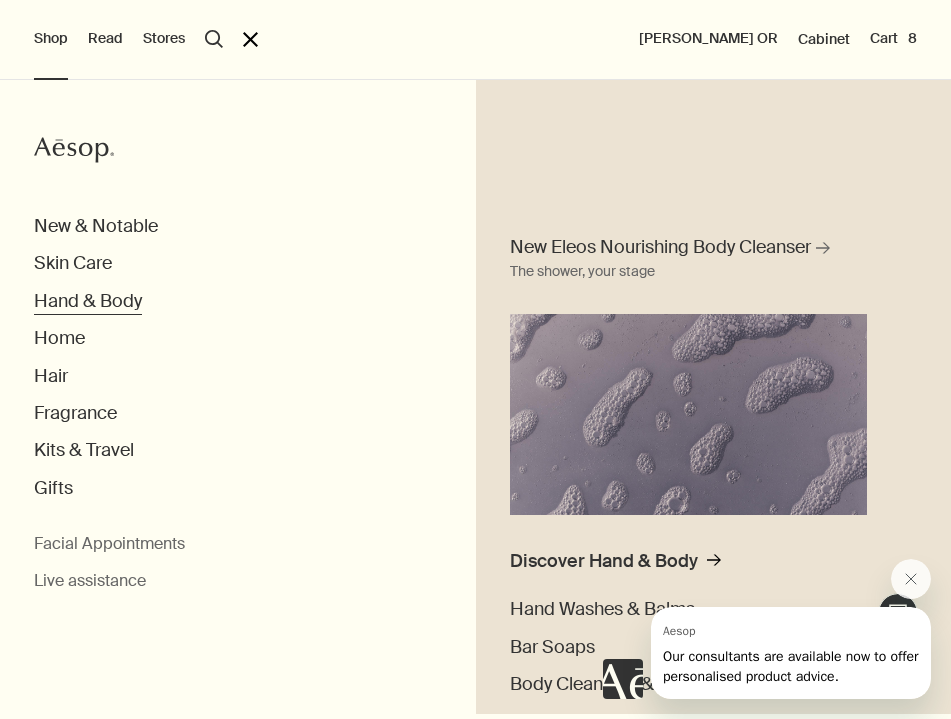 click on "Hand & Body" at bounding box center [88, 301] 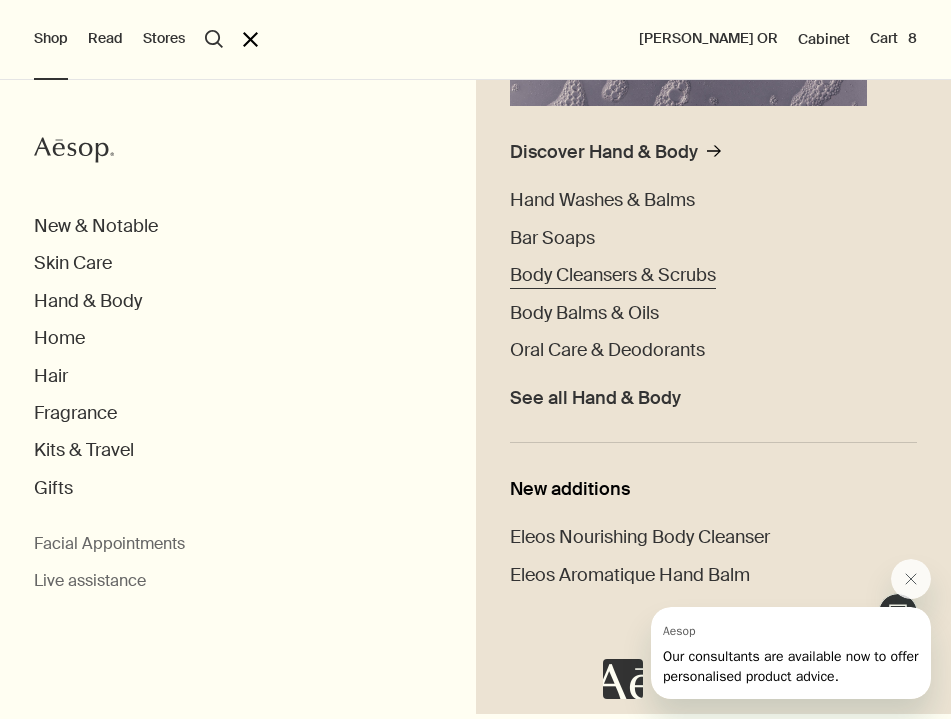 scroll, scrollTop: 408, scrollLeft: 0, axis: vertical 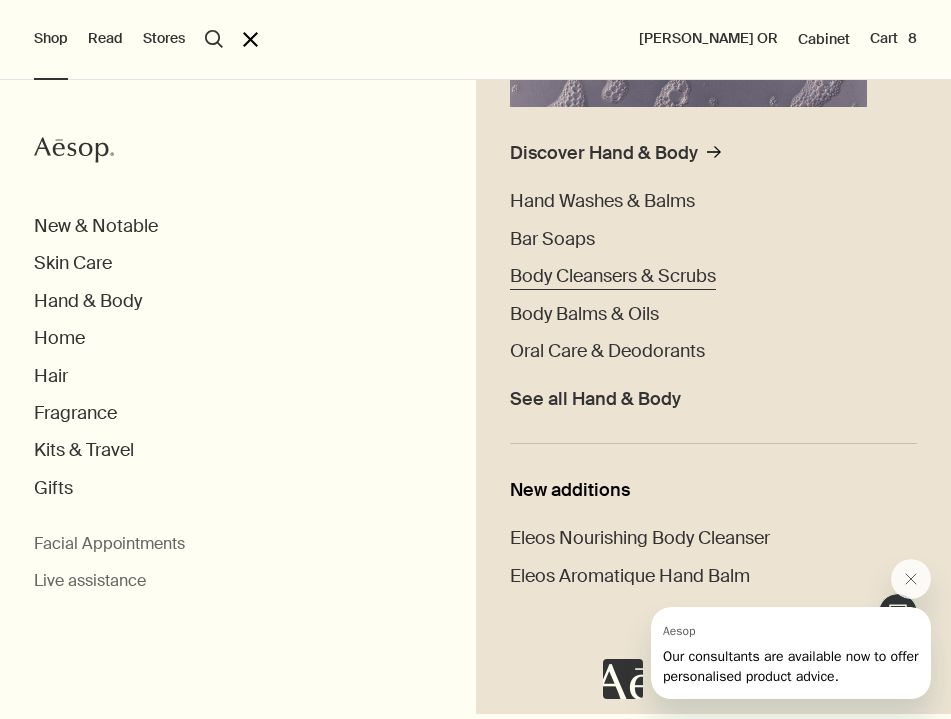 click on "Body Cleansers & Scrubs" at bounding box center (613, 276) 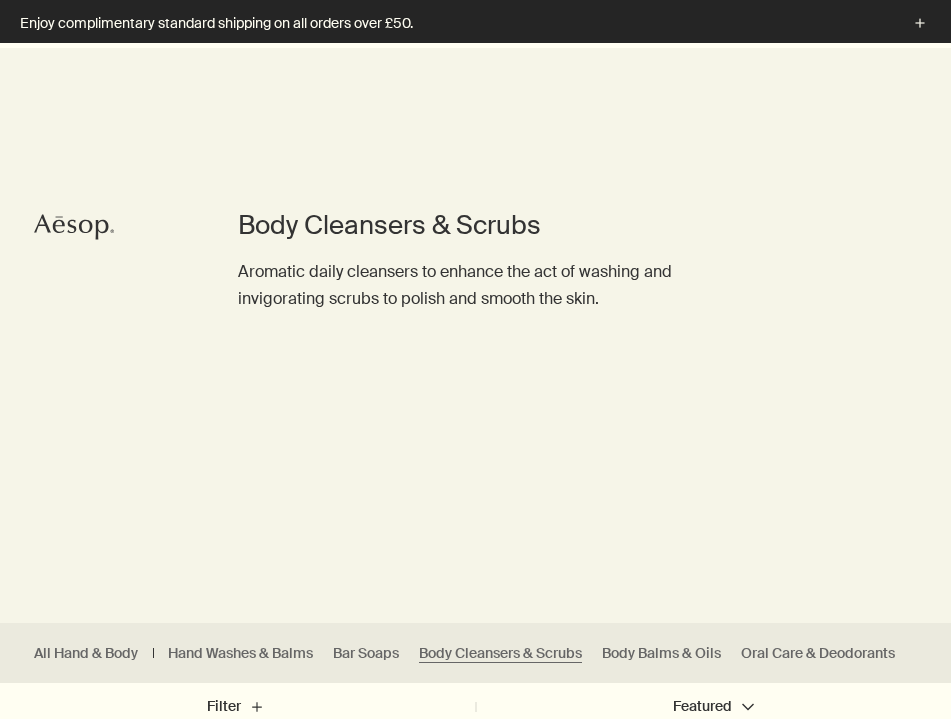 scroll, scrollTop: 214, scrollLeft: 0, axis: vertical 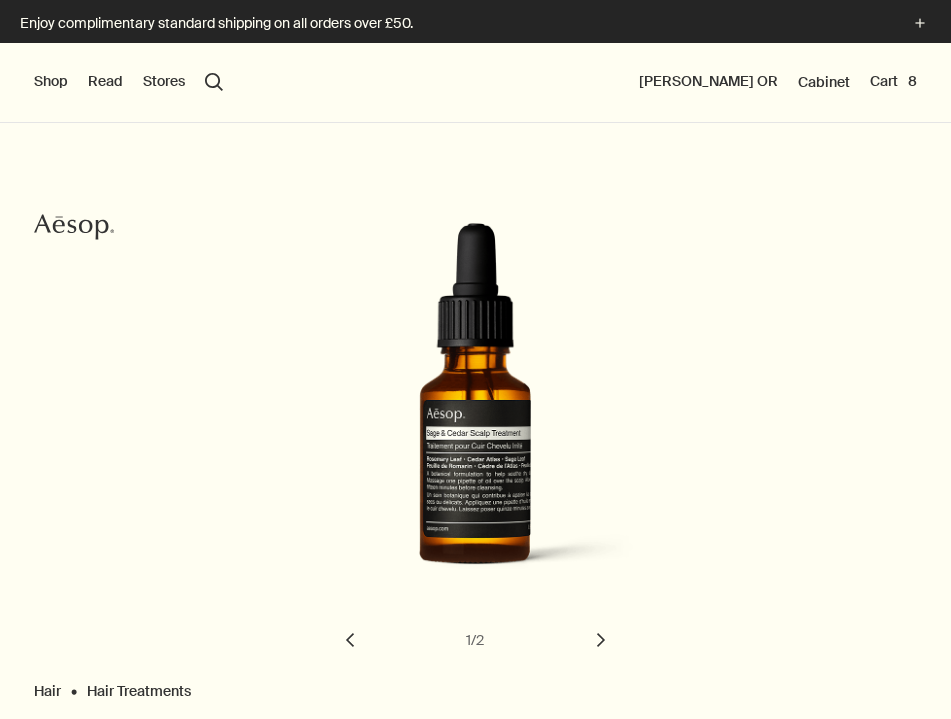 click on "Shop" at bounding box center [51, 82] 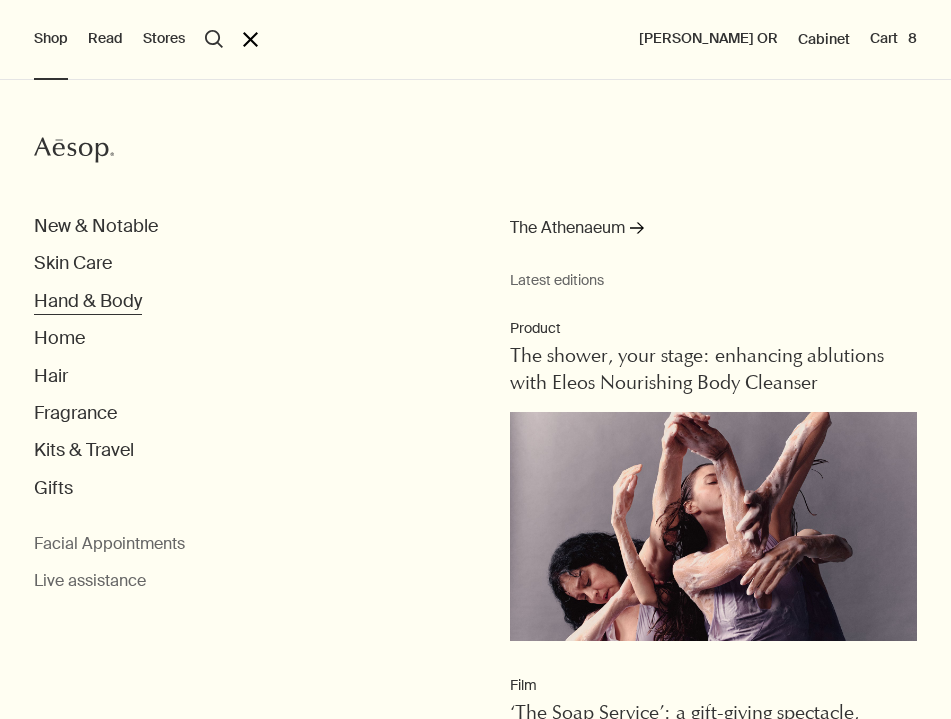 click on "Hand & Body" at bounding box center (88, 301) 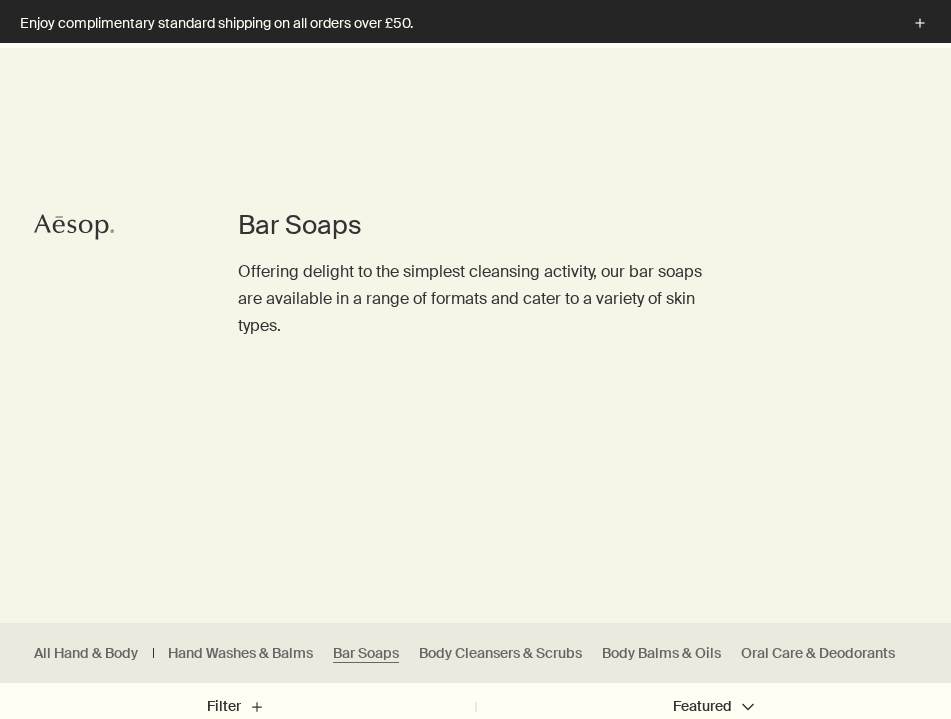 scroll, scrollTop: 449, scrollLeft: 0, axis: vertical 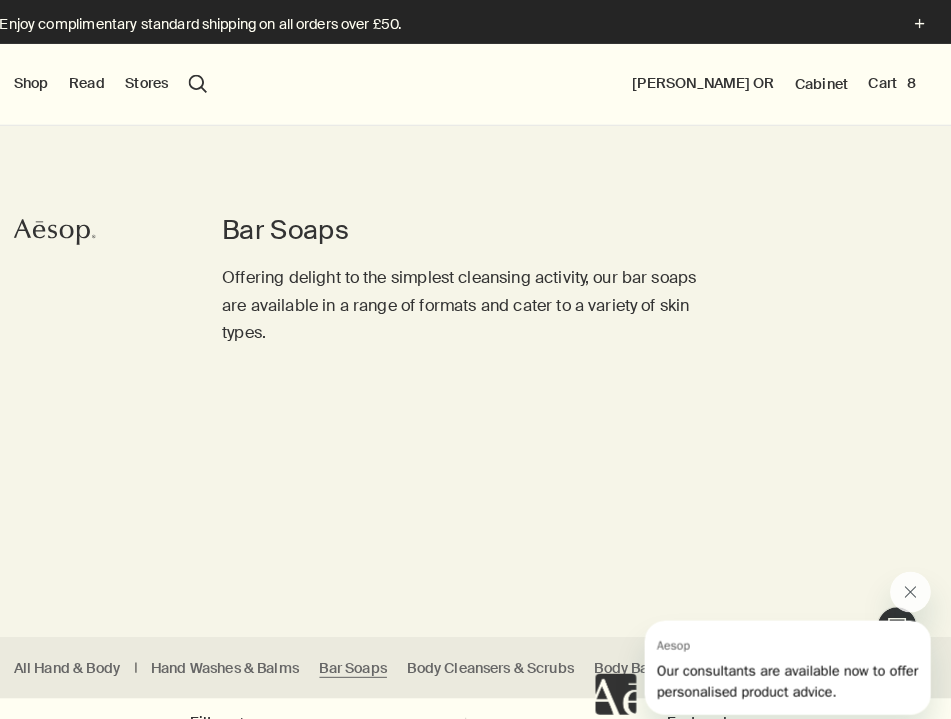 click on "search Search" at bounding box center (214, 82) 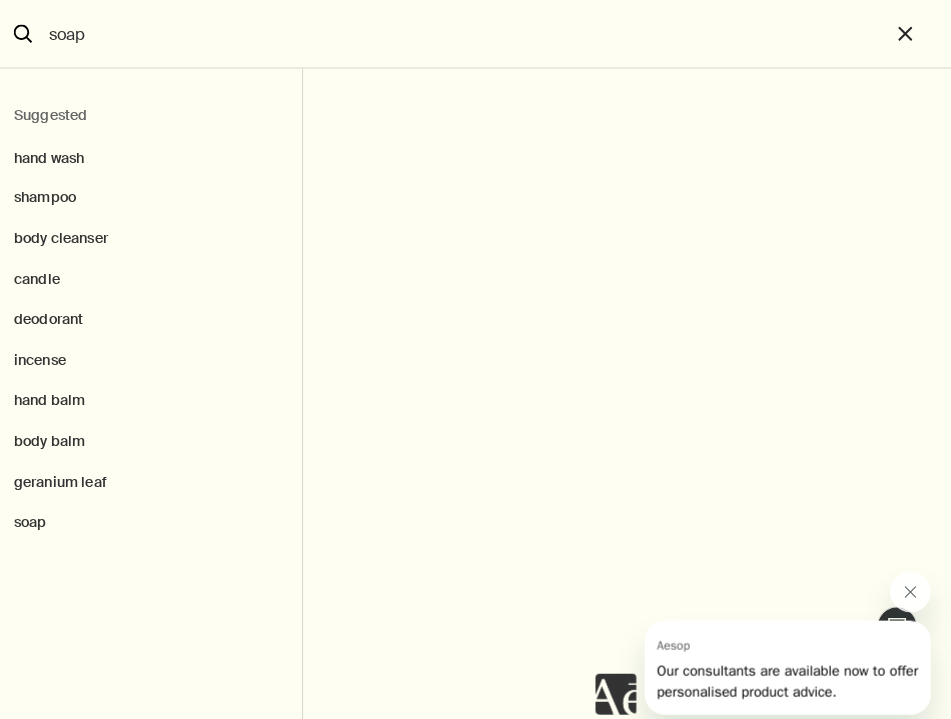 type on "soap" 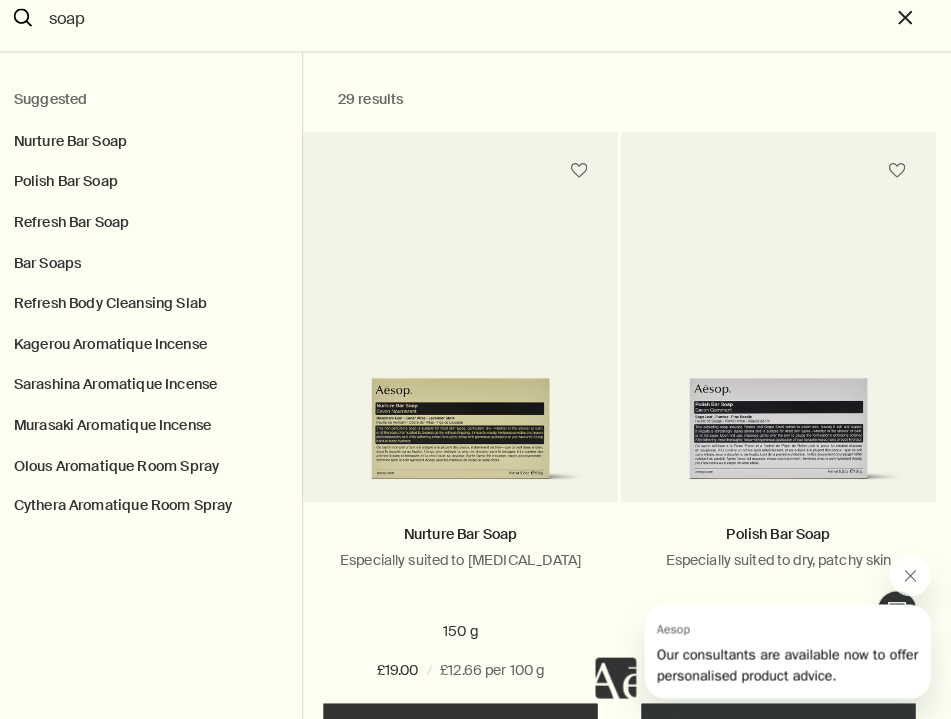 scroll, scrollTop: 427, scrollLeft: 0, axis: vertical 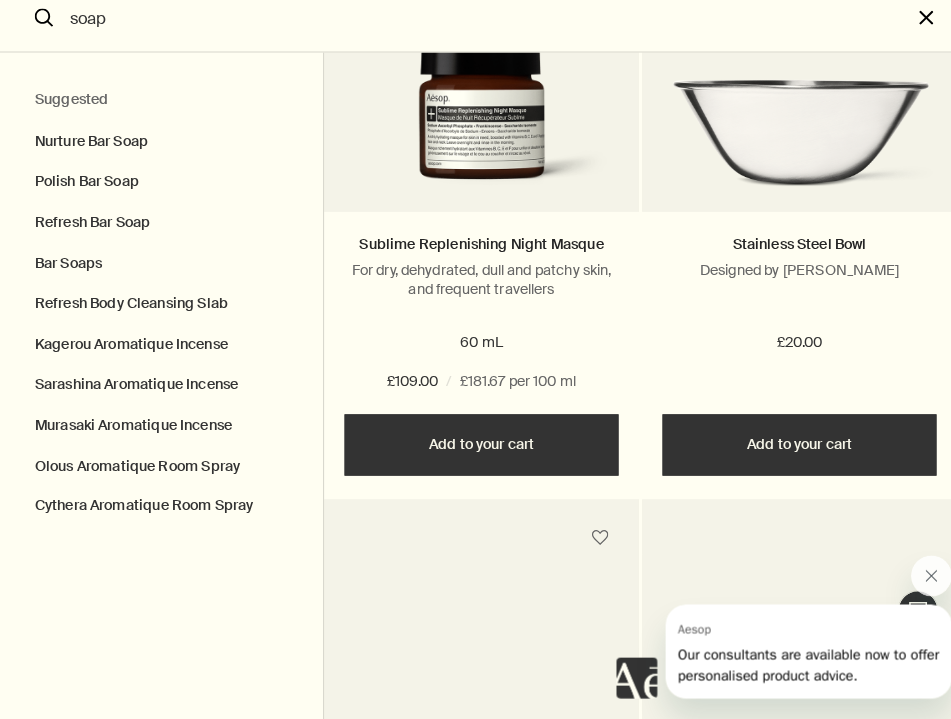 click on "close" at bounding box center [921, 33] 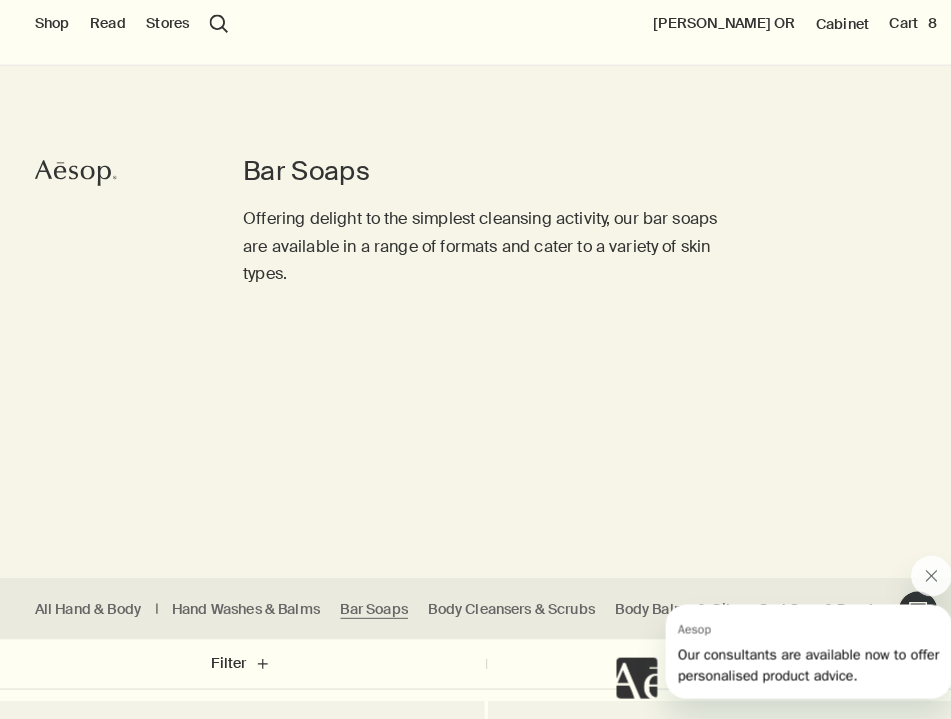 type 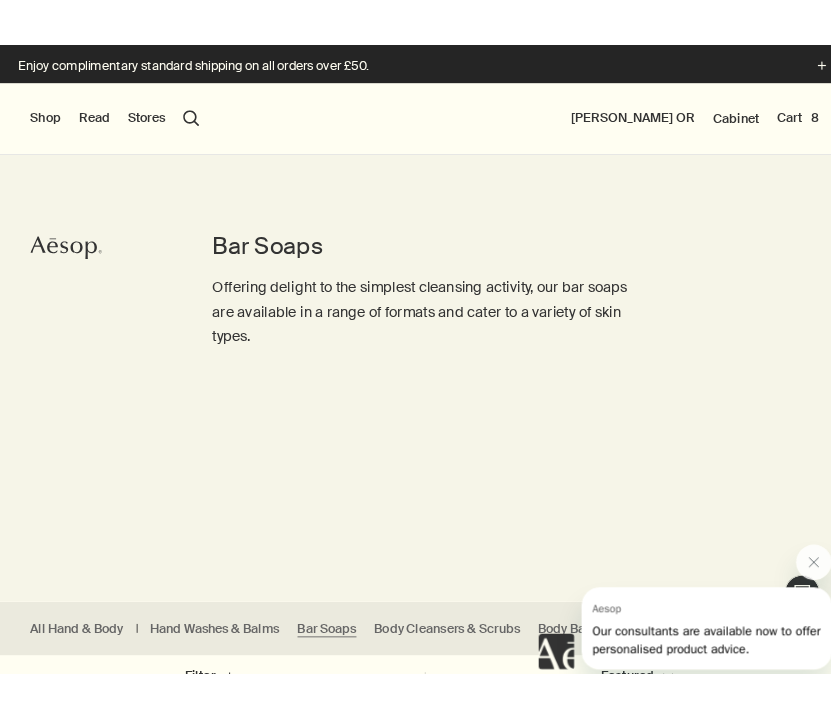 scroll, scrollTop: 0, scrollLeft: 0, axis: both 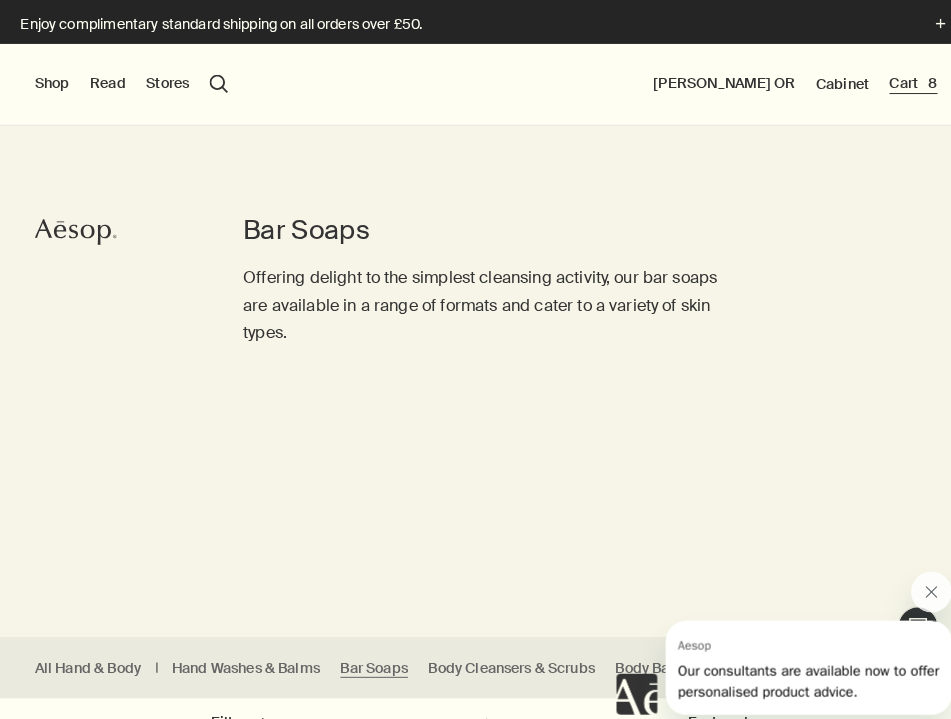 click on "Cart 8" at bounding box center [893, 82] 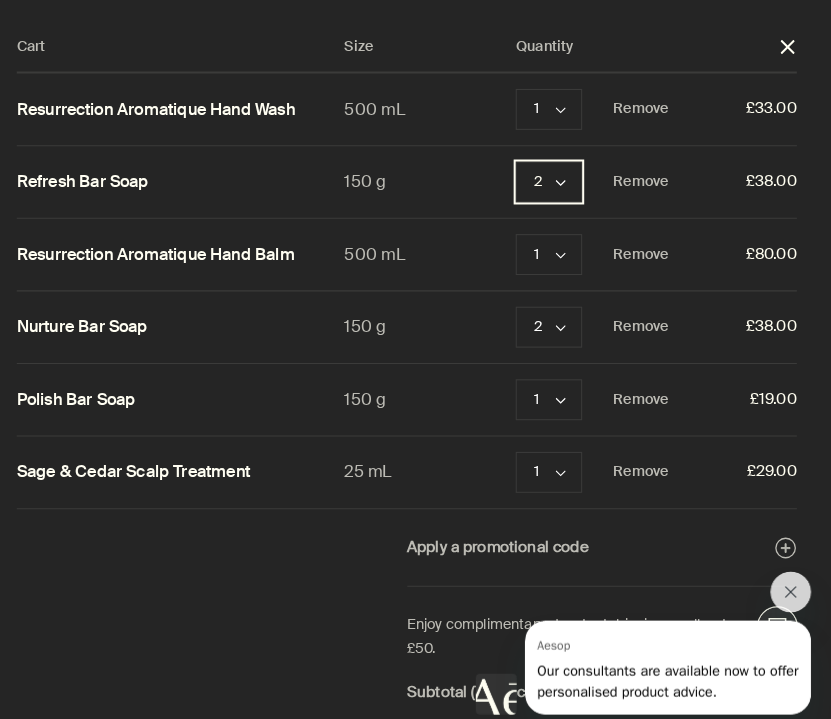 scroll, scrollTop: 0, scrollLeft: 0, axis: both 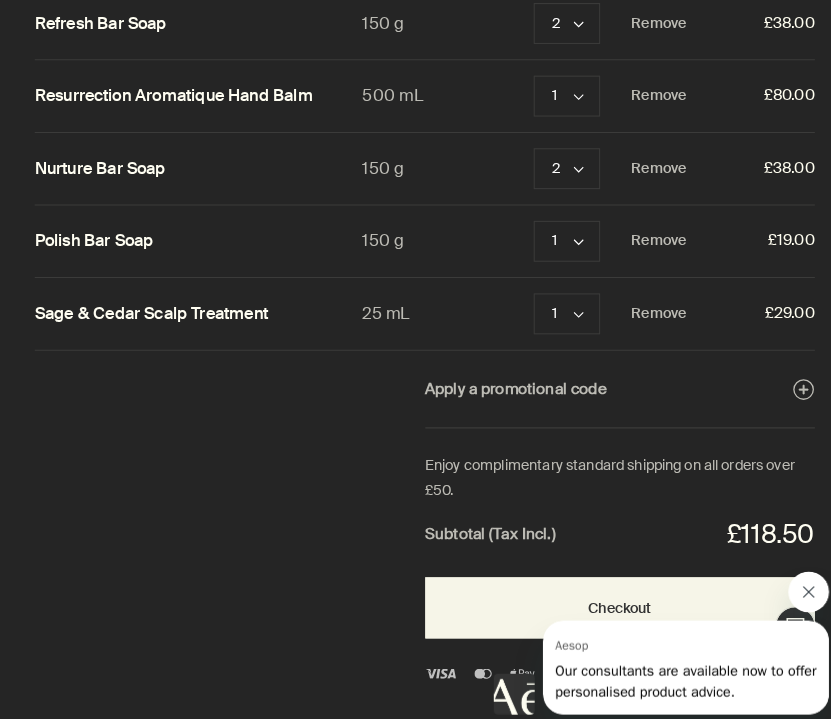 click 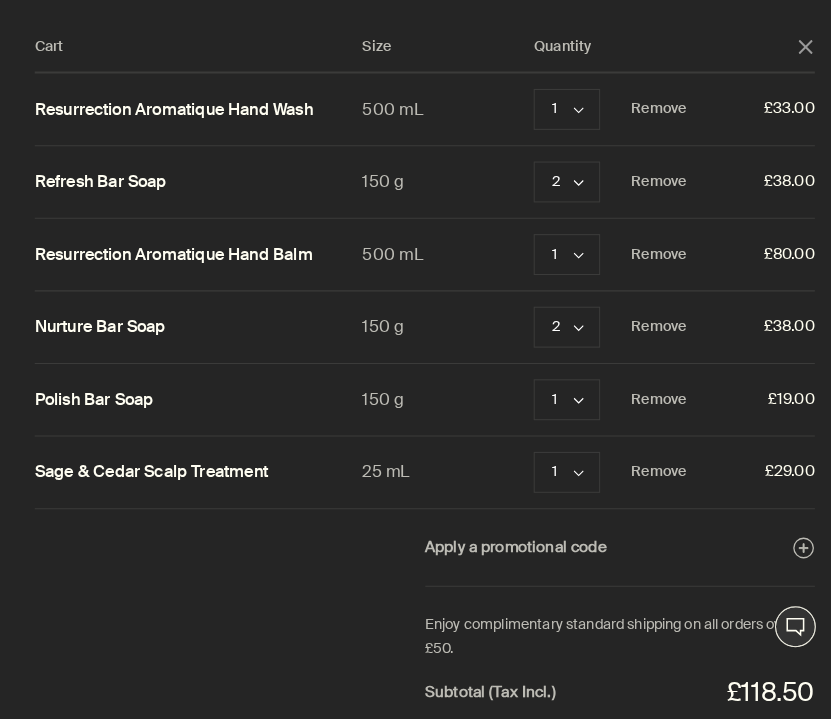 scroll, scrollTop: 0, scrollLeft: 0, axis: both 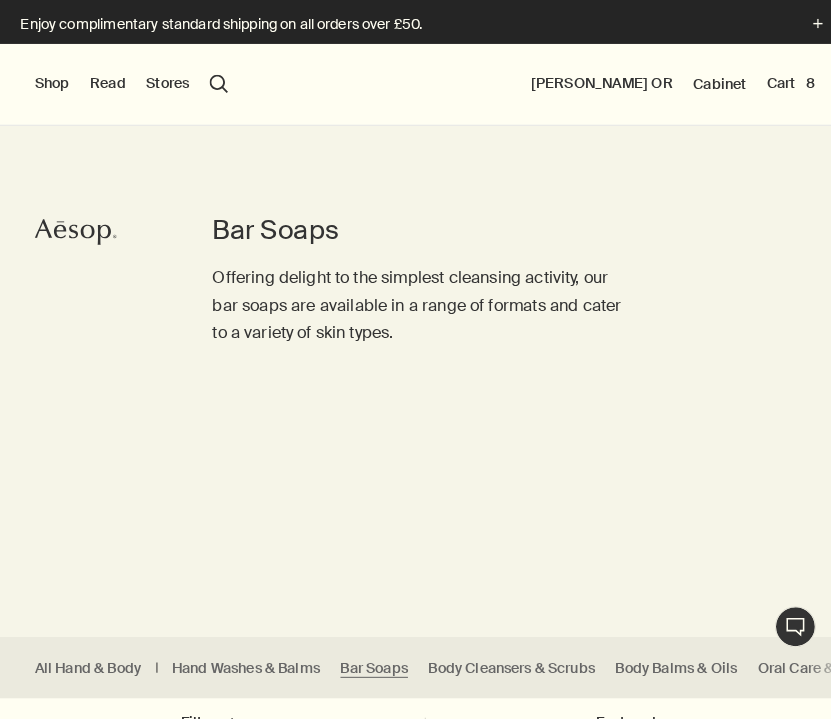 click on "Shop" at bounding box center [51, 82] 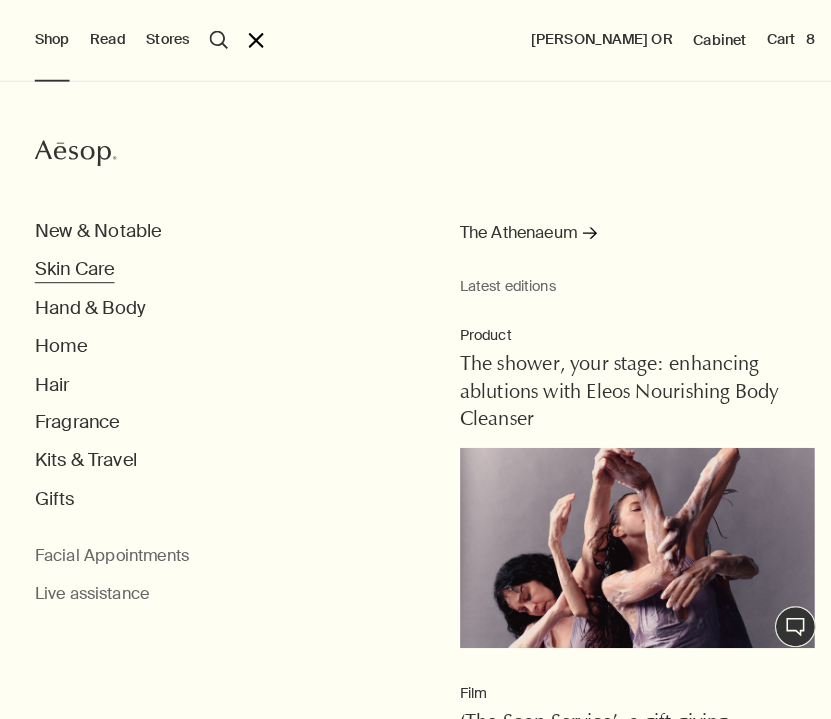 click on "Skin Care" at bounding box center (73, 263) 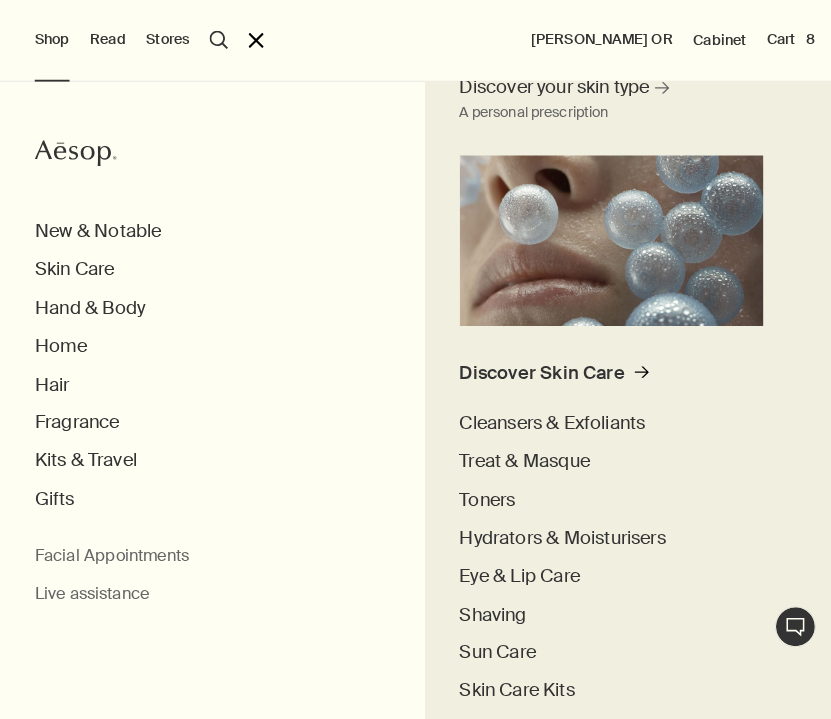 scroll, scrollTop: 178, scrollLeft: 0, axis: vertical 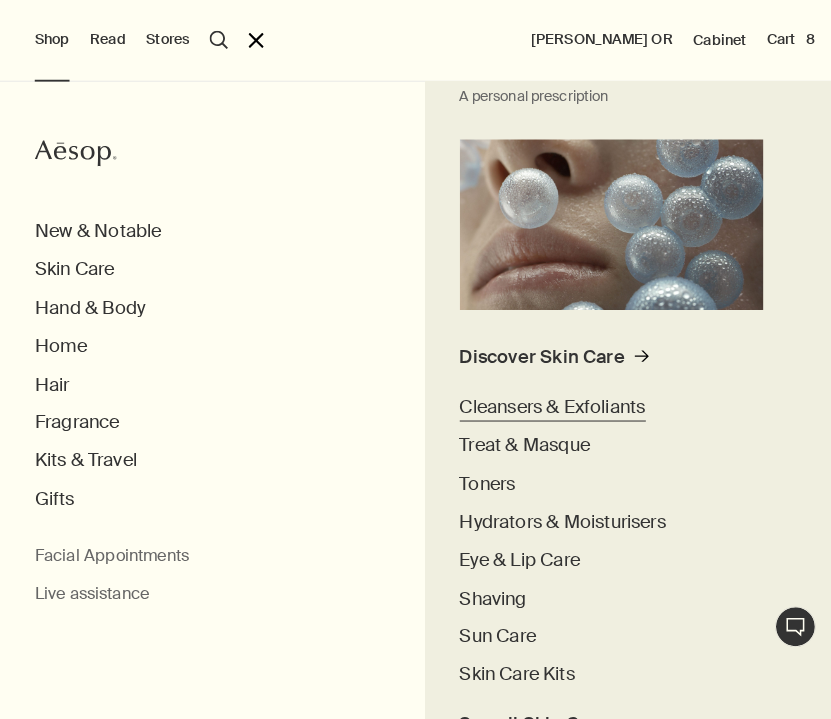 click on "Cleansers & Exfoliants" at bounding box center [541, 398] 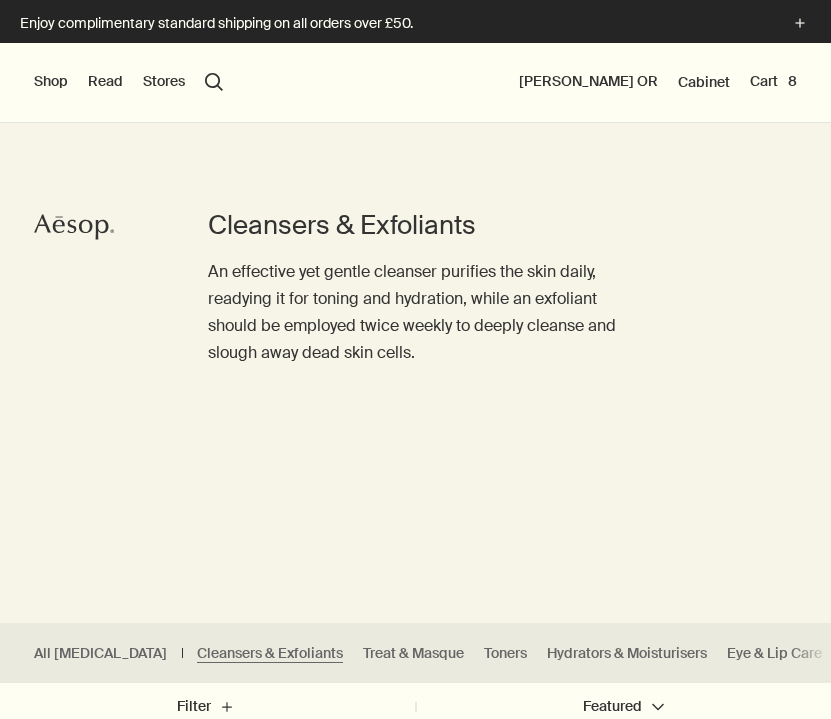 scroll, scrollTop: 43, scrollLeft: 0, axis: vertical 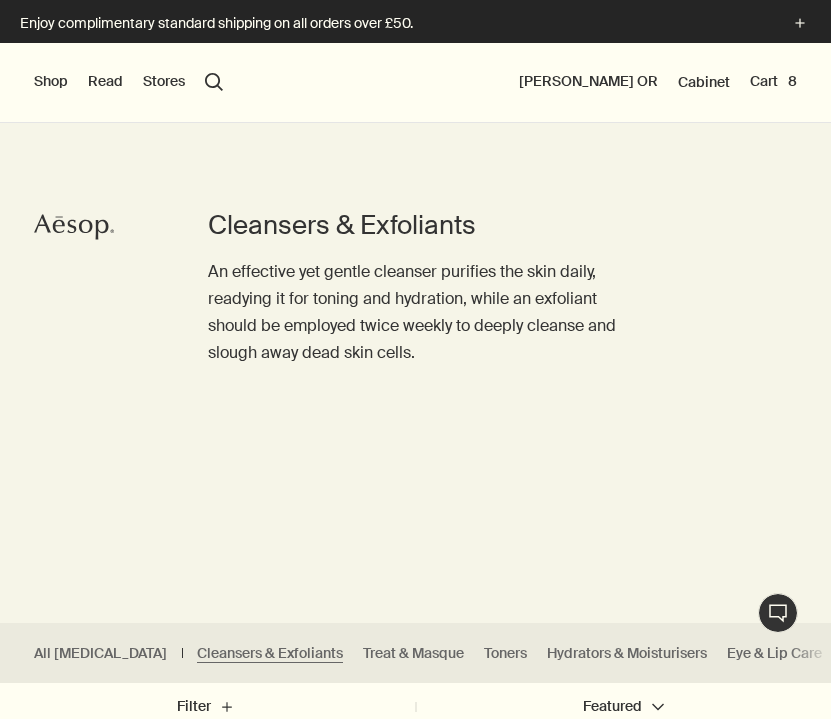 click on "Shop" at bounding box center [51, 82] 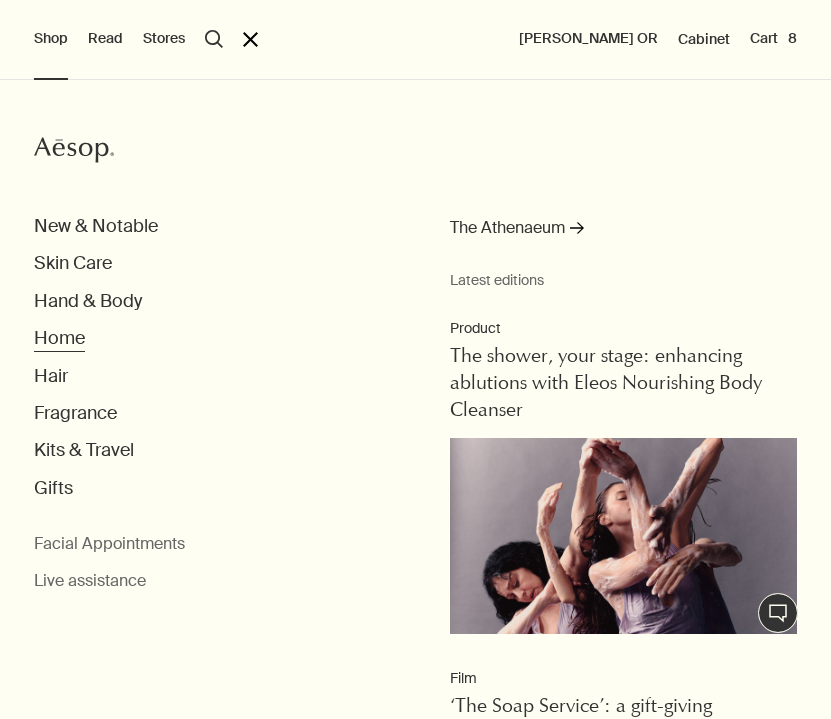 click on "Home" at bounding box center [59, 338] 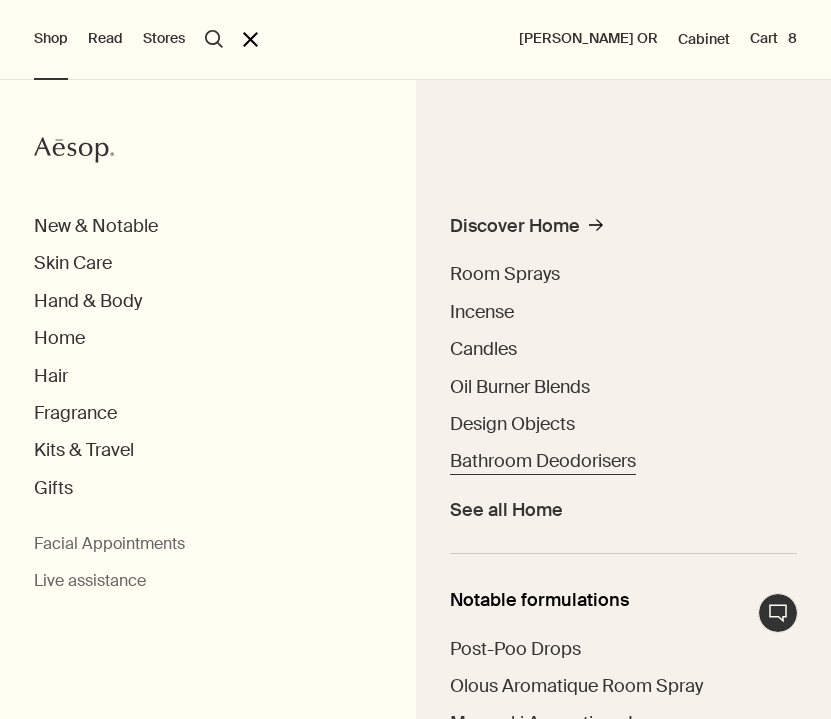 click on "Bathroom Deodorisers" at bounding box center (543, 461) 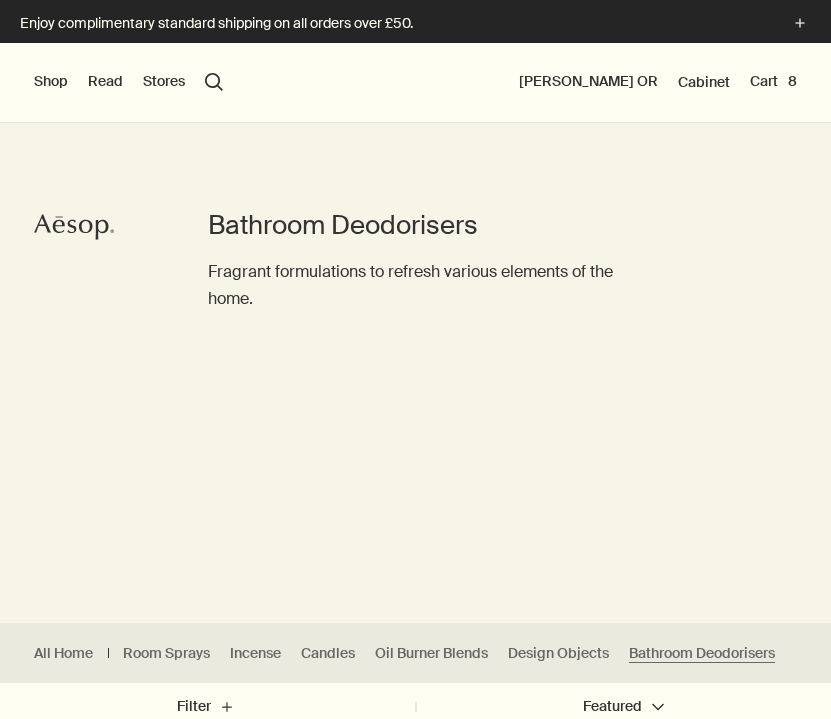 scroll, scrollTop: 0, scrollLeft: 0, axis: both 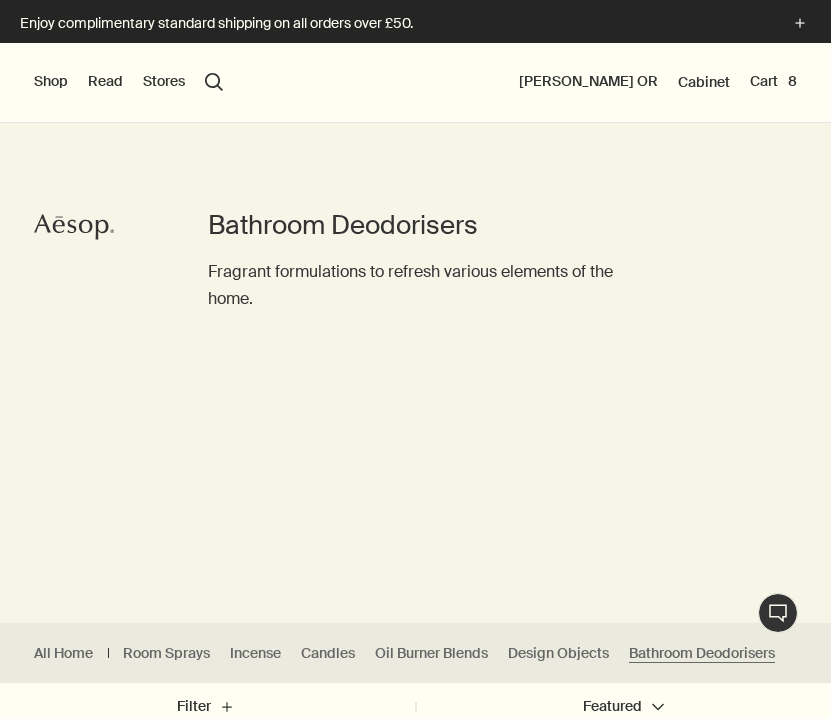 click on "Shop" at bounding box center [51, 82] 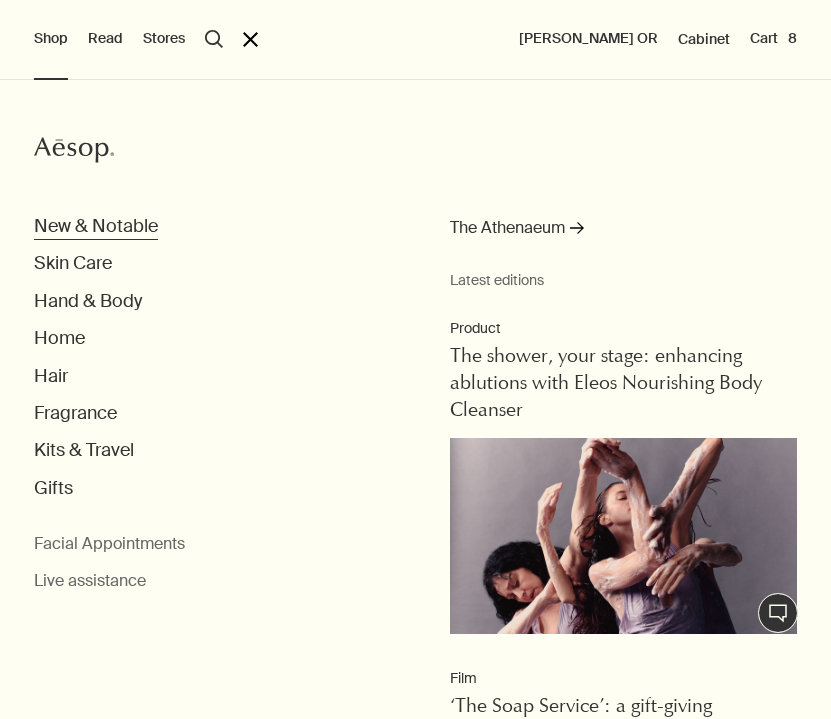 click on "New & Notable" at bounding box center (96, 226) 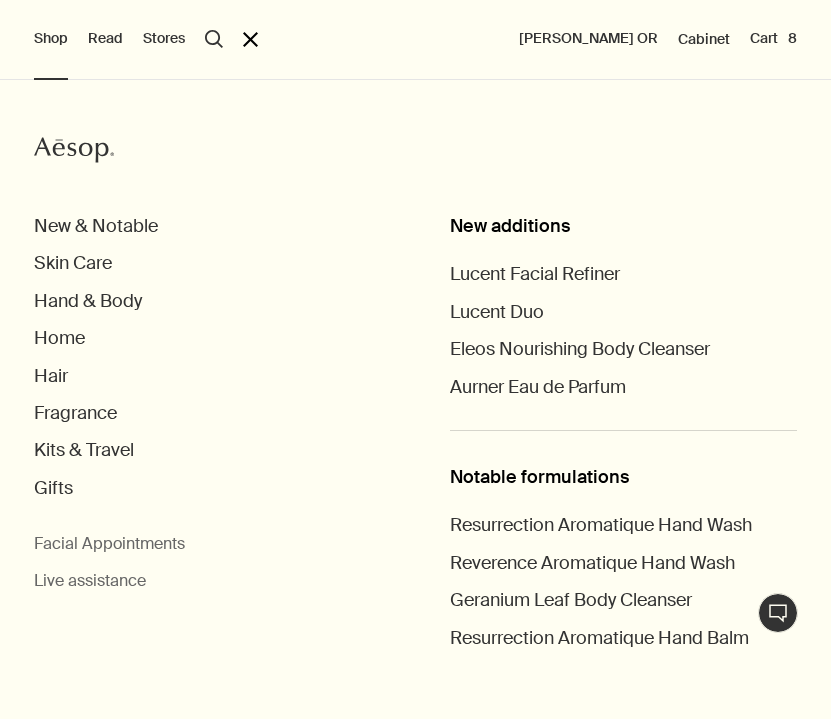 scroll, scrollTop: 0, scrollLeft: 0, axis: both 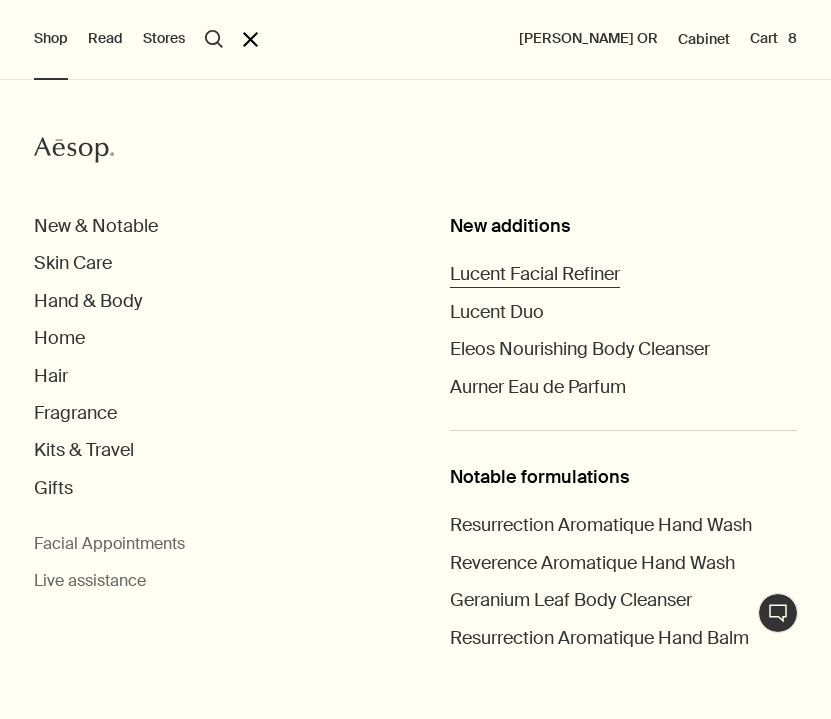 click on "Lucent Facial Refiner" at bounding box center (535, 274) 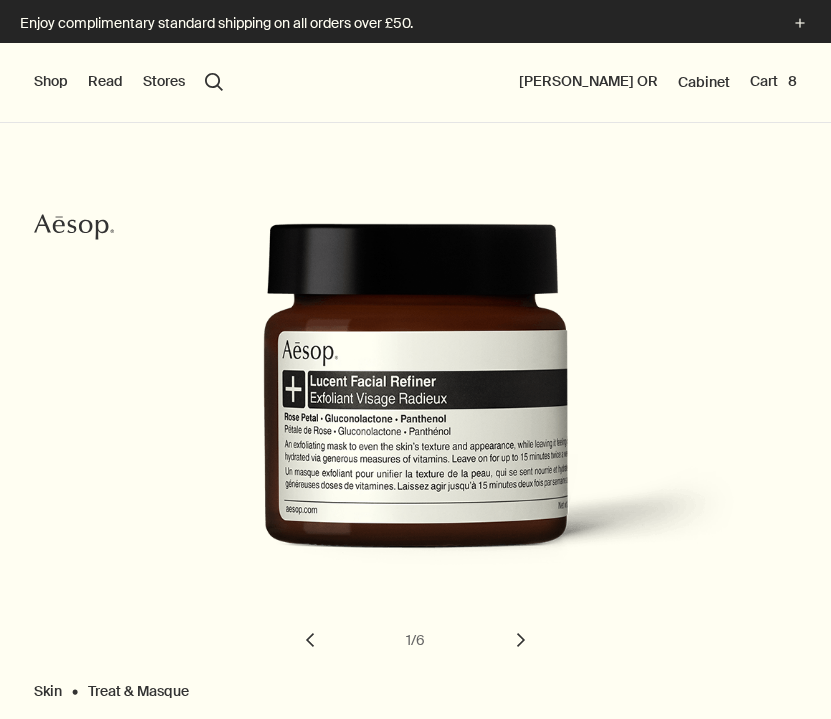 scroll, scrollTop: 0, scrollLeft: 0, axis: both 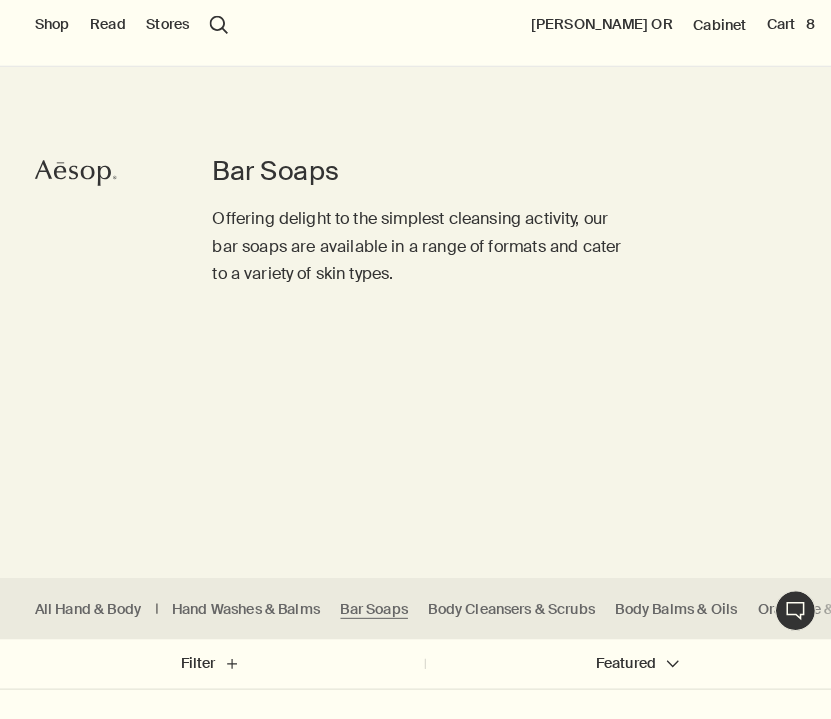click on "Shop" at bounding box center [51, 40] 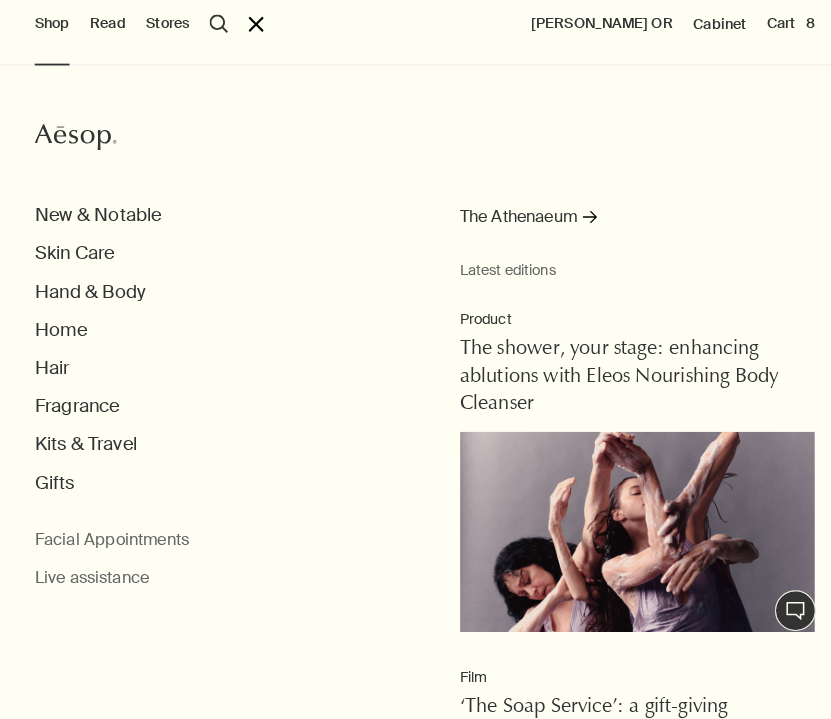 click on "New & Notable Skin Care Hand & Body Home Hair Fragrance Kits & Travel Gifts" at bounding box center [432, 357] 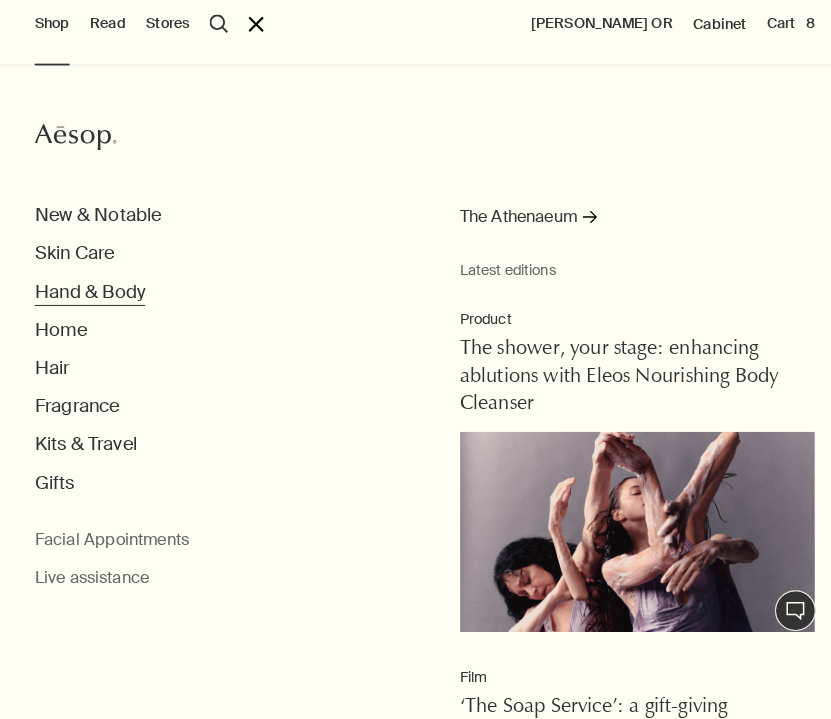 click on "Hand & Body" at bounding box center (88, 301) 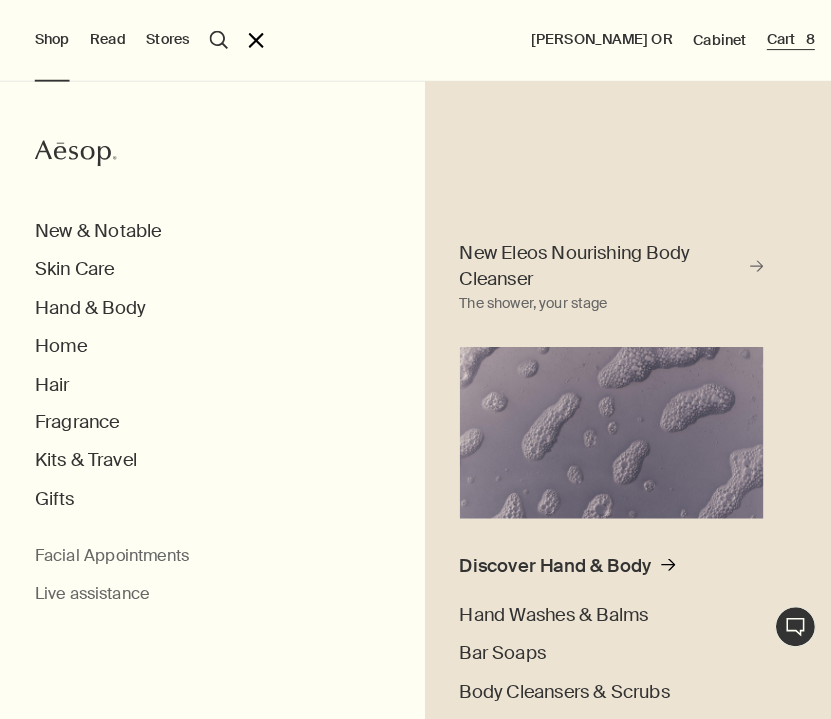 scroll, scrollTop: 0, scrollLeft: 0, axis: both 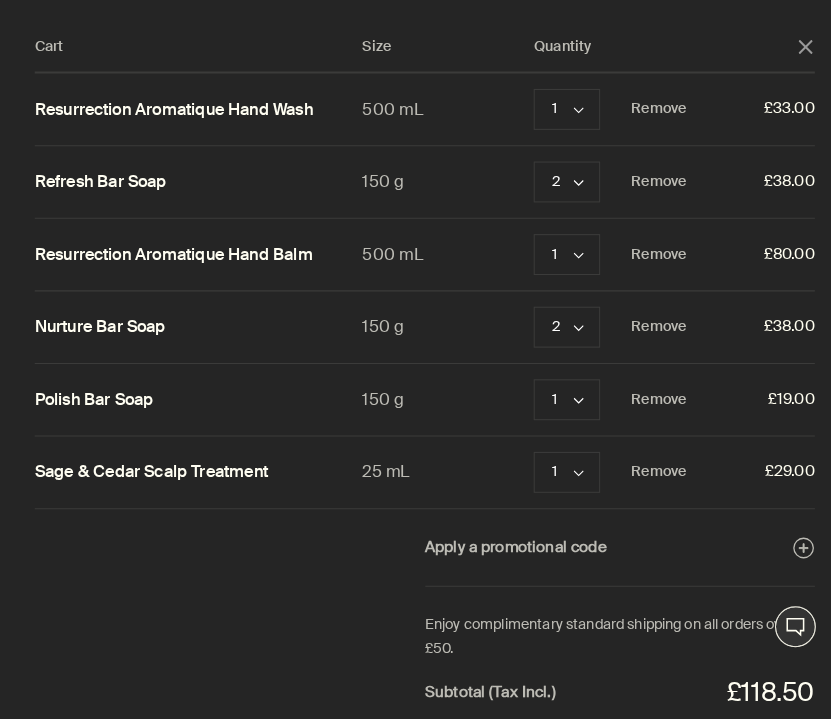 click on "close" 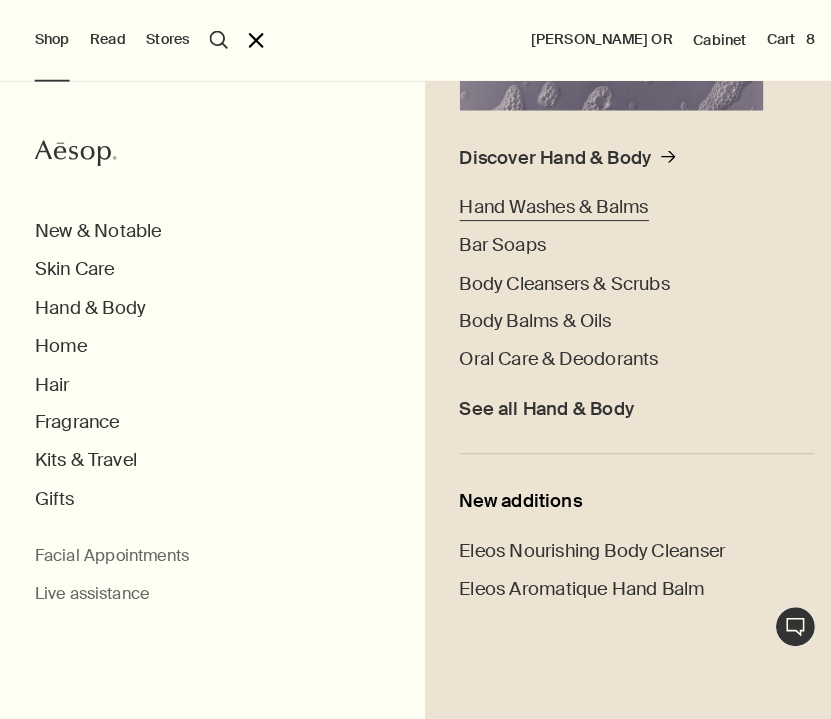 click on "Hand Washes & Balms" at bounding box center (542, 202) 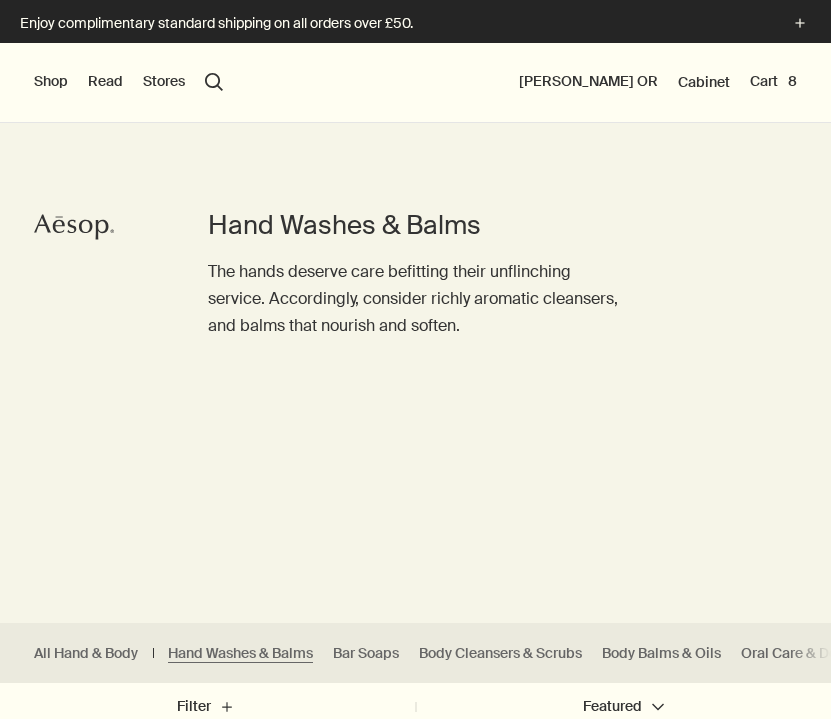 scroll, scrollTop: 0, scrollLeft: 0, axis: both 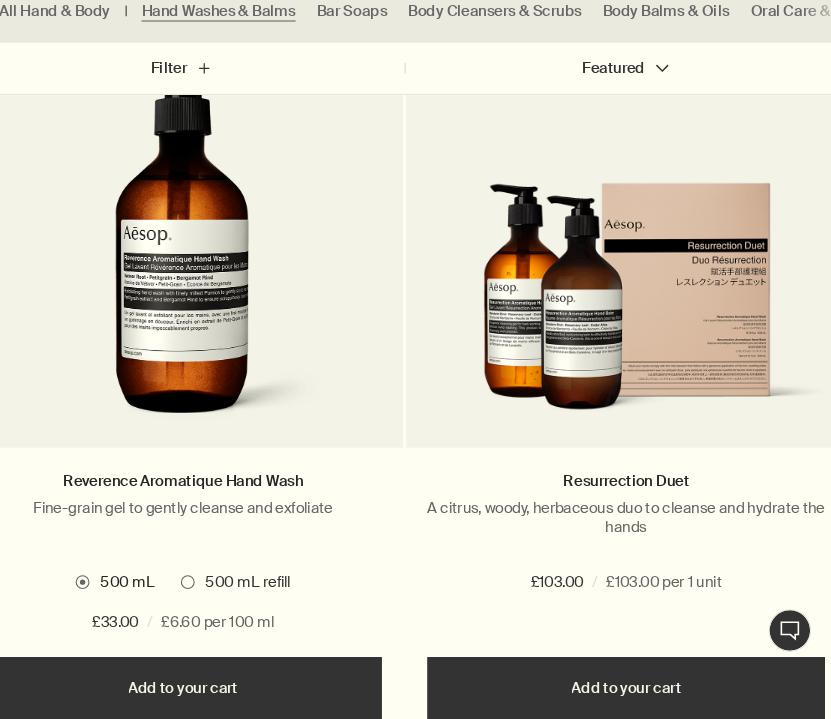 click at bounding box center [624, 311] 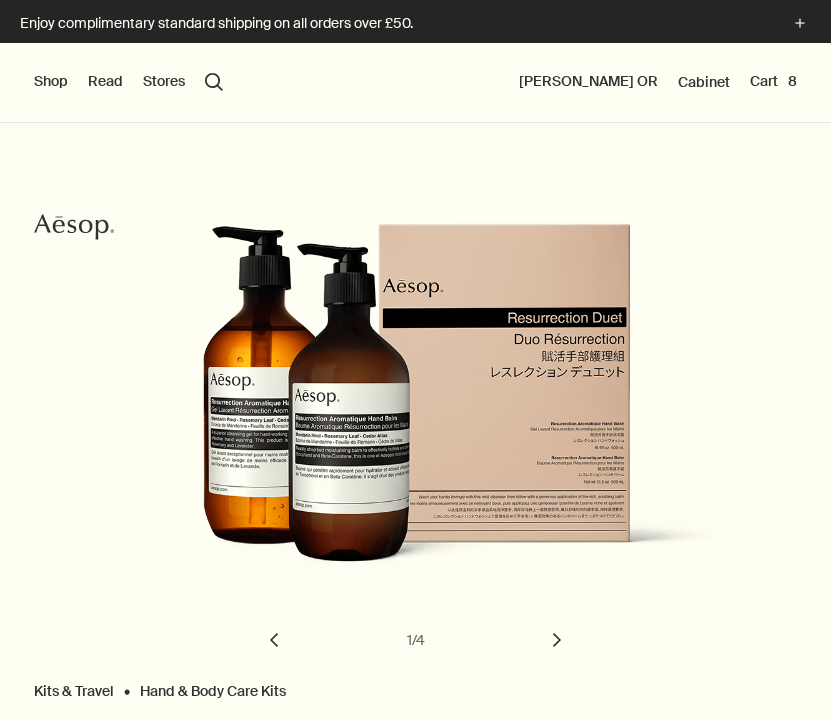scroll, scrollTop: 9, scrollLeft: 100, axis: both 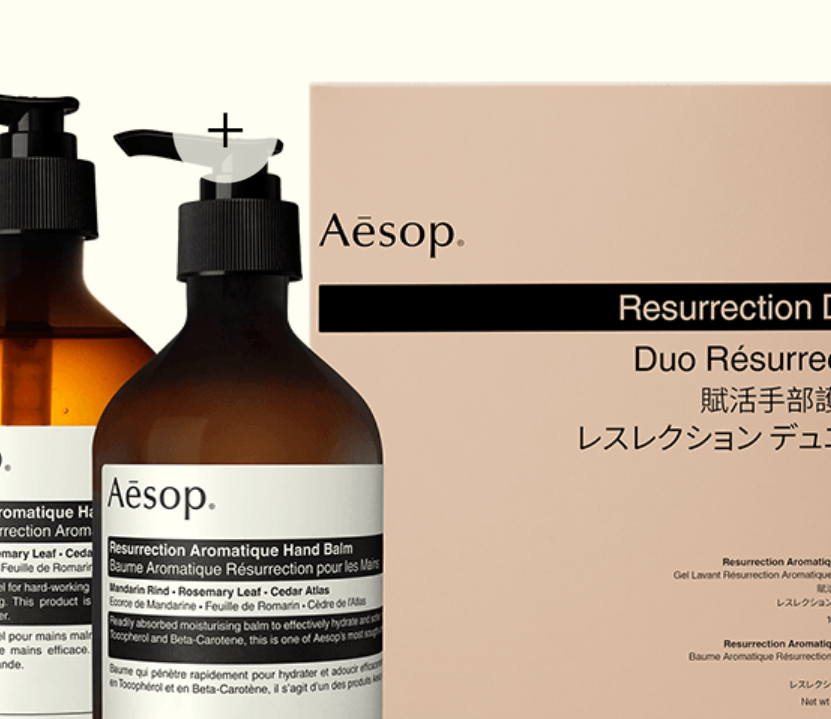 click at bounding box center [433, 413] 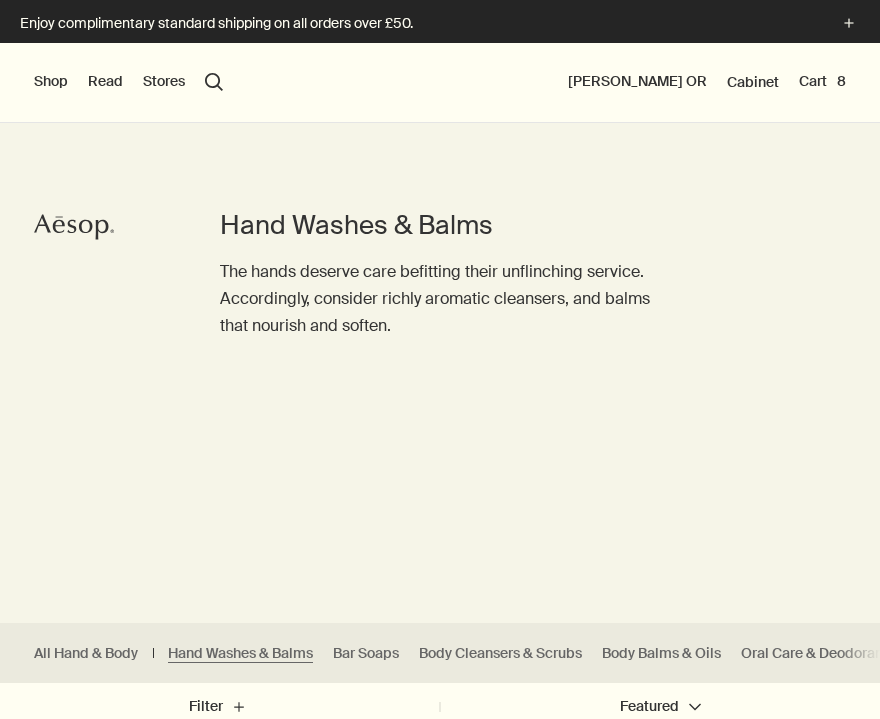 scroll, scrollTop: 0, scrollLeft: 0, axis: both 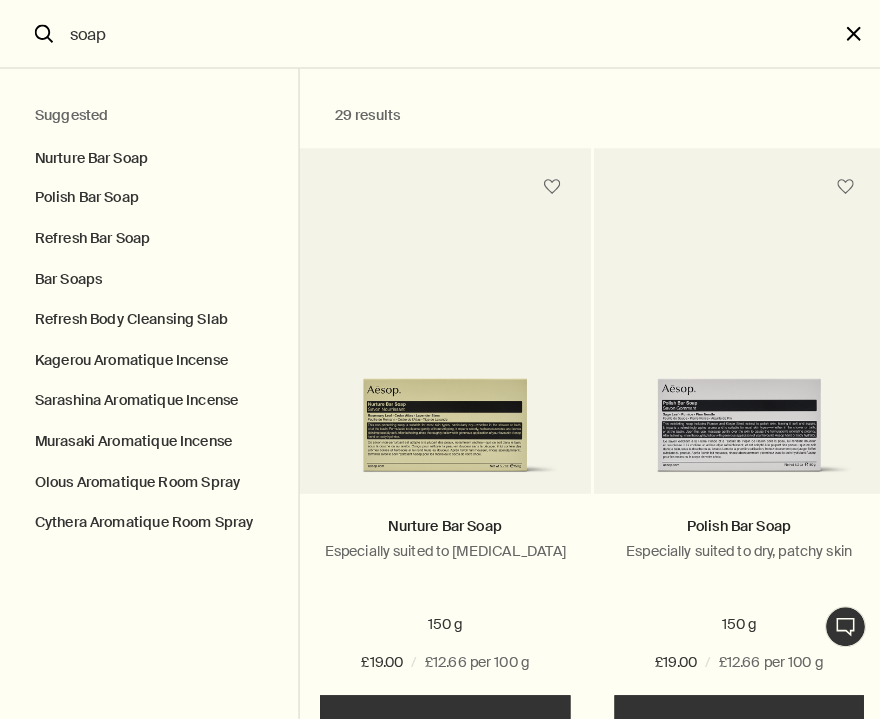 click on "close" at bounding box center [850, 33] 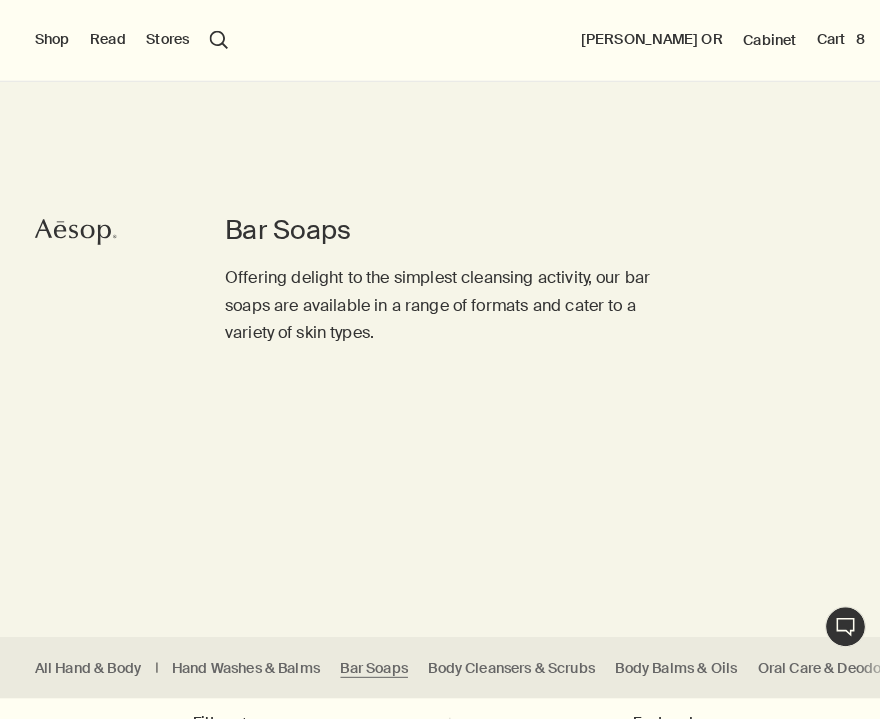 type 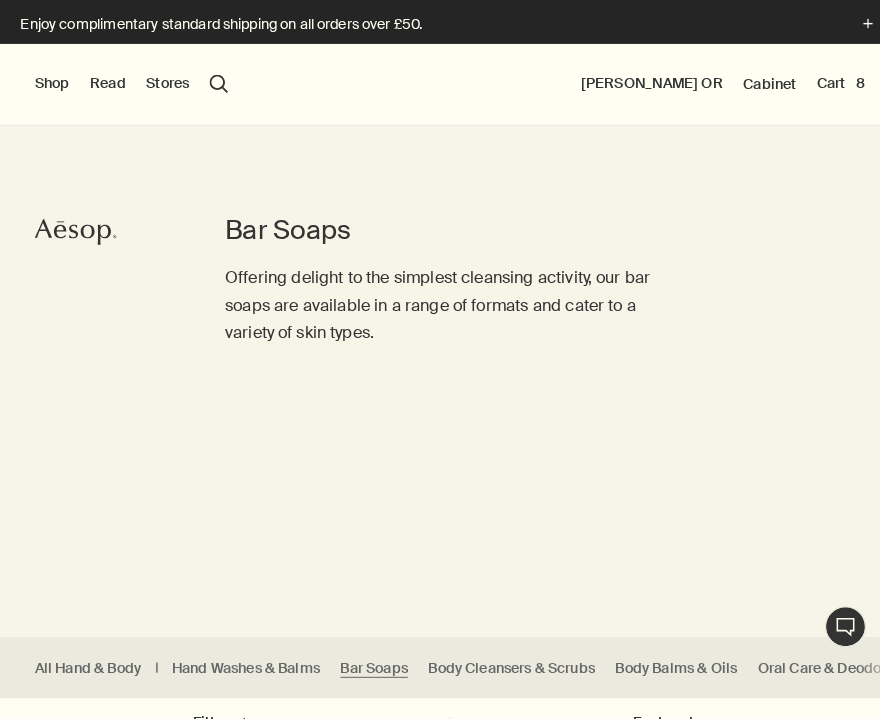 click on "Shop" at bounding box center (51, 82) 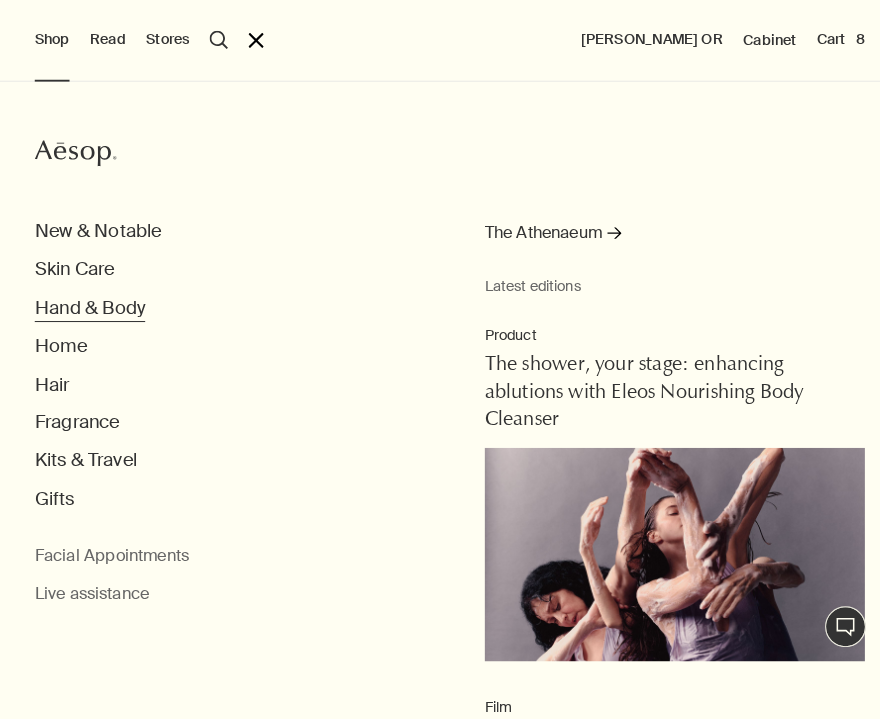 click on "Hand & Body" at bounding box center [88, 301] 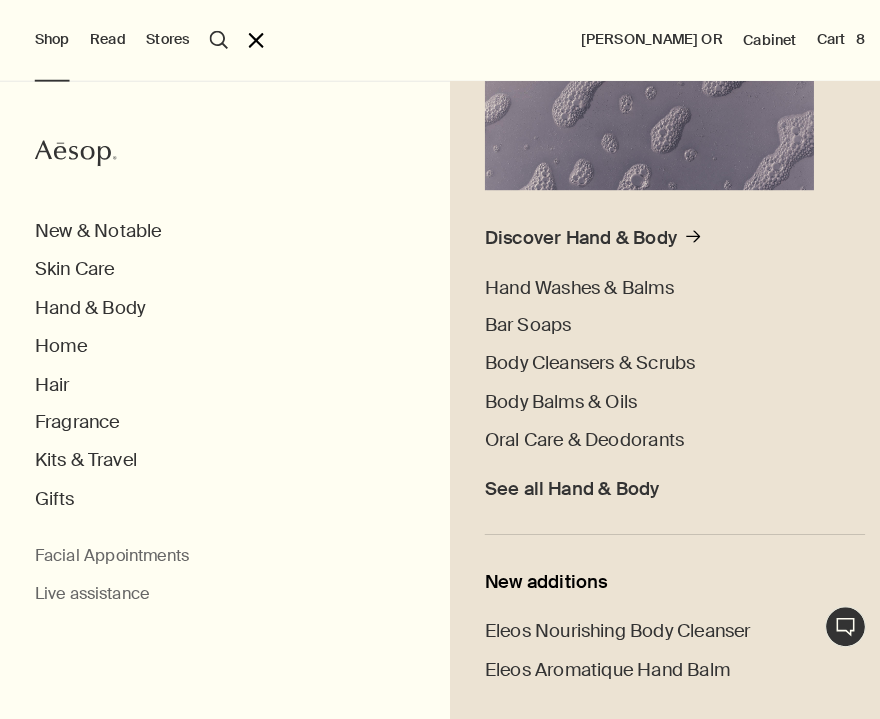 scroll, scrollTop: 316, scrollLeft: 0, axis: vertical 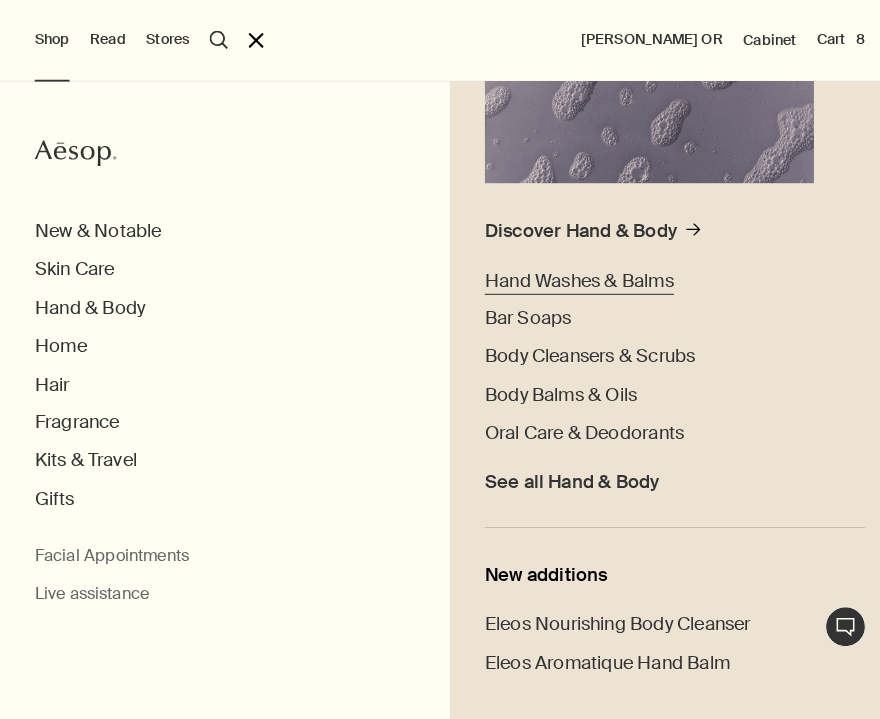 click on "Hand Washes & Balms" at bounding box center (566, 274) 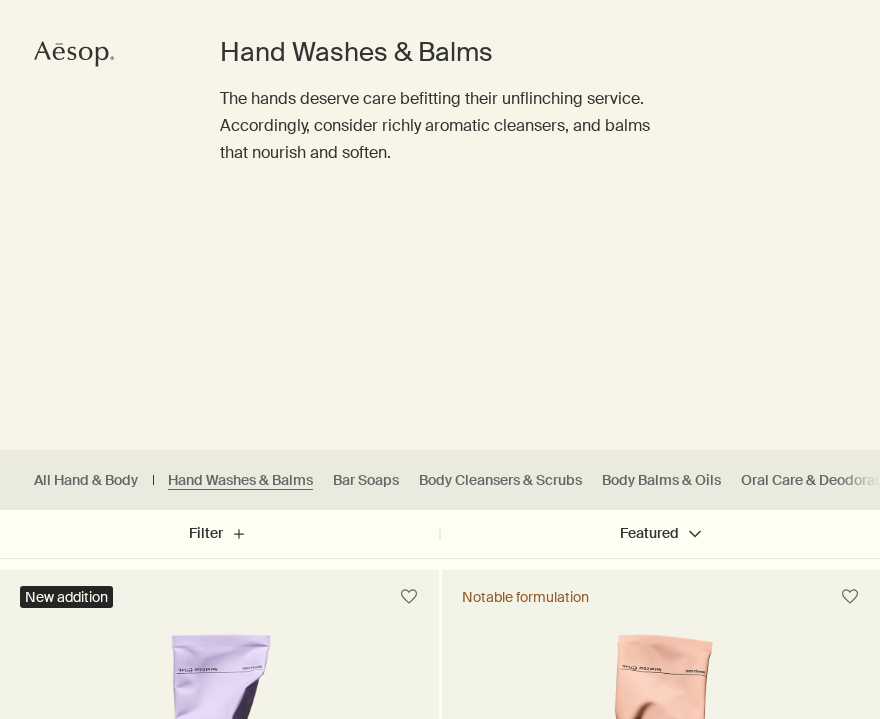 scroll, scrollTop: 248, scrollLeft: 0, axis: vertical 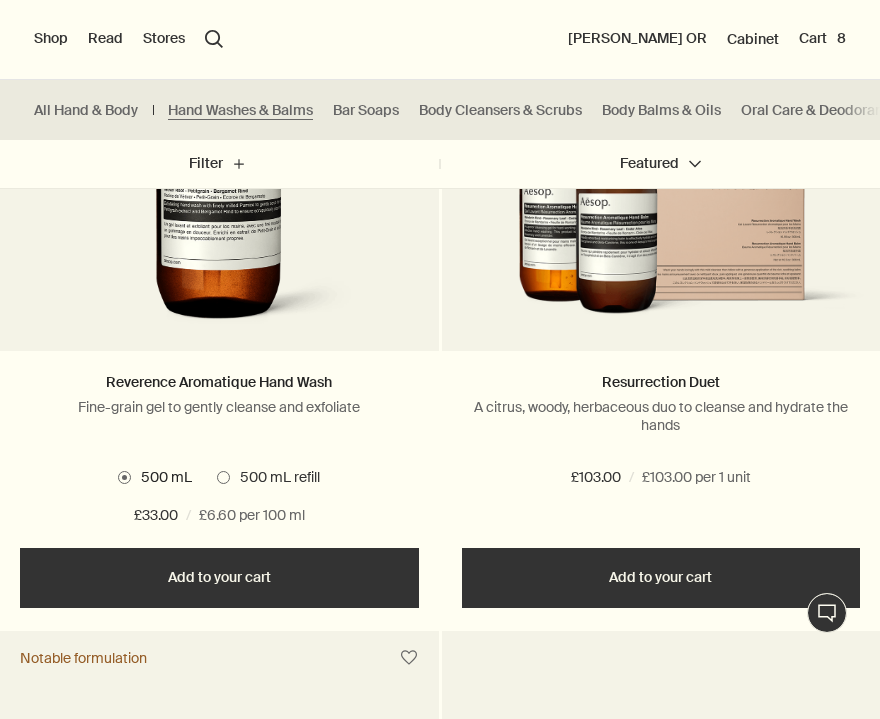 click on "Add Add to your cart" at bounding box center (661, 578) 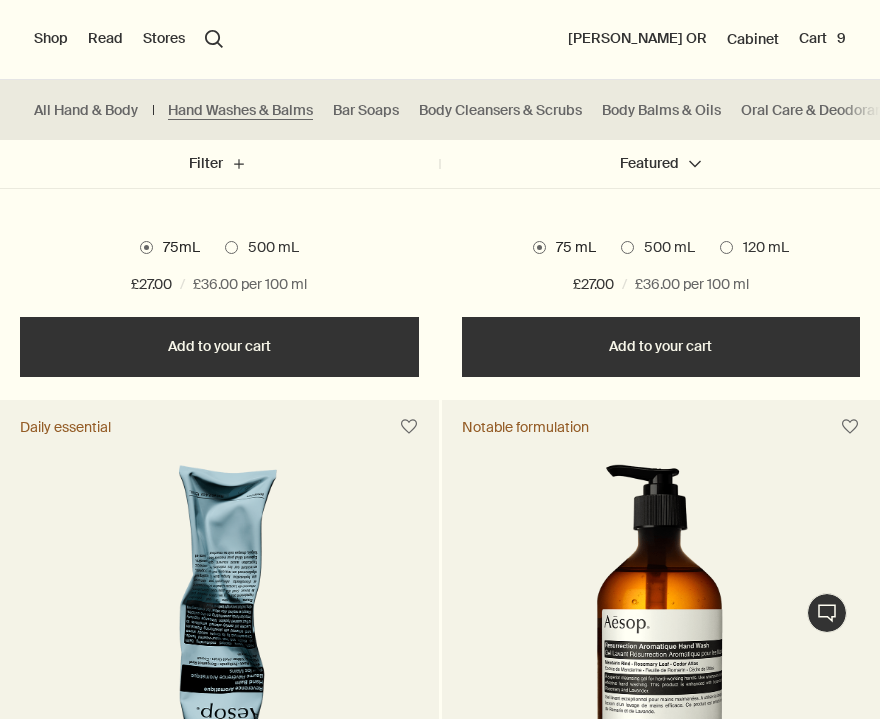 scroll, scrollTop: 913, scrollLeft: 0, axis: vertical 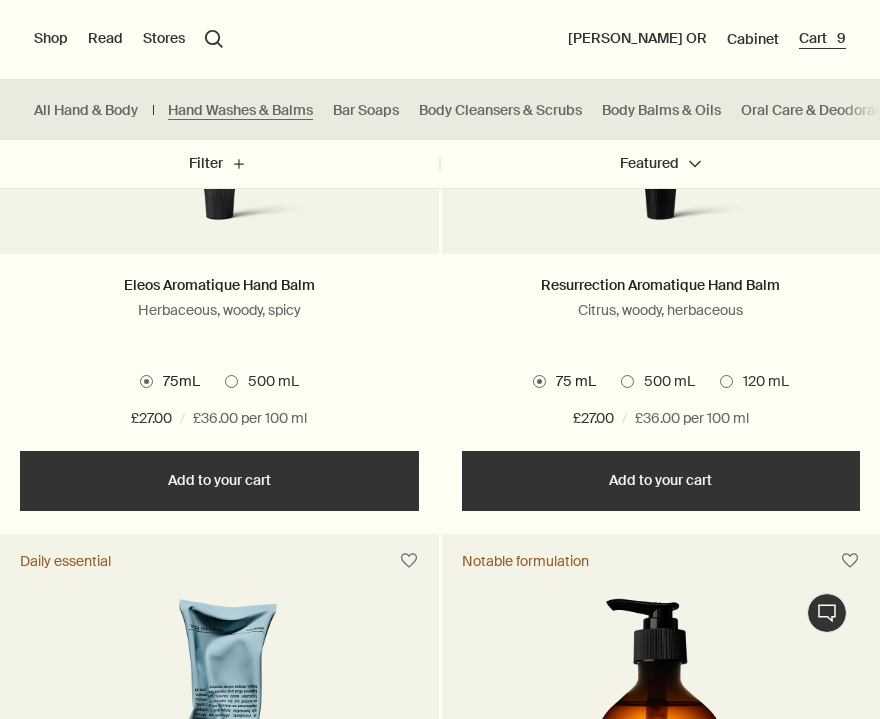 click on "Cart 9" at bounding box center (822, 39) 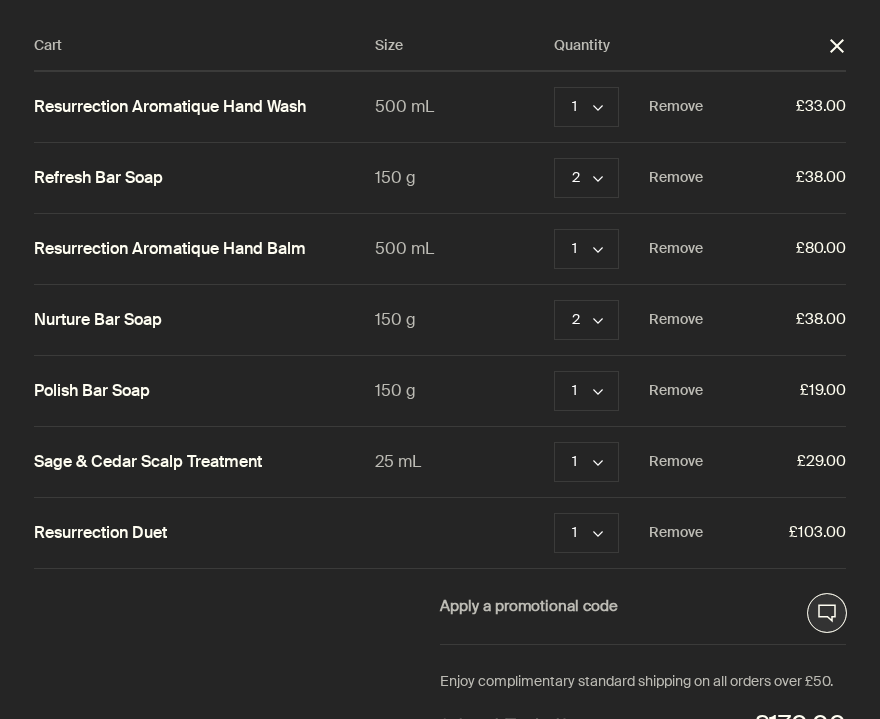 scroll, scrollTop: 0, scrollLeft: 0, axis: both 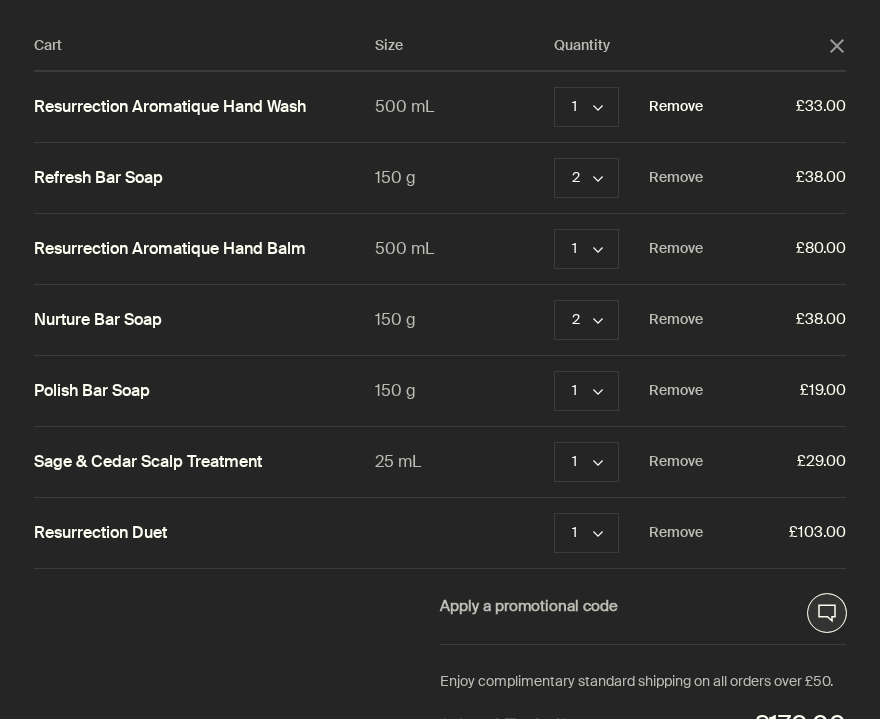 click on "Remove" at bounding box center [676, 107] 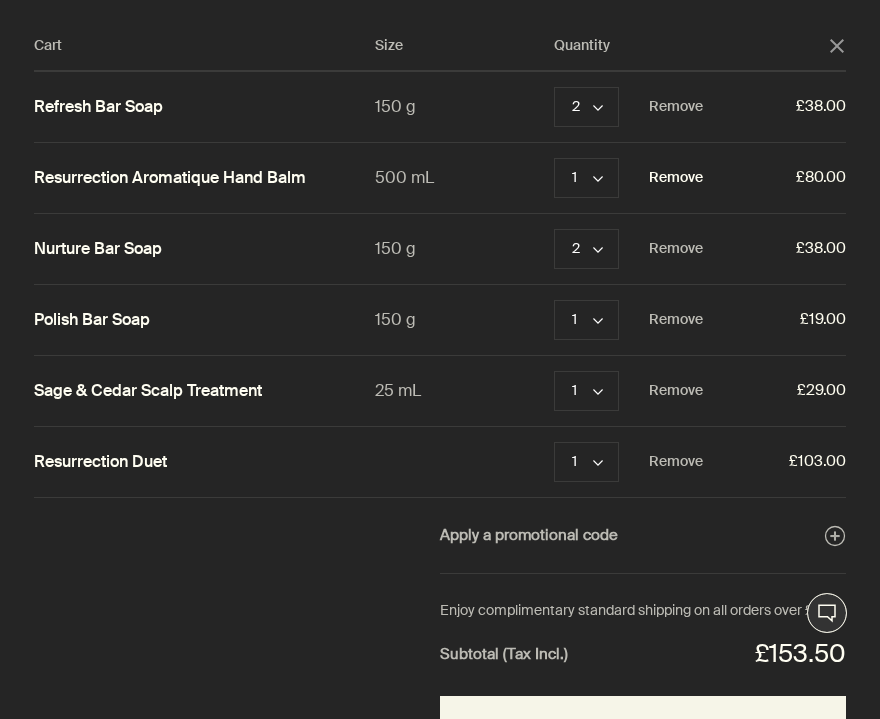 click on "Remove" at bounding box center (676, 178) 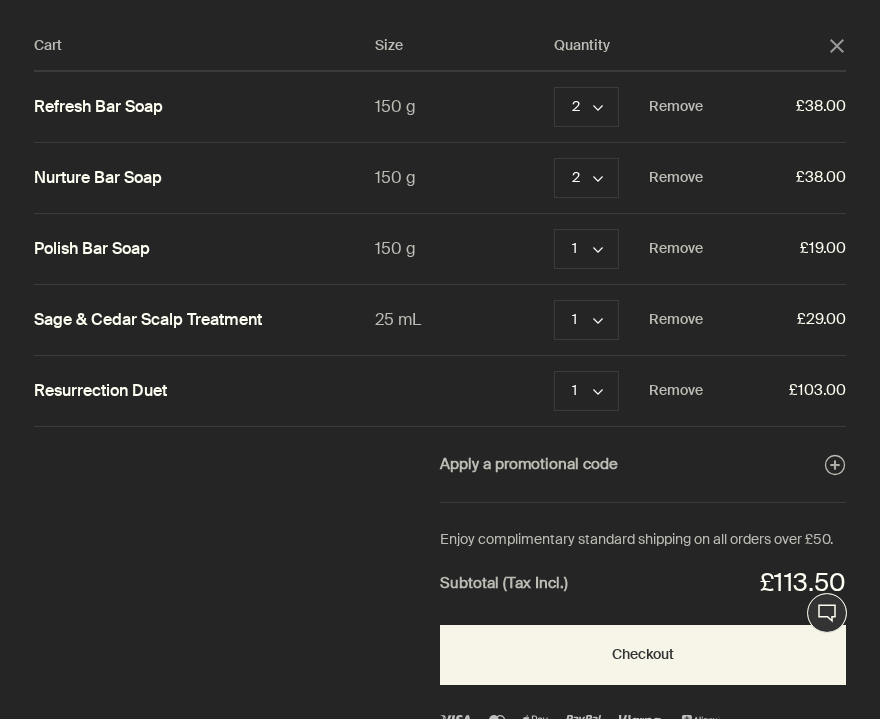 click on "Resurrection Duet" at bounding box center (100, 391) 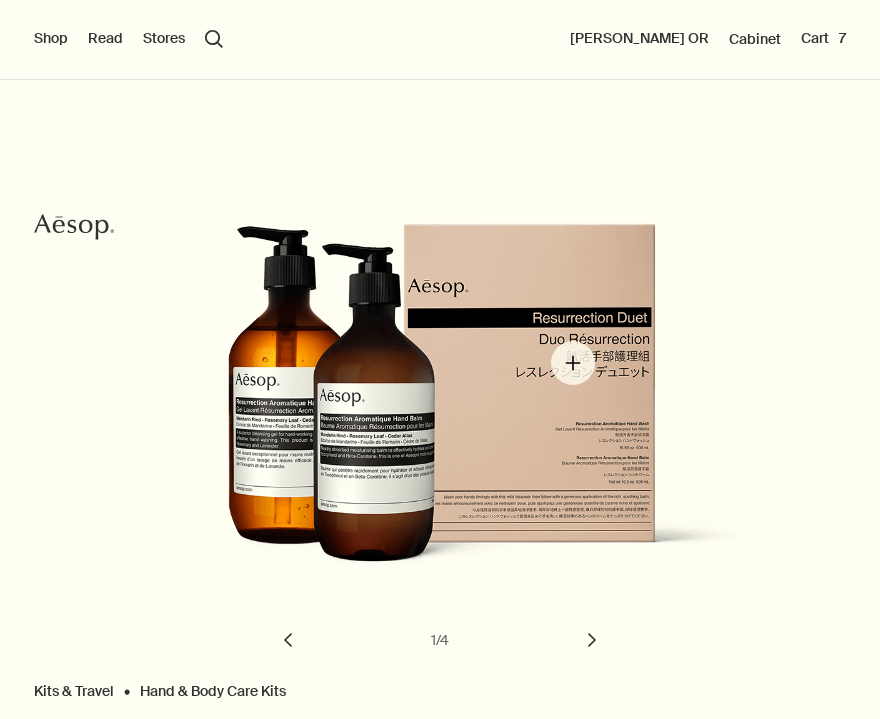 scroll, scrollTop: 0, scrollLeft: 0, axis: both 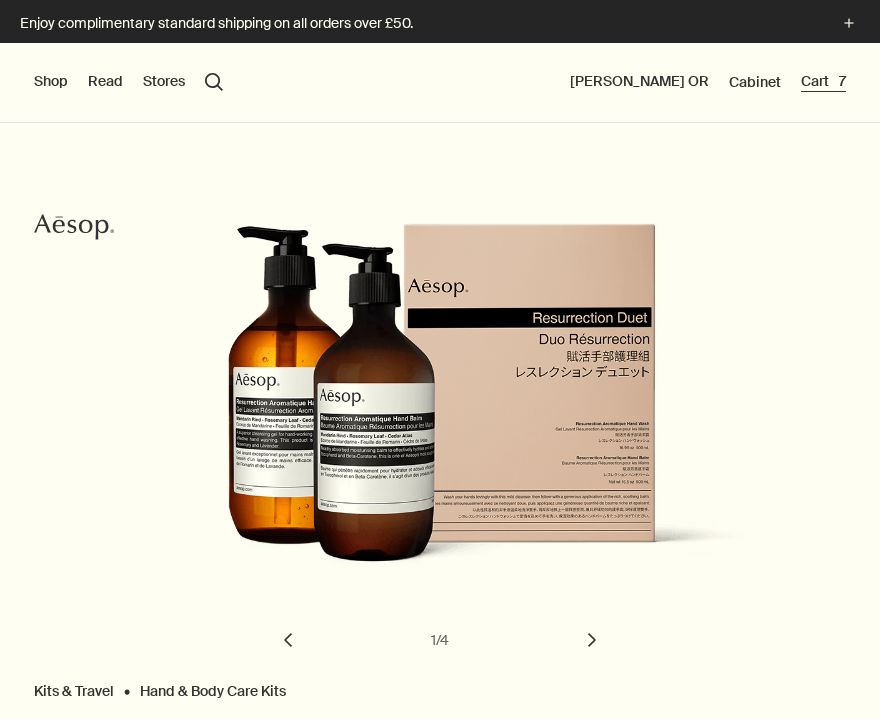 click on "Cart 7" at bounding box center (823, 82) 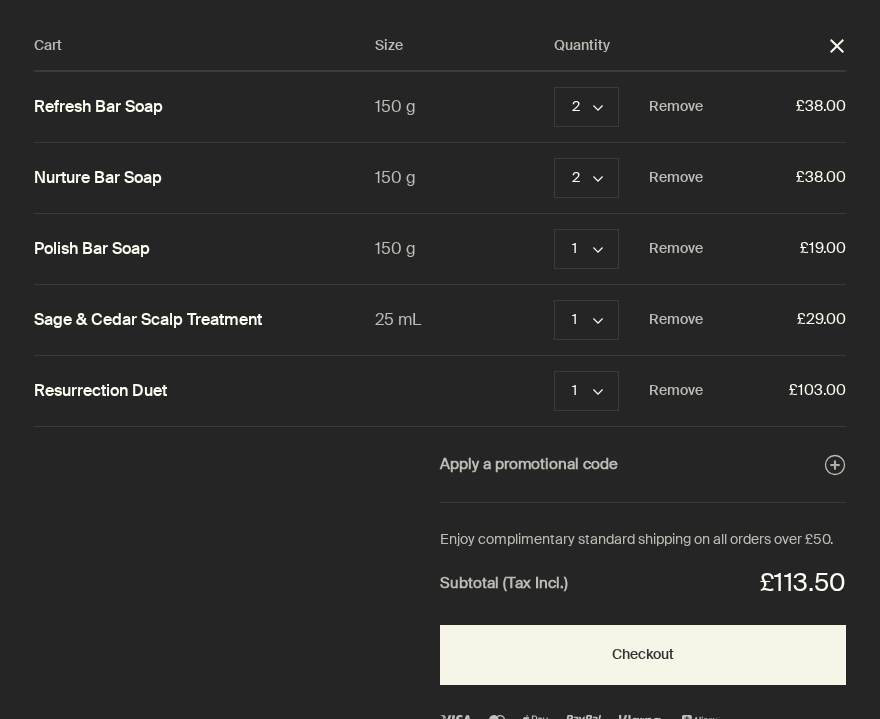 scroll, scrollTop: 0, scrollLeft: 0, axis: both 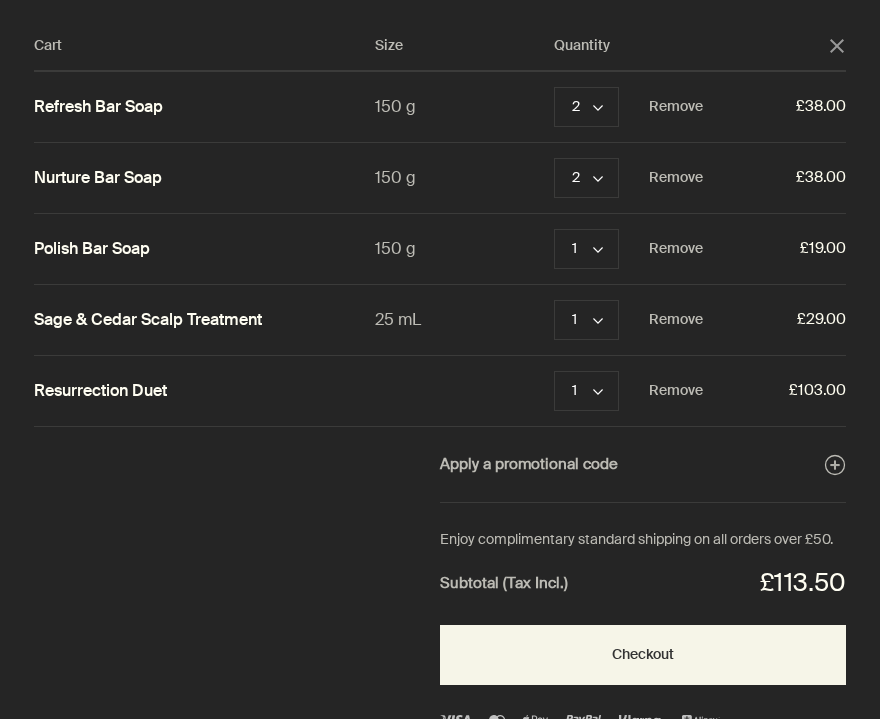 click on "close" 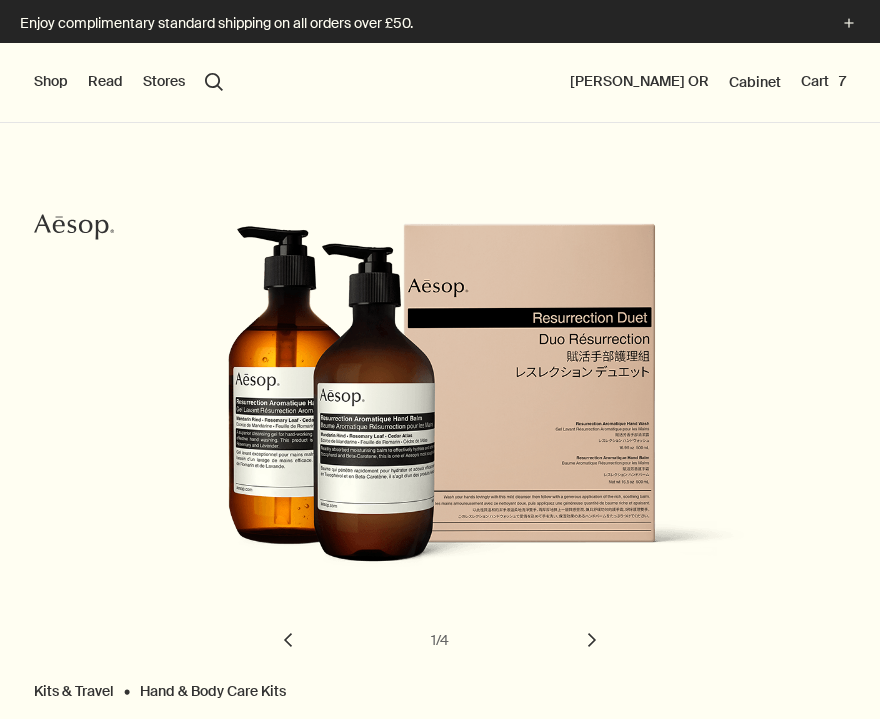 scroll, scrollTop: 0, scrollLeft: 0, axis: both 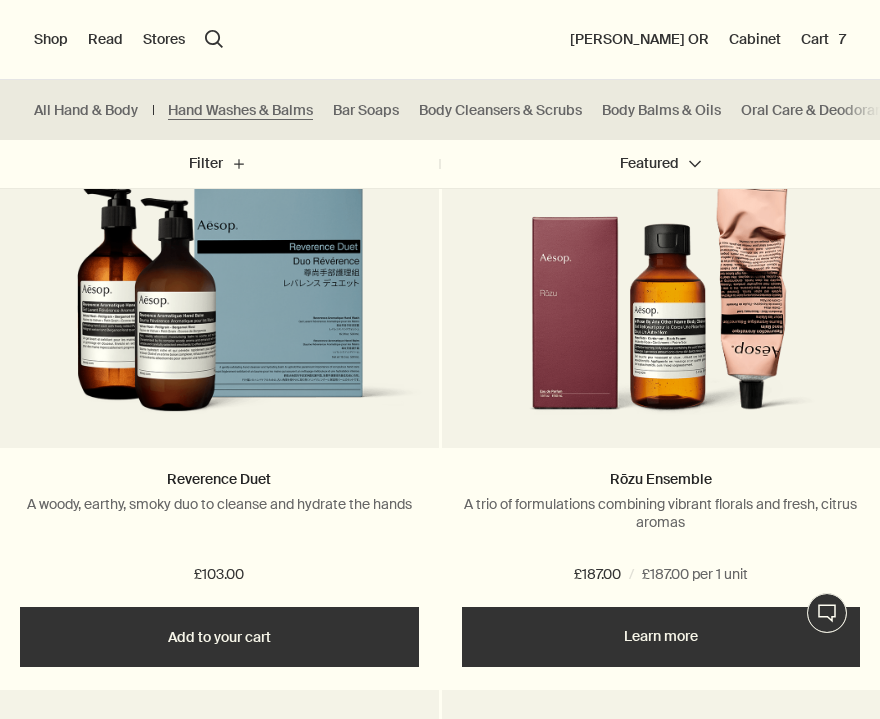click at bounding box center [219, 310] 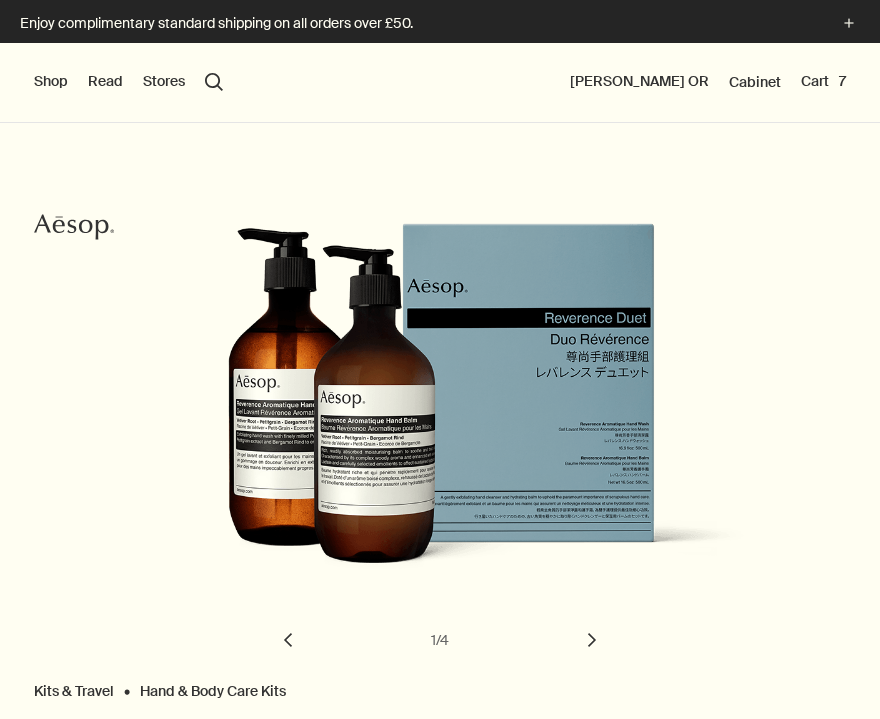 scroll, scrollTop: 0, scrollLeft: 0, axis: both 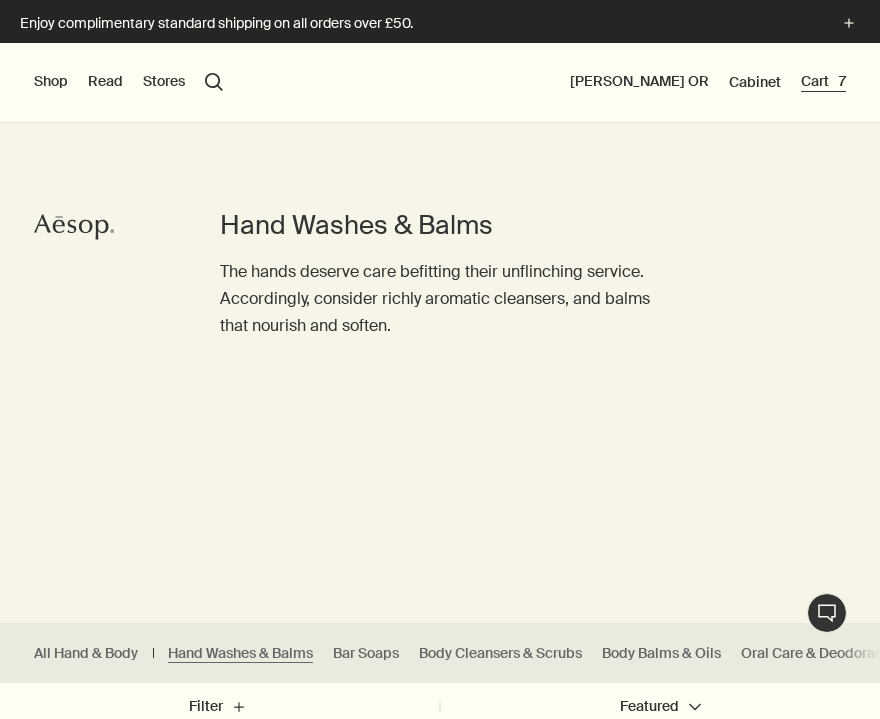 click on "Cart 7" at bounding box center [823, 82] 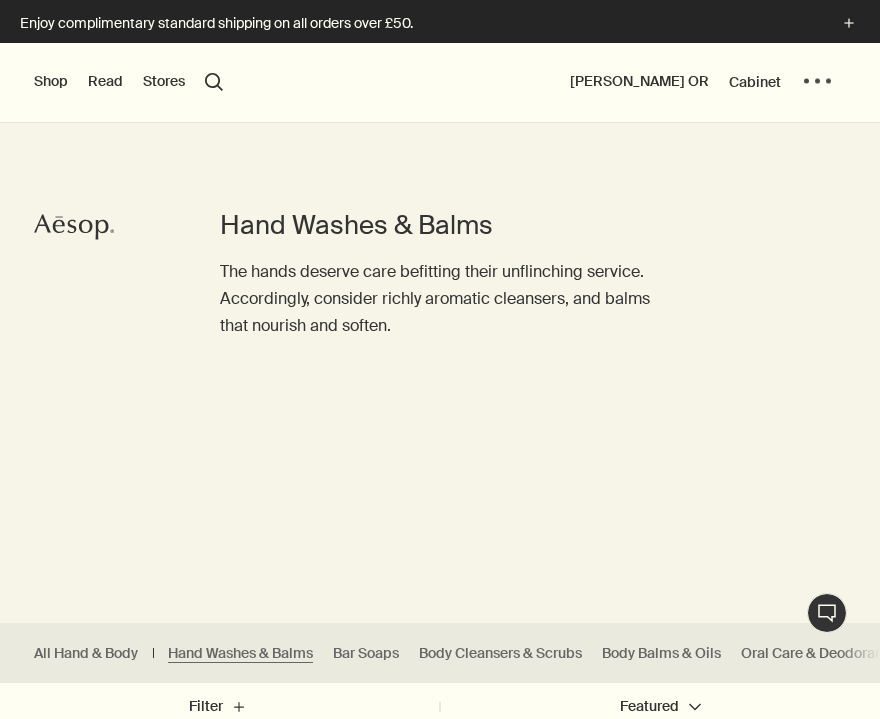 scroll, scrollTop: 51, scrollLeft: 0, axis: vertical 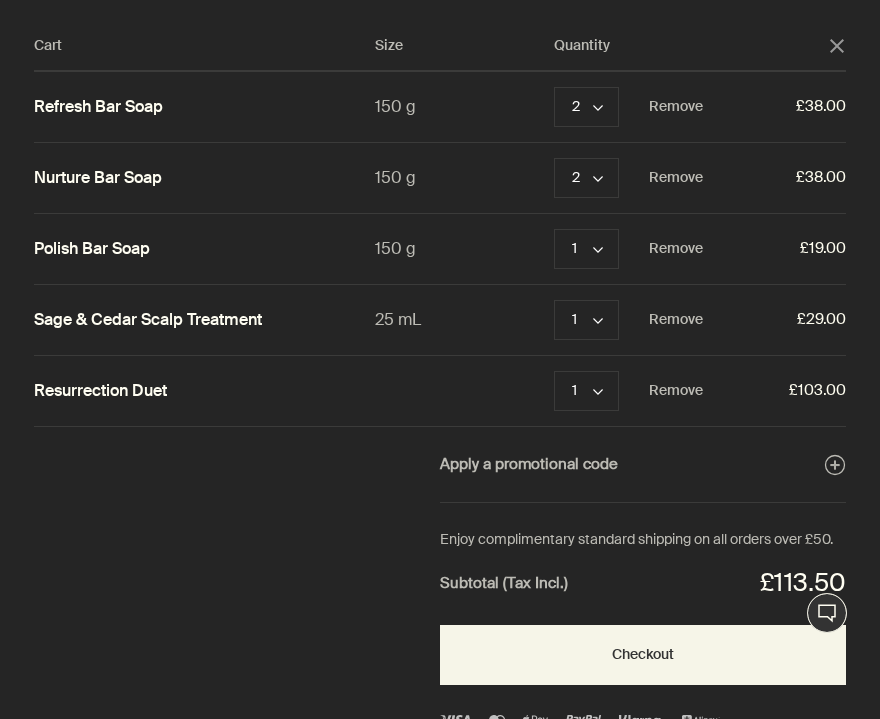 click on "close" 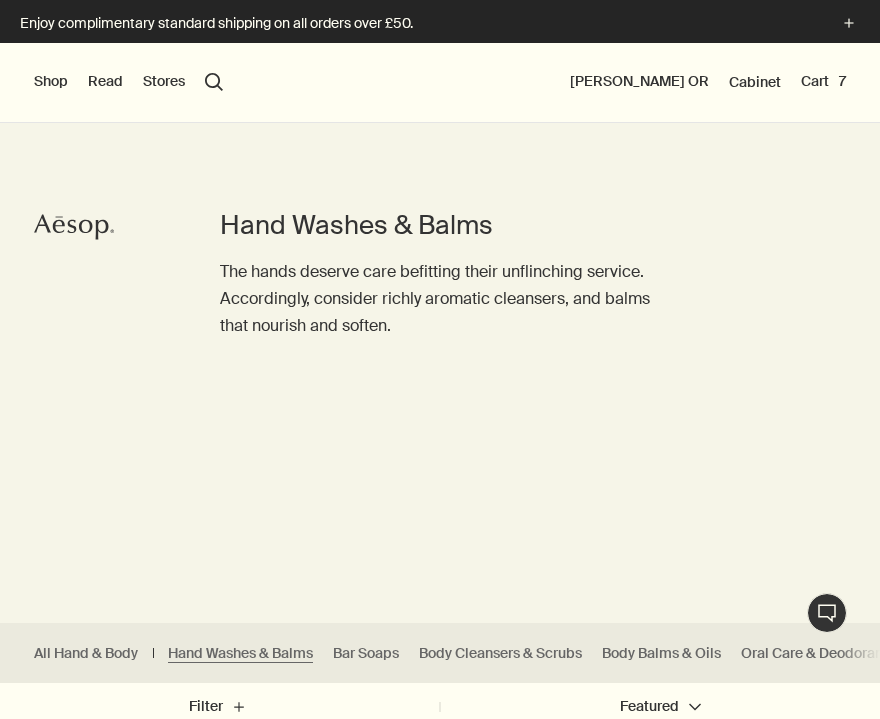 scroll, scrollTop: 0, scrollLeft: 0, axis: both 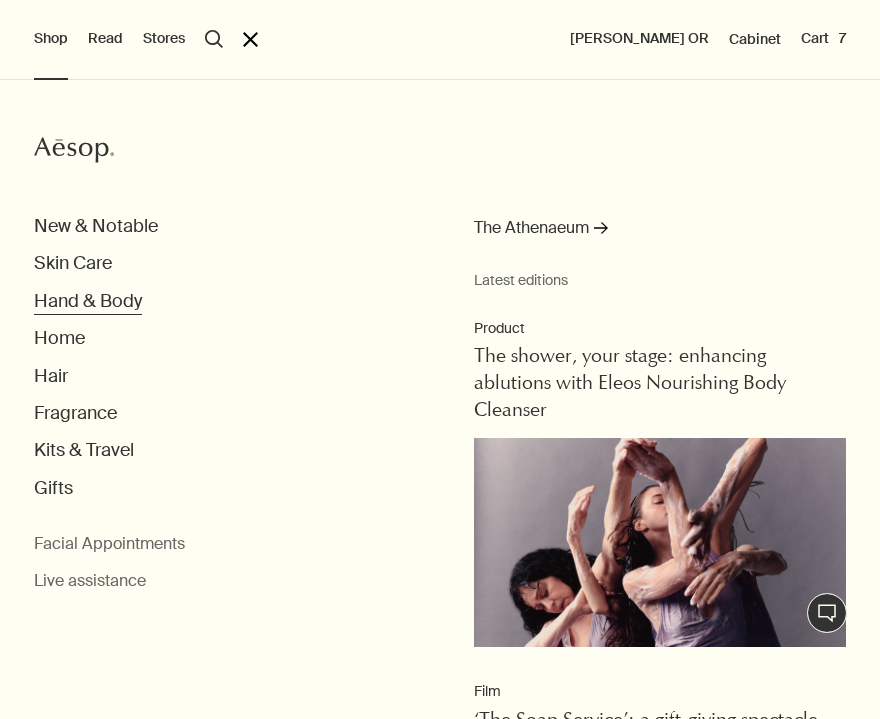 click on "Hand & Body" at bounding box center [88, 301] 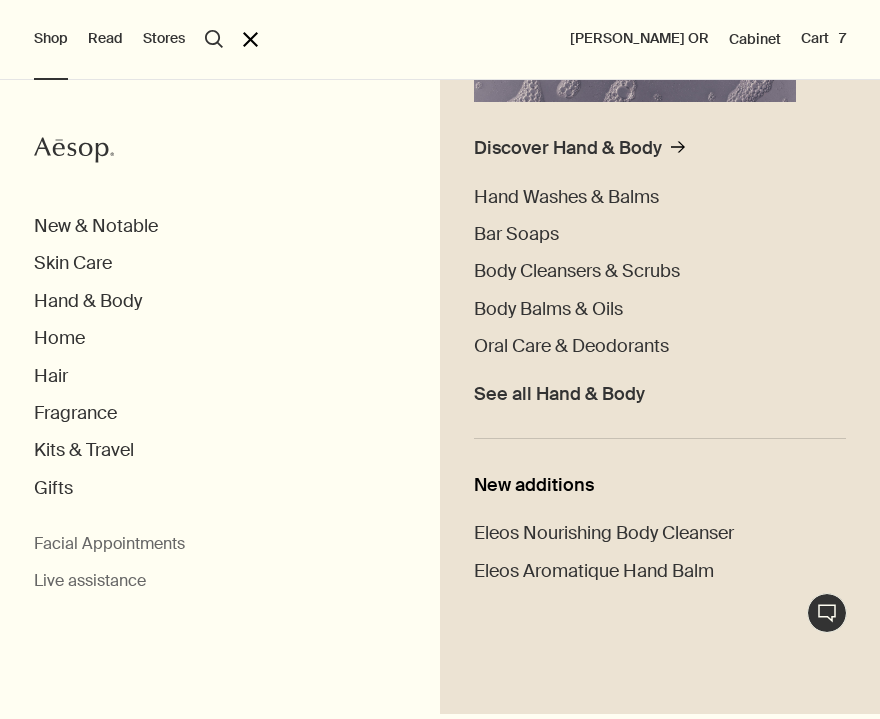 scroll, scrollTop: 379, scrollLeft: 0, axis: vertical 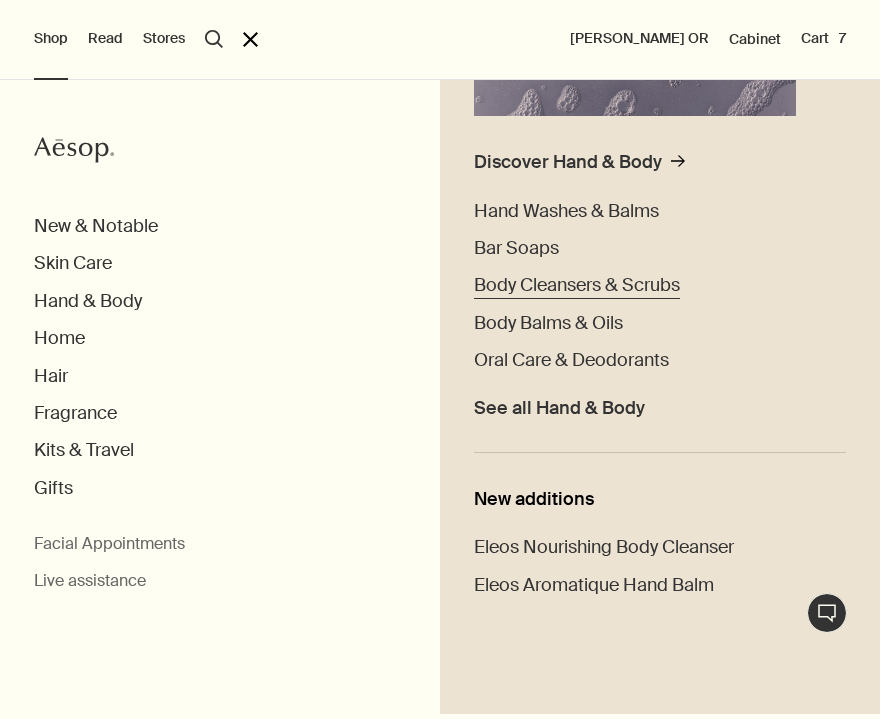 click on "Body Cleansers & Scrubs" at bounding box center [577, 285] 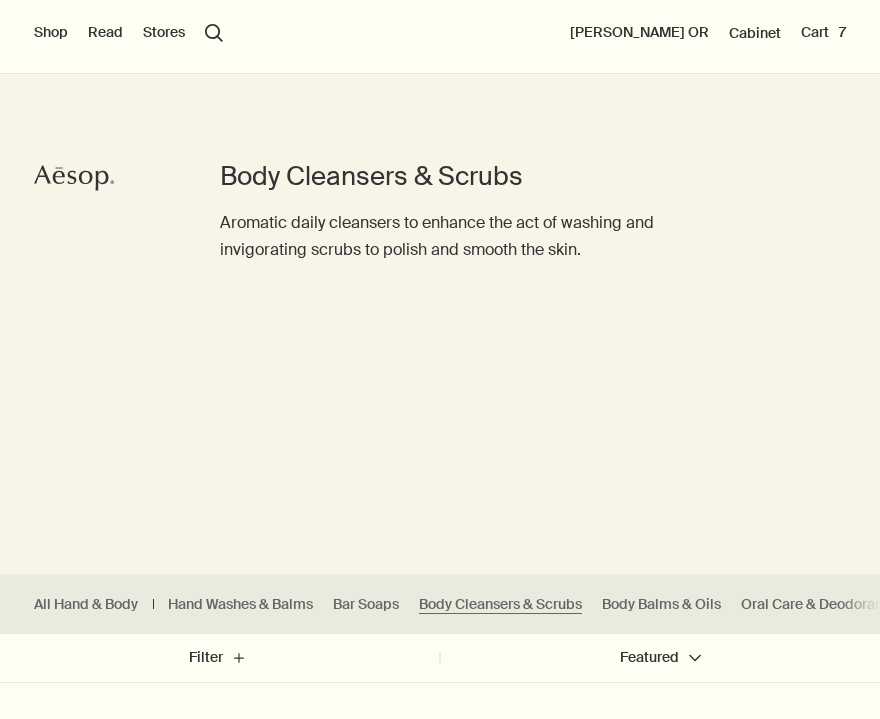 scroll, scrollTop: 0, scrollLeft: 0, axis: both 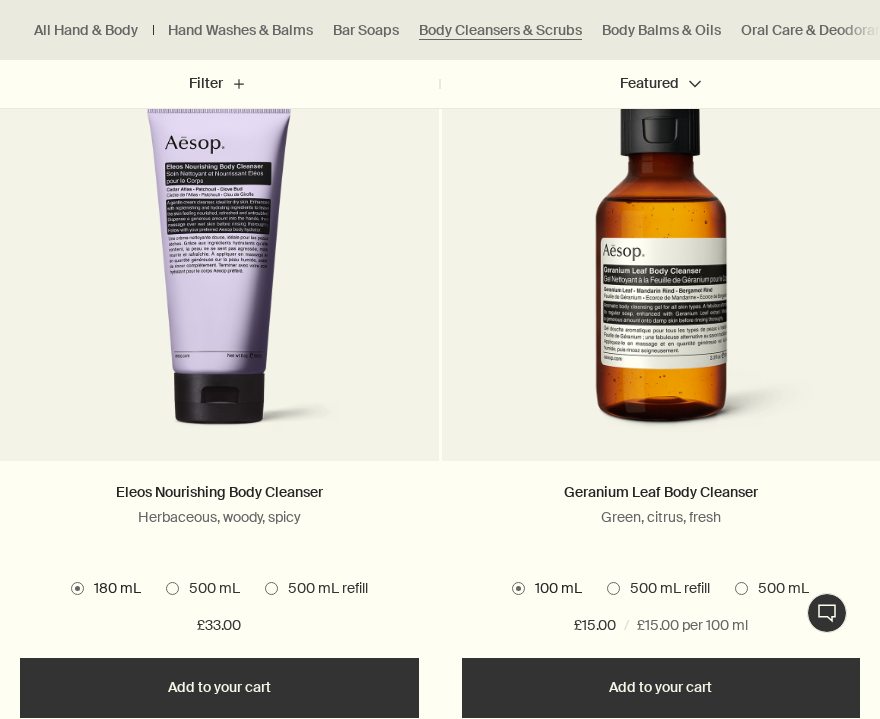 click on "500 mL refill" at bounding box center [665, 589] 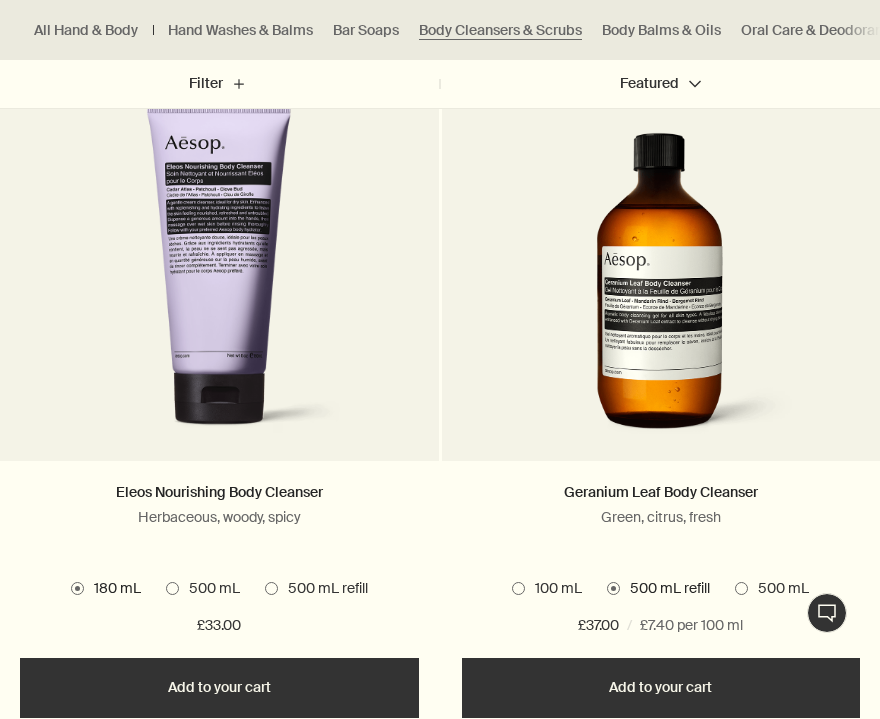 click at bounding box center [741, 588] 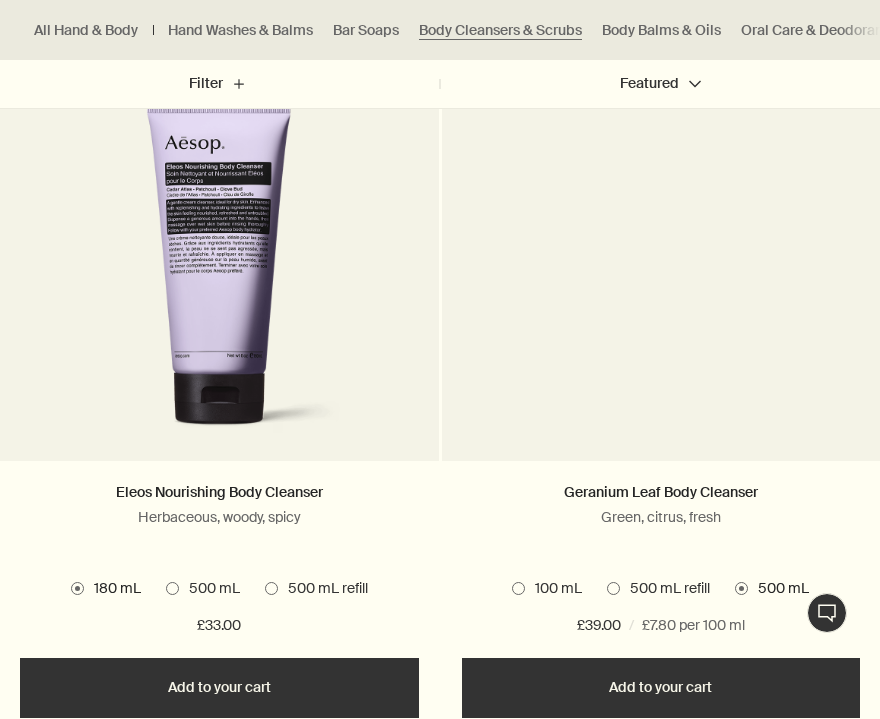 click on "500 mL refill" at bounding box center [665, 589] 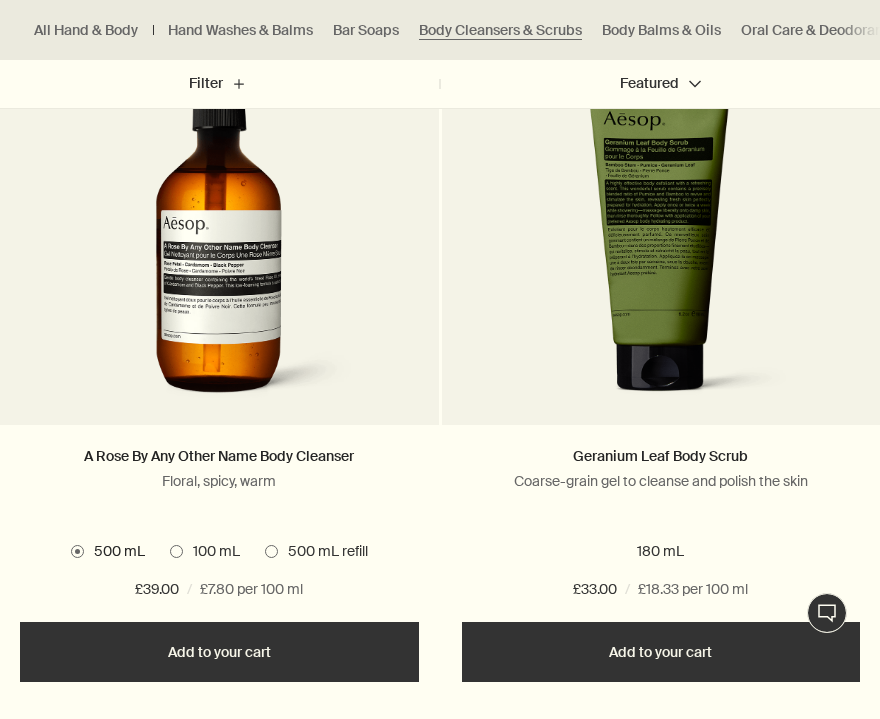 scroll, scrollTop: 2151, scrollLeft: 0, axis: vertical 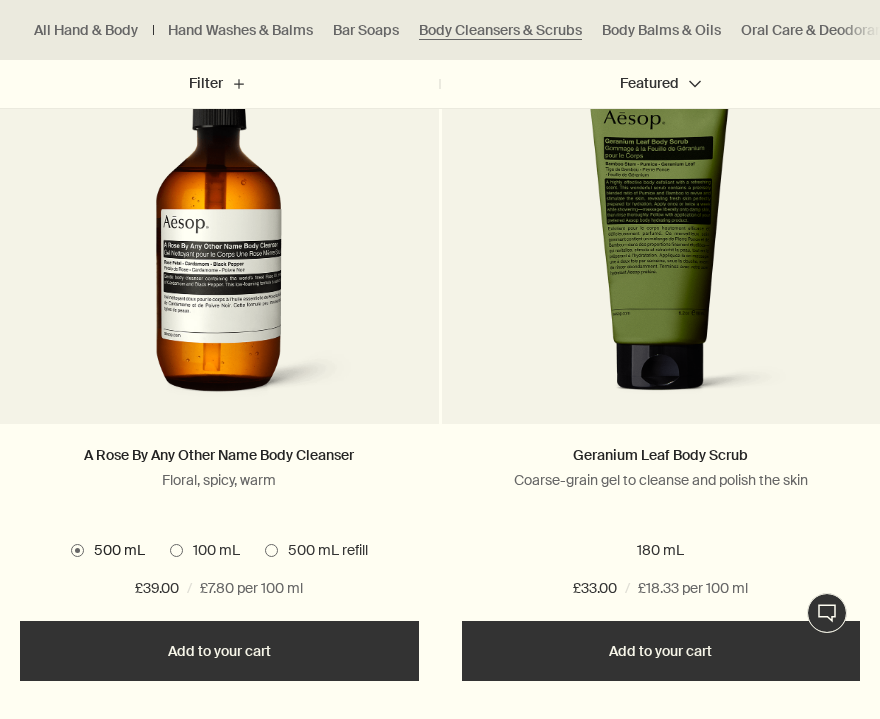 click on "Add Add to your cart" at bounding box center [661, 651] 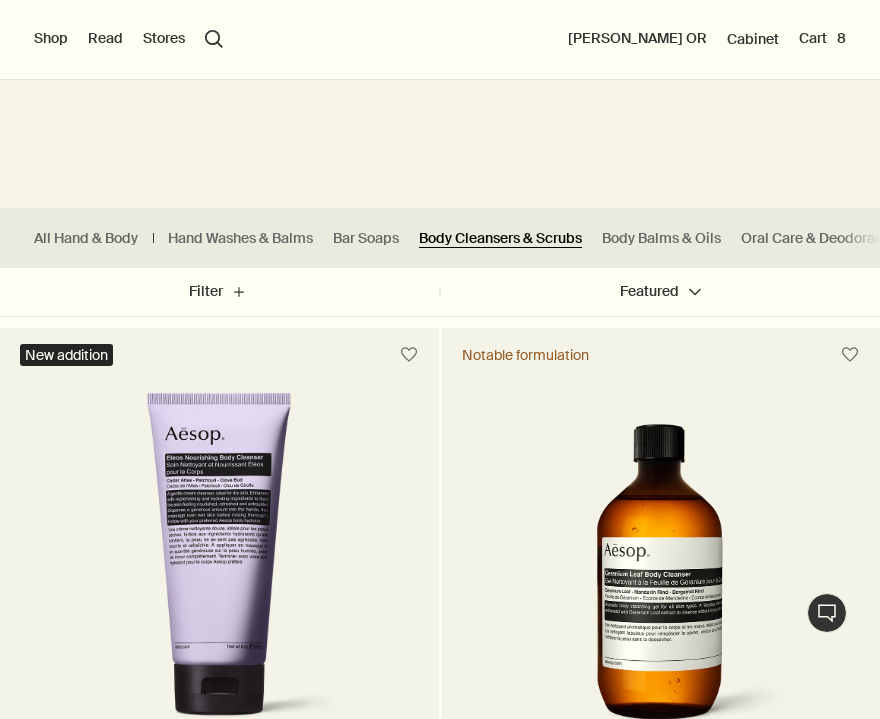 scroll, scrollTop: 253, scrollLeft: 0, axis: vertical 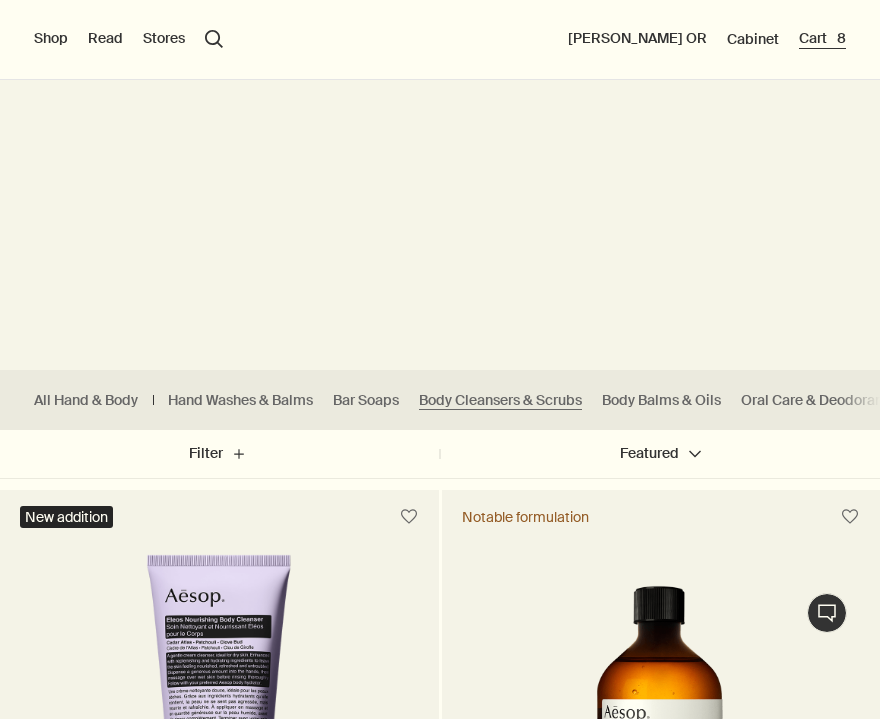 click on "Cart 8" at bounding box center [822, 39] 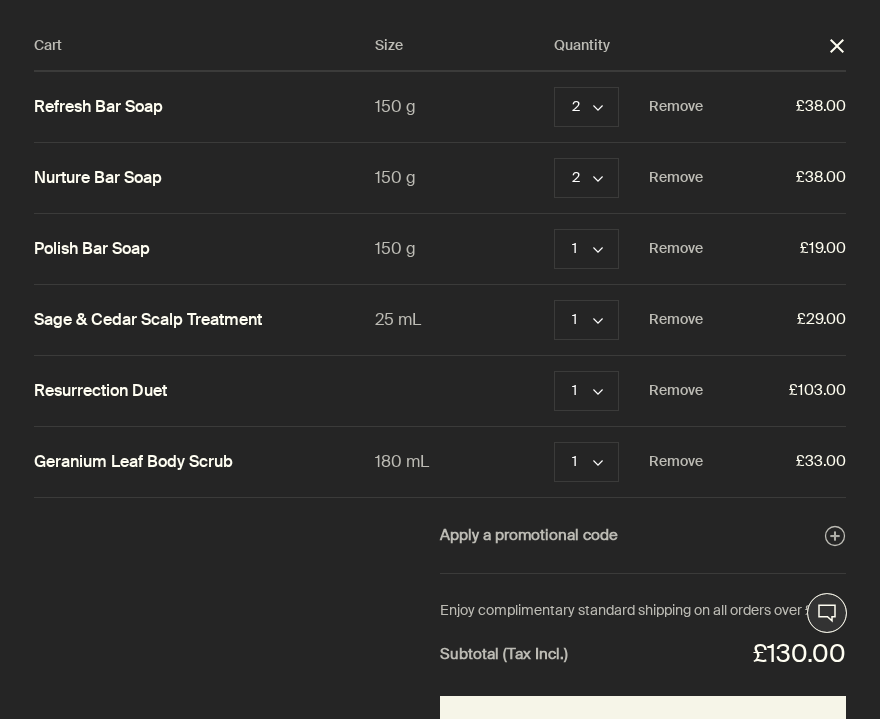 scroll, scrollTop: 0, scrollLeft: 0, axis: both 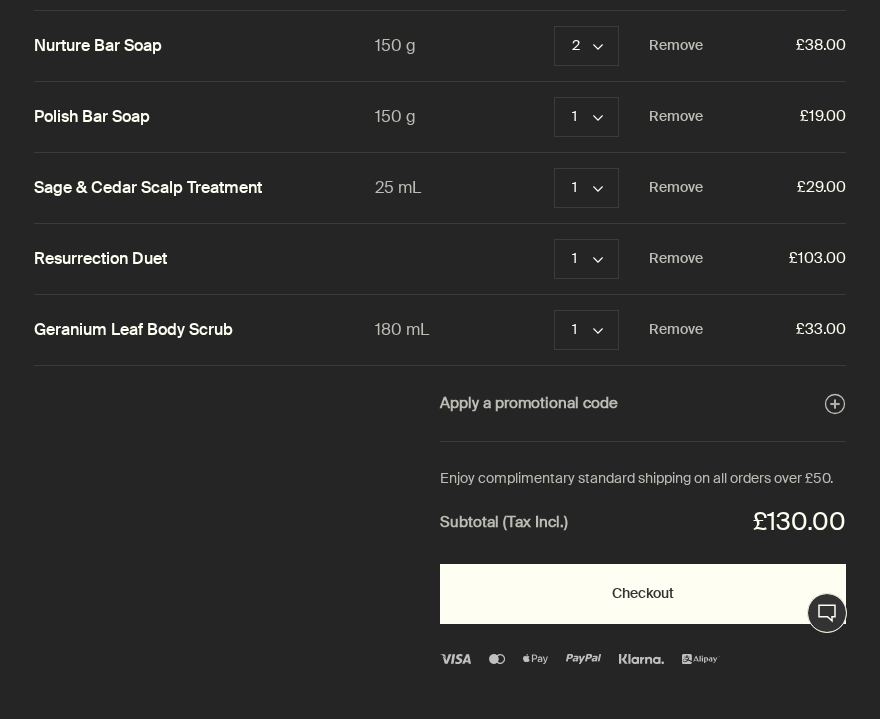 click on "Checkout" at bounding box center [643, 594] 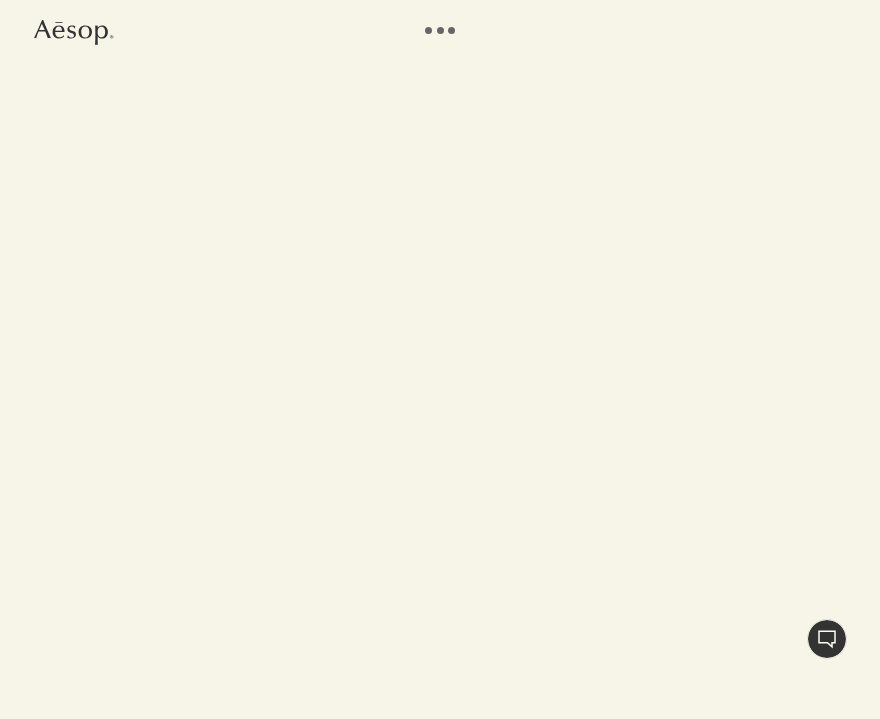 scroll, scrollTop: 0, scrollLeft: 0, axis: both 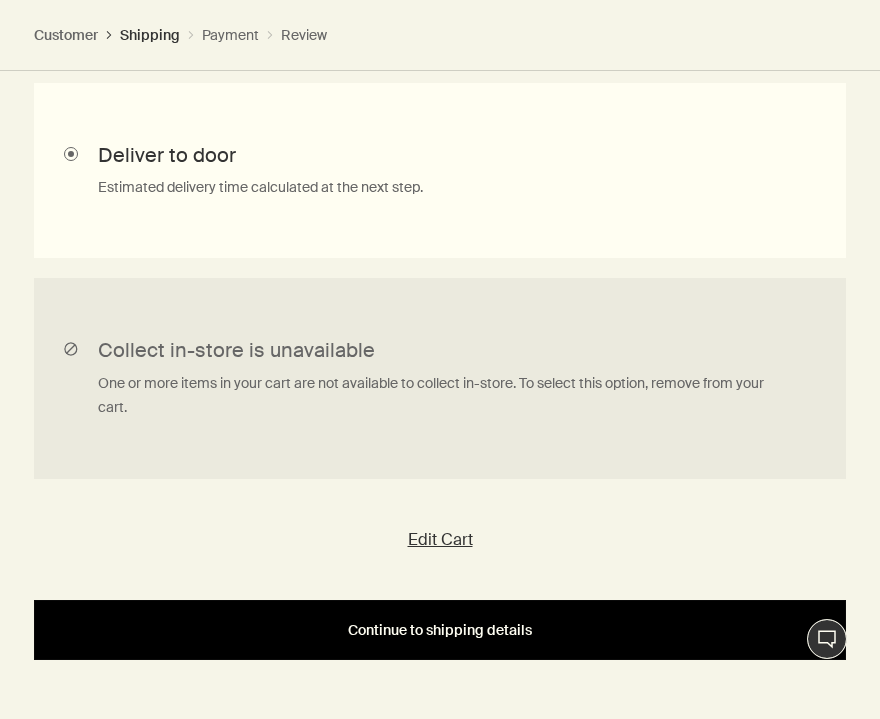 click on "Continue to shipping details" at bounding box center (440, 630) 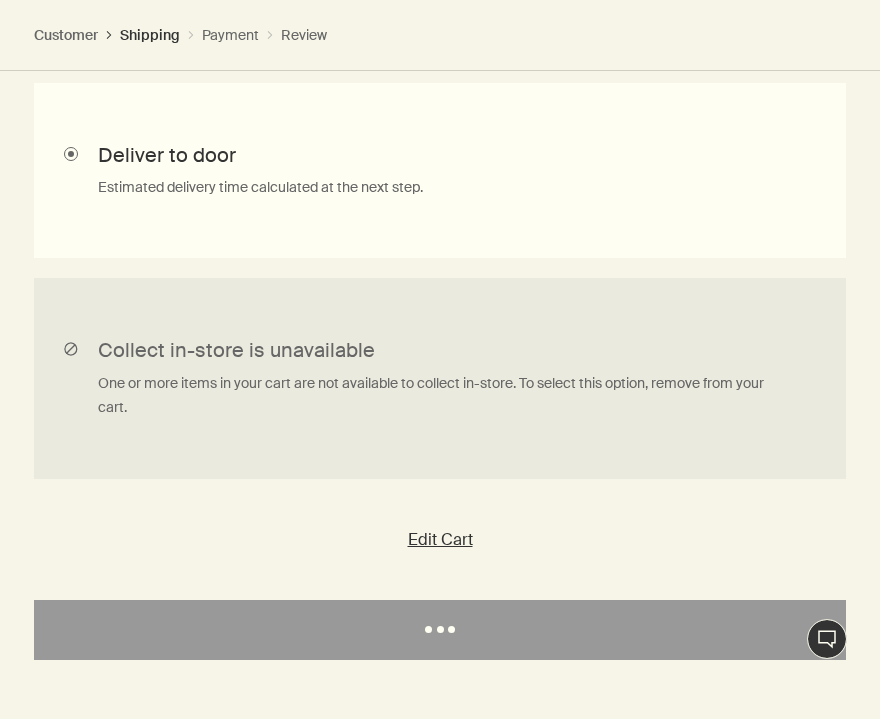 select on "GB" 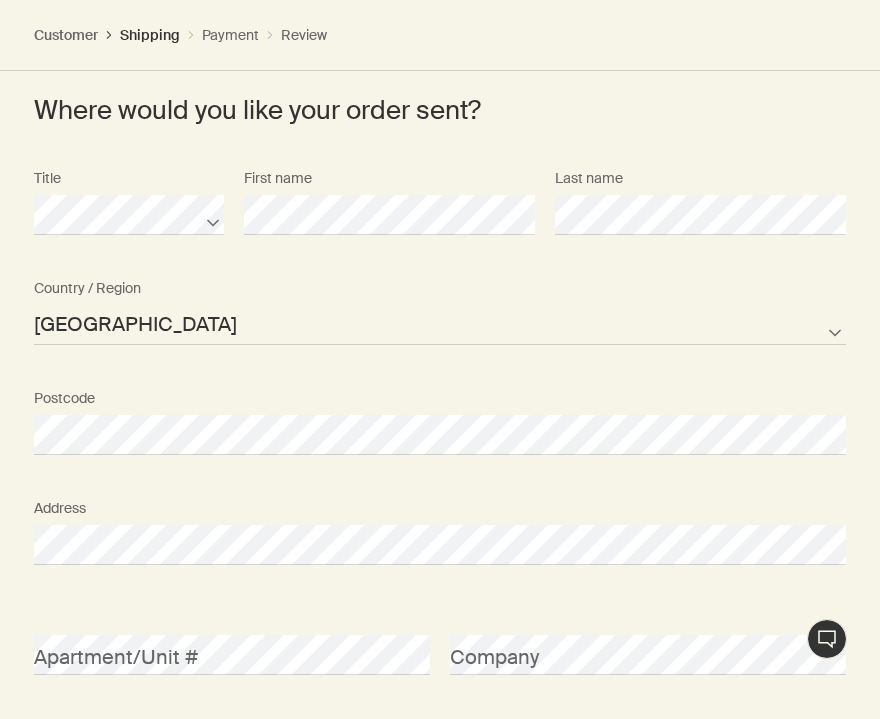 scroll, scrollTop: 0, scrollLeft: 0, axis: both 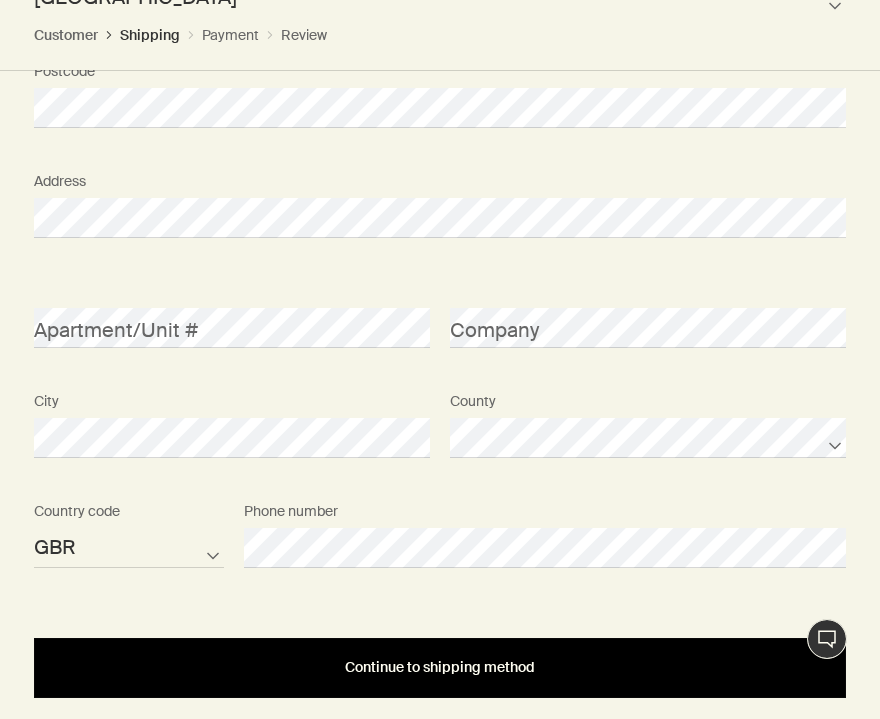 click on "Continue to shipping method" at bounding box center (440, 667) 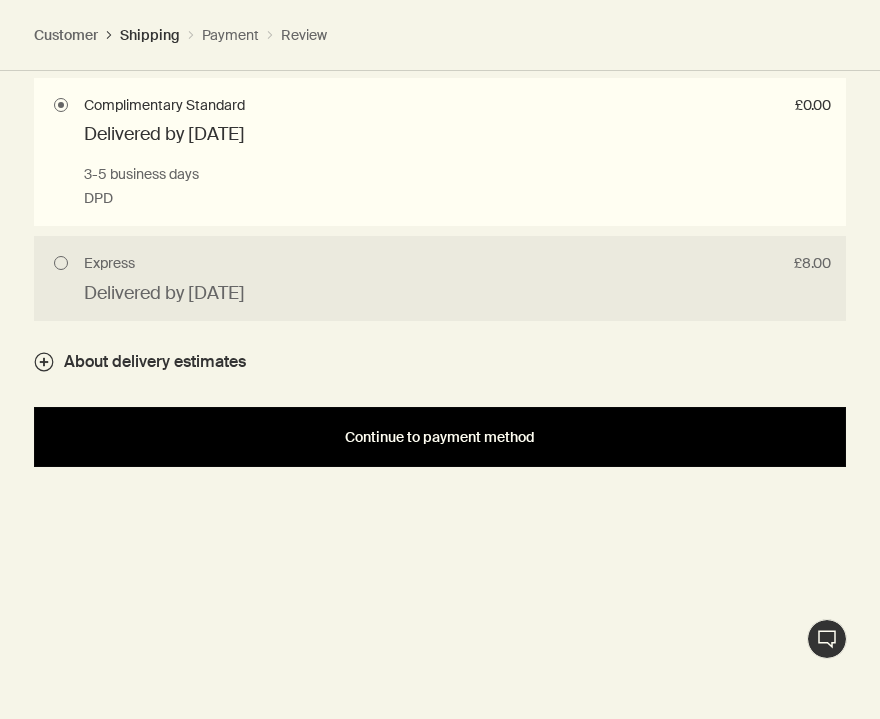 scroll, scrollTop: 1680, scrollLeft: 0, axis: vertical 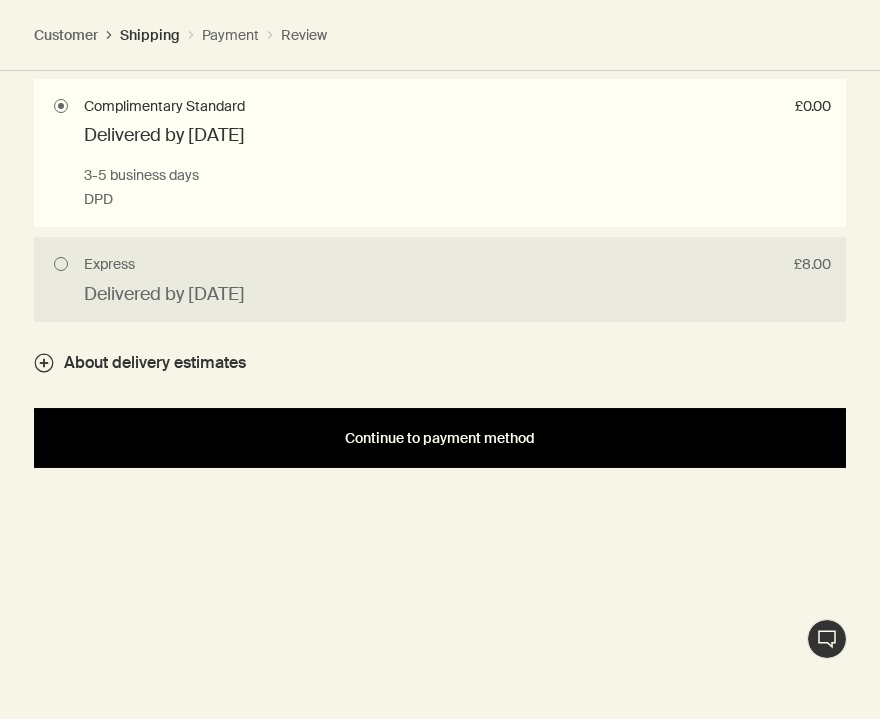 click on "Continue to payment method" at bounding box center [440, 438] 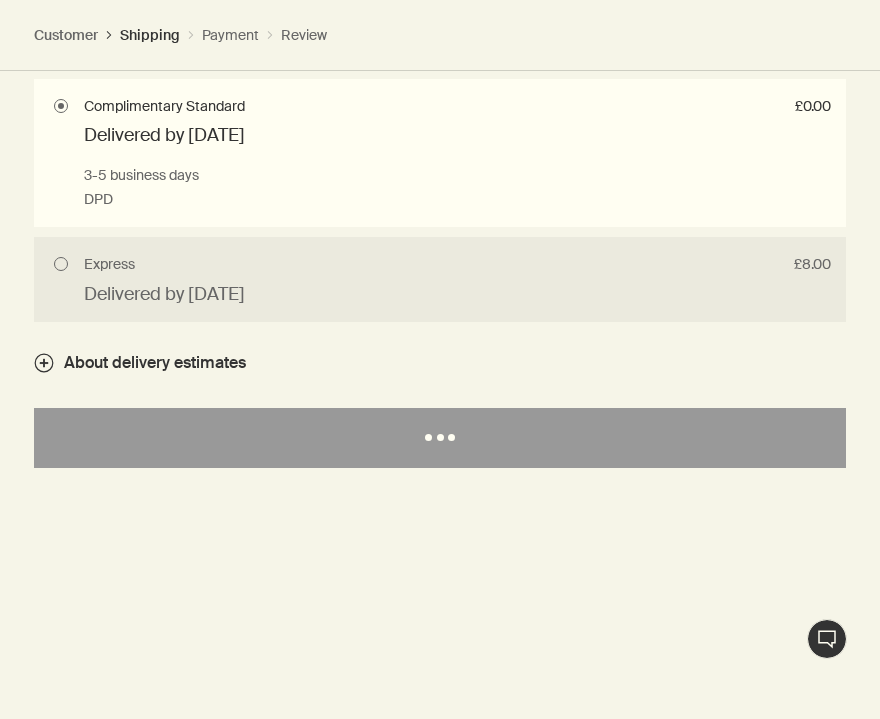 select on "GB" 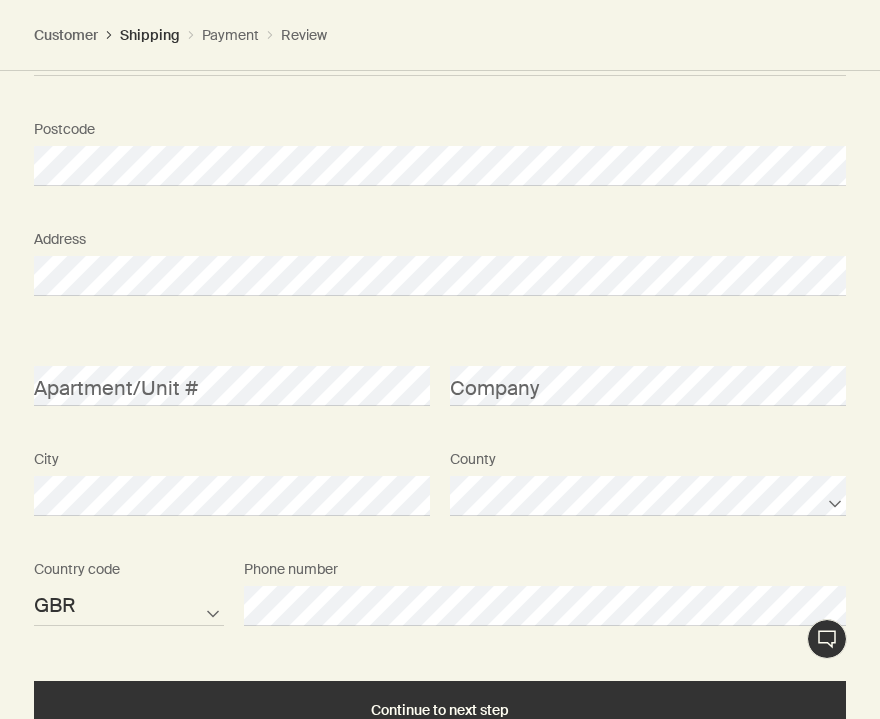 scroll, scrollTop: 795, scrollLeft: 0, axis: vertical 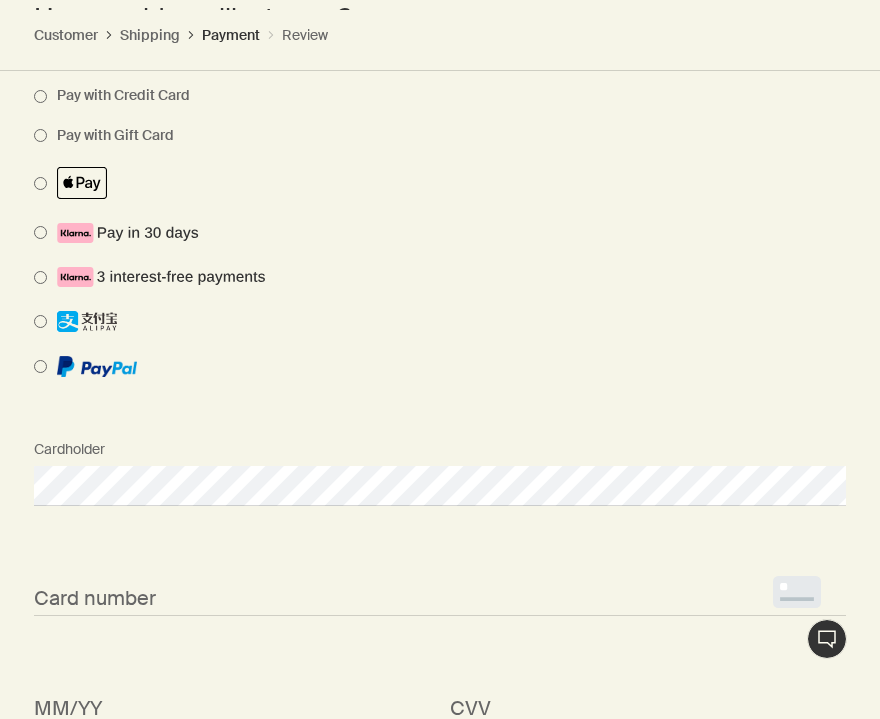 select on "GB" 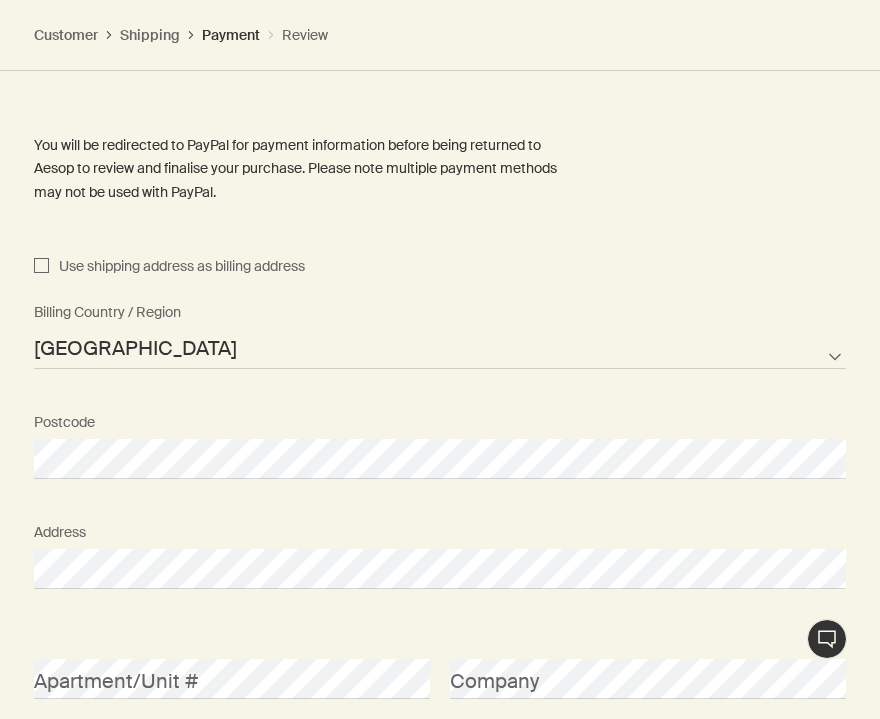 scroll, scrollTop: 1321, scrollLeft: 0, axis: vertical 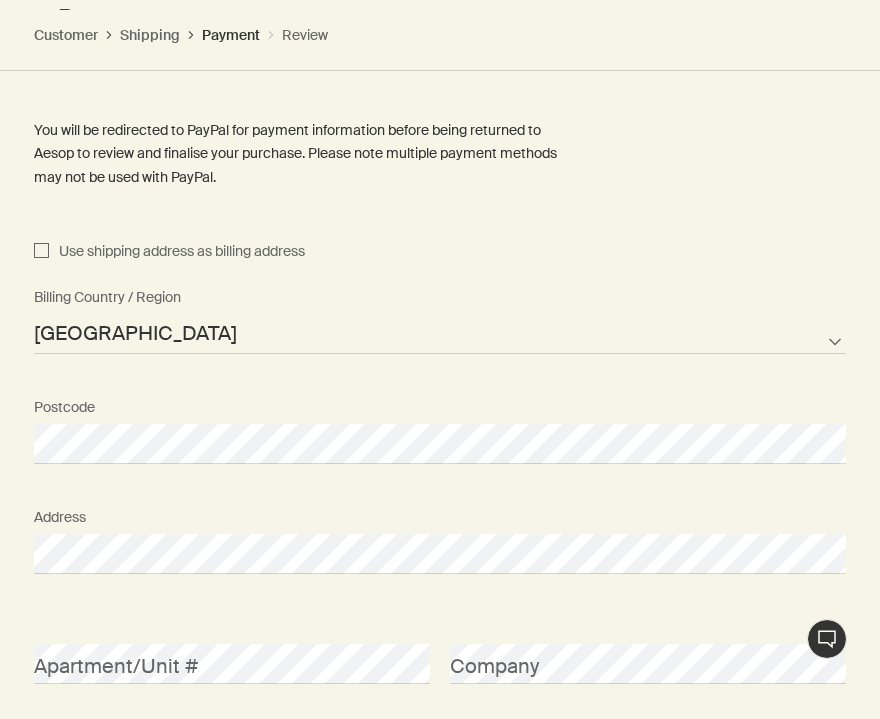 click on "Use shipping address as billing address" at bounding box center (41, 252) 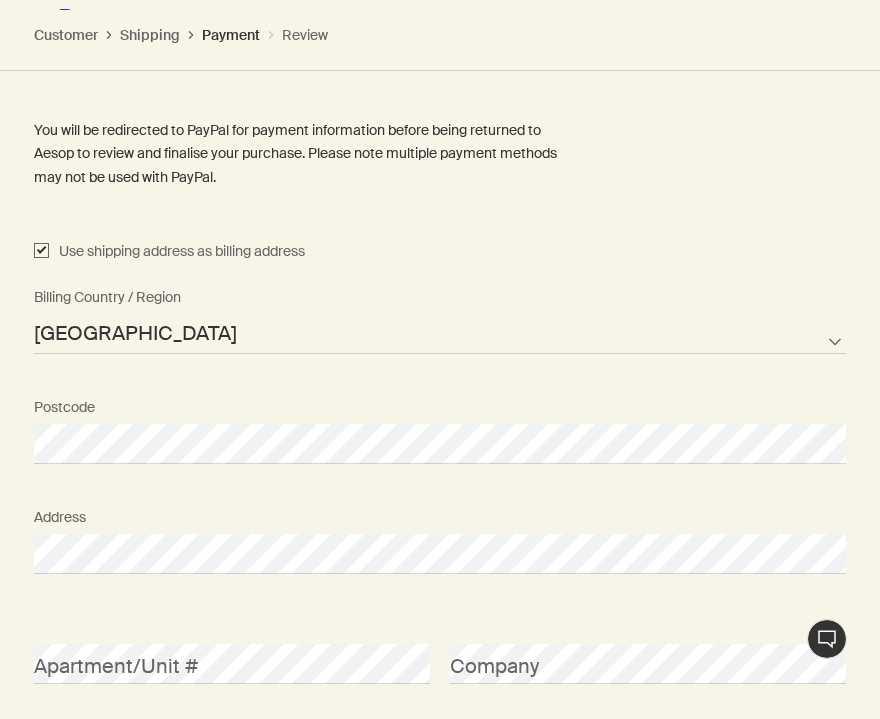 checkbox on "true" 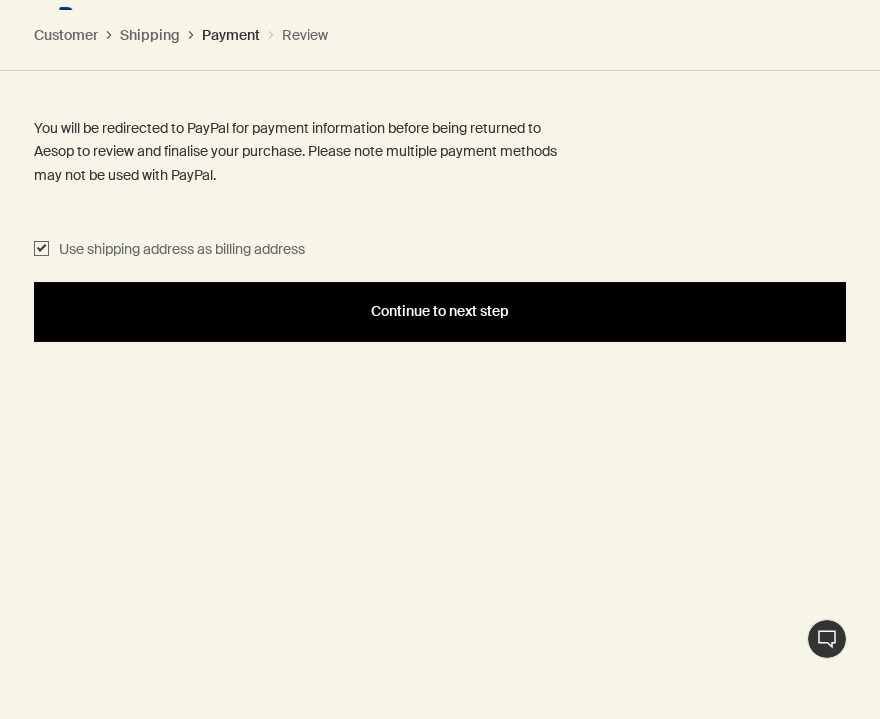 scroll, scrollTop: 1322, scrollLeft: 0, axis: vertical 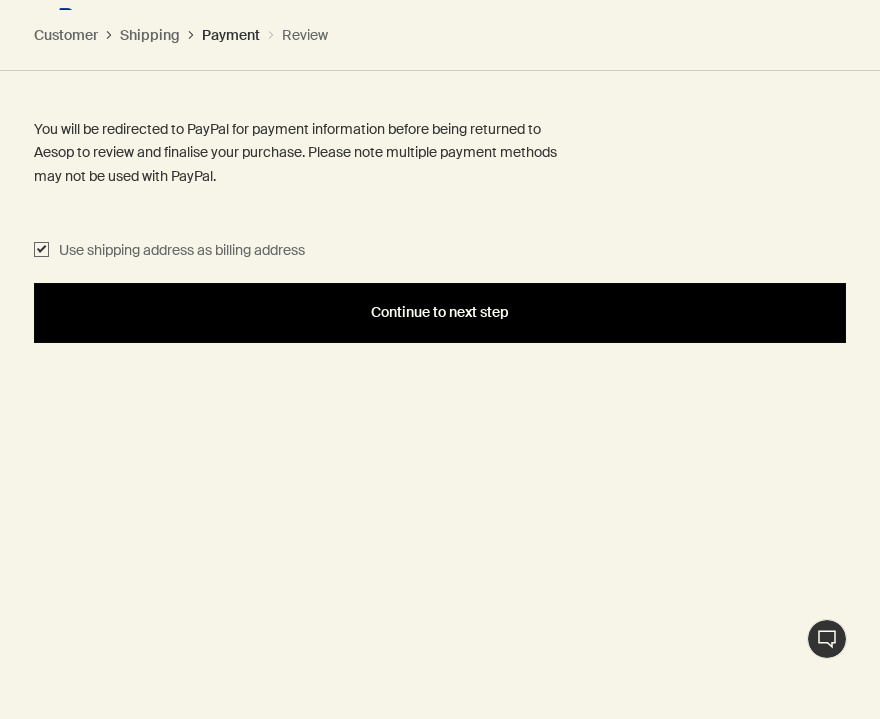 click on "Continue to next step" at bounding box center (440, 313) 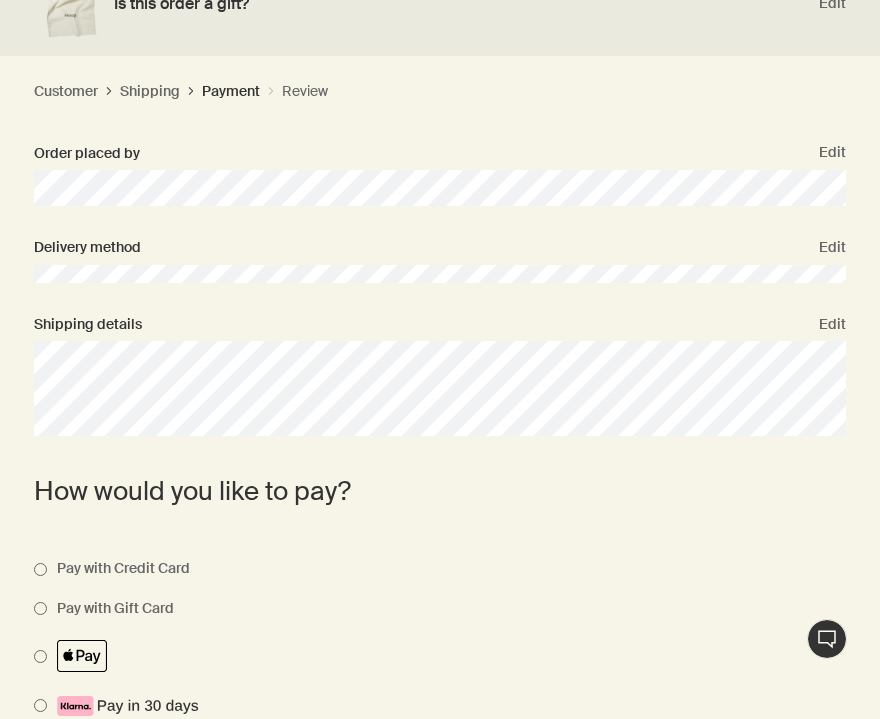 scroll, scrollTop: 439, scrollLeft: 0, axis: vertical 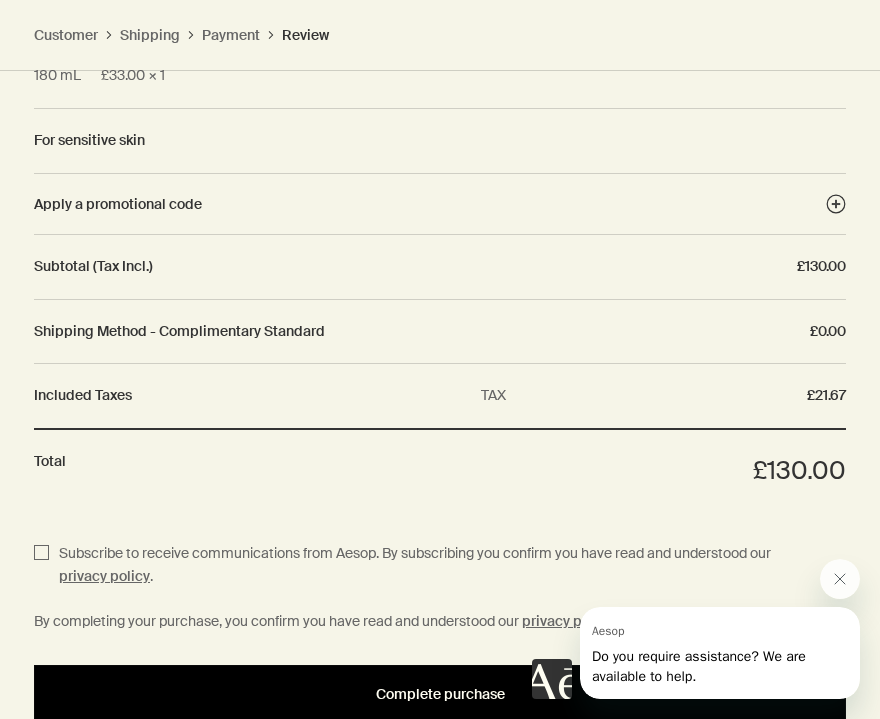 click on "Complete purchase" at bounding box center (440, 694) 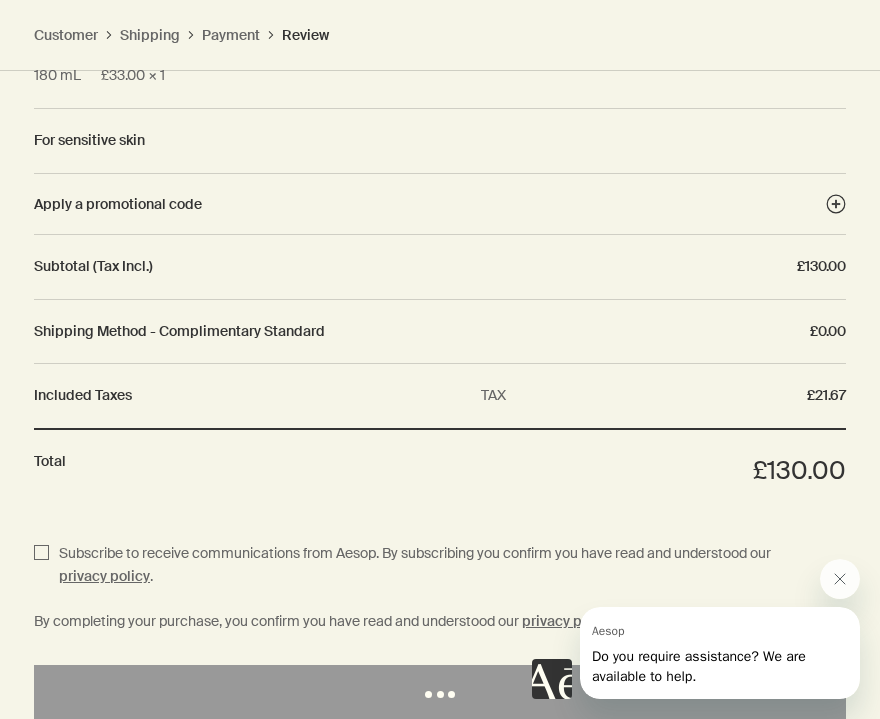 click on "Complete purchase" at bounding box center [440, 694] 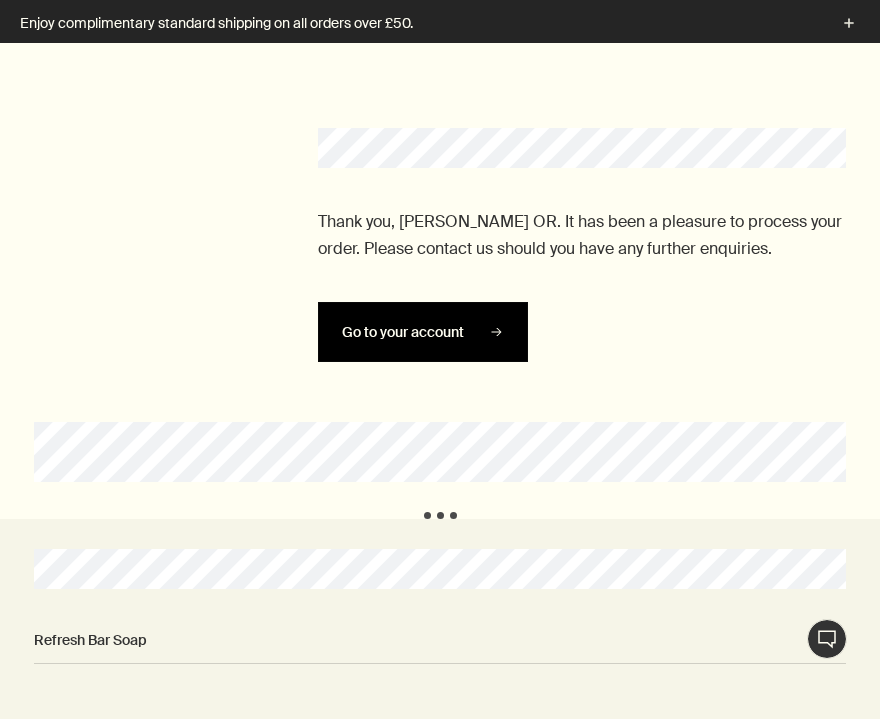 scroll, scrollTop: 0, scrollLeft: 0, axis: both 